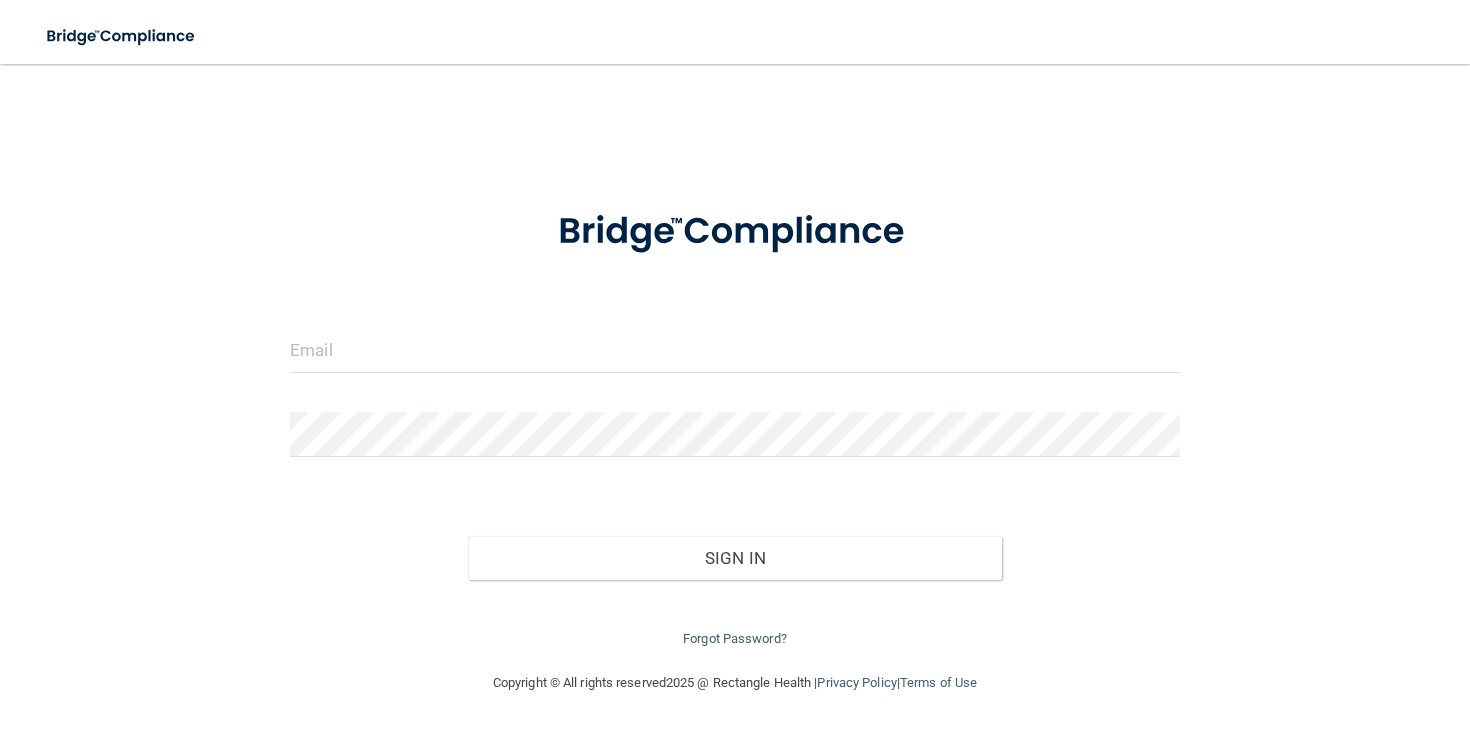 scroll, scrollTop: 0, scrollLeft: 0, axis: both 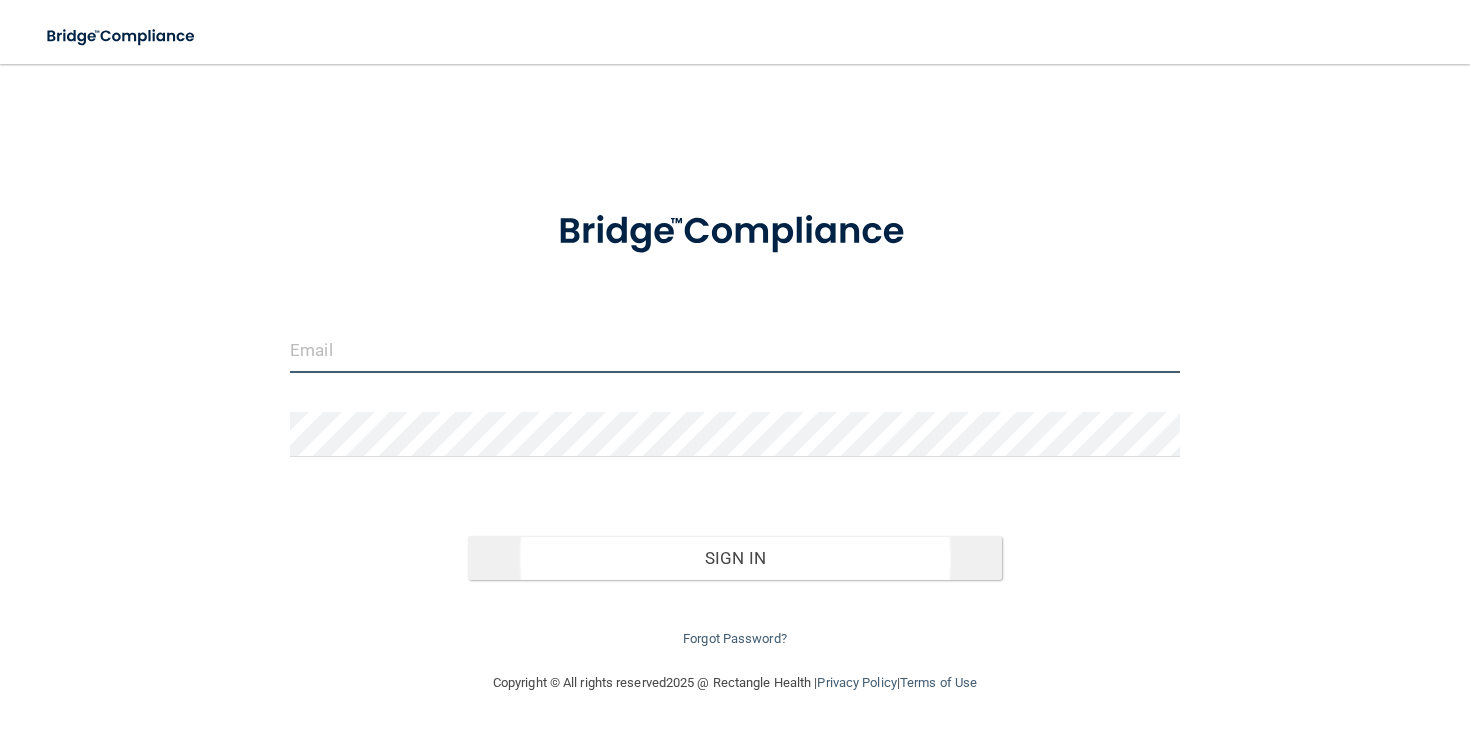 type on "[EMAIL]" 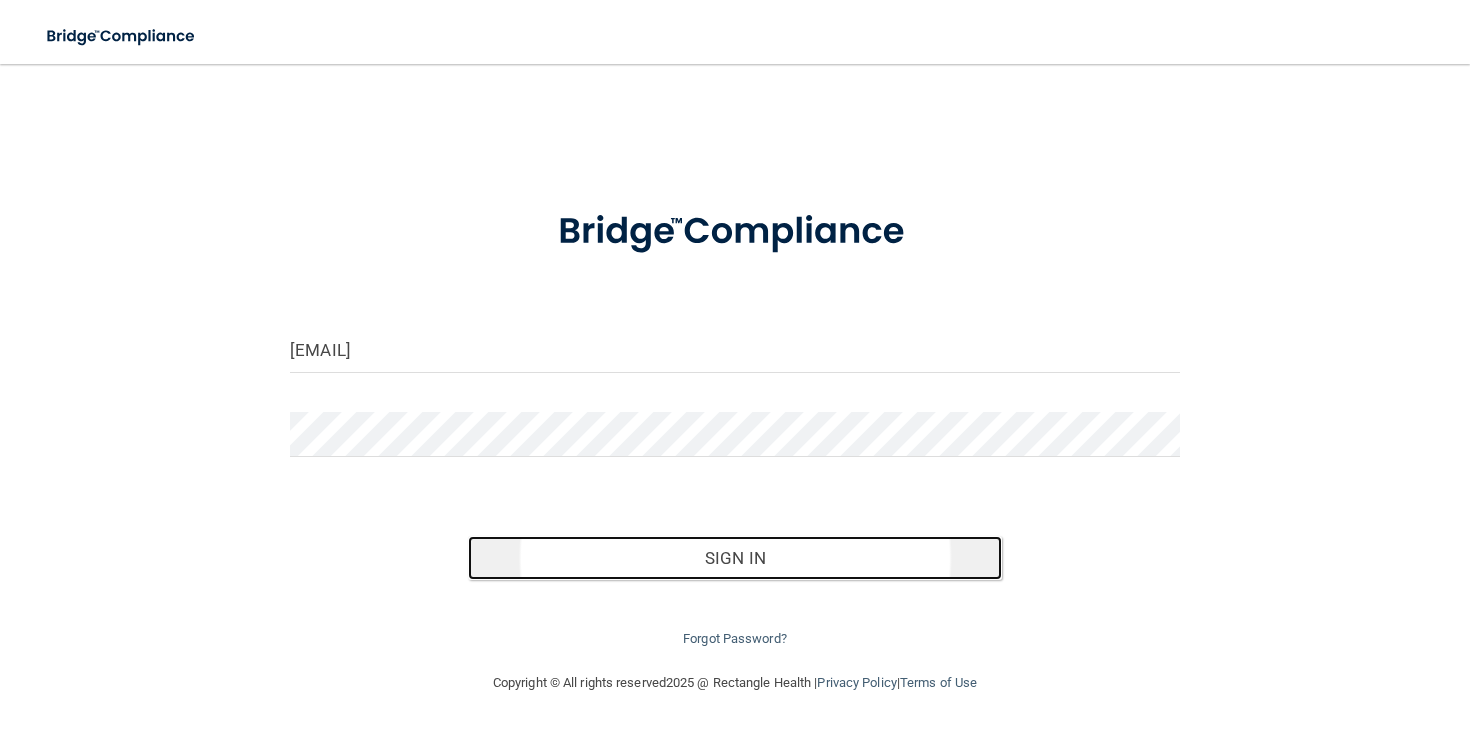 click on "Sign In" at bounding box center [735, 558] 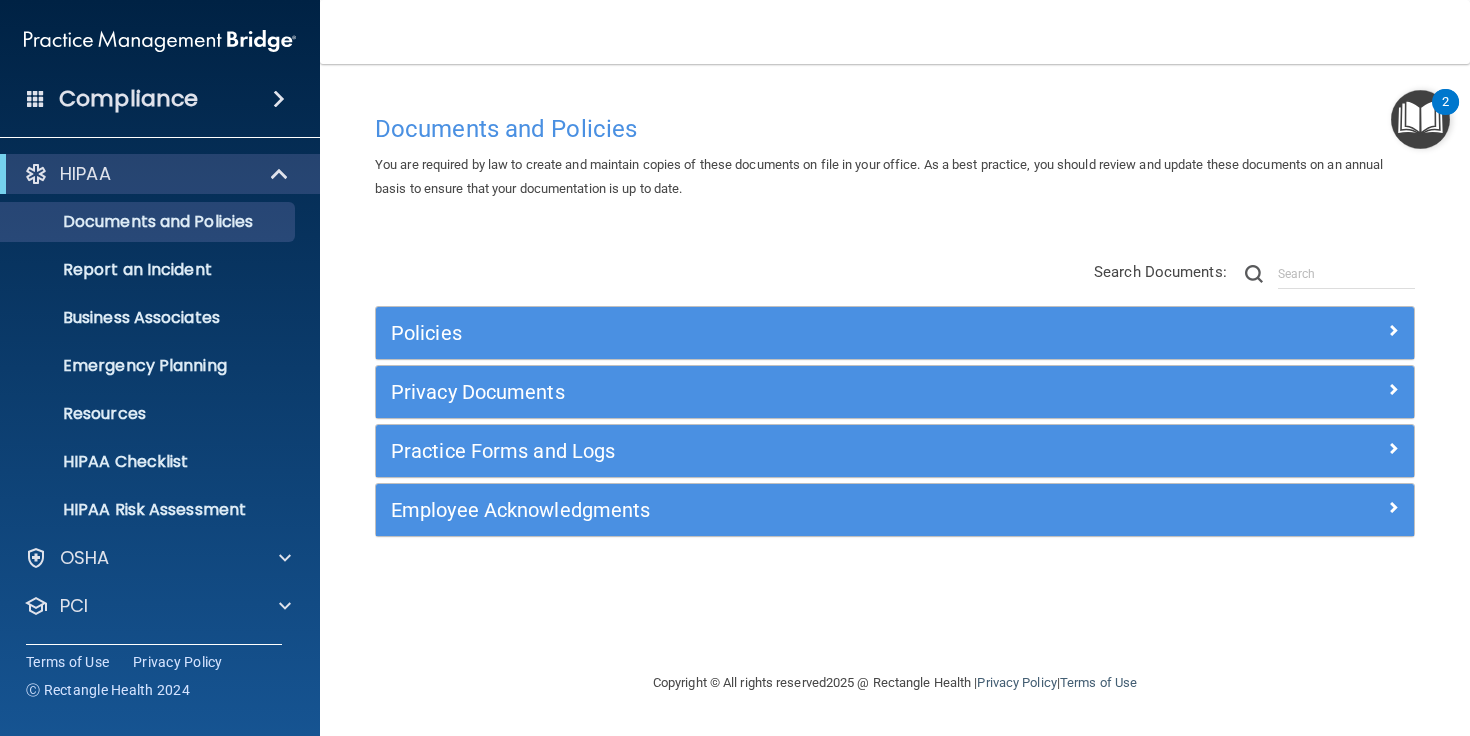 click on "Policies
Select All   (Unselect 0)    Unselect All            Print Selected (0)                       Acceptable Use Policy                         Policy that defines acceptable and unacceptable use of electronic devices and network resources in conjunction with its established culture of ethical and lawful behavior, openness, trust, and integrity.                     Business Associates Policy                         Policy that describes the obligations of business associates and the requirements for contracting with business associates.                     Complaint Process Policy                         Policy to provide a process for patients and responsible parties to make complaints concerning privacy and security practices.                     Document Destruction Policy                                             Documentation Retention Policy                                             Employee Access to PHI Policy" at bounding box center [895, 433] 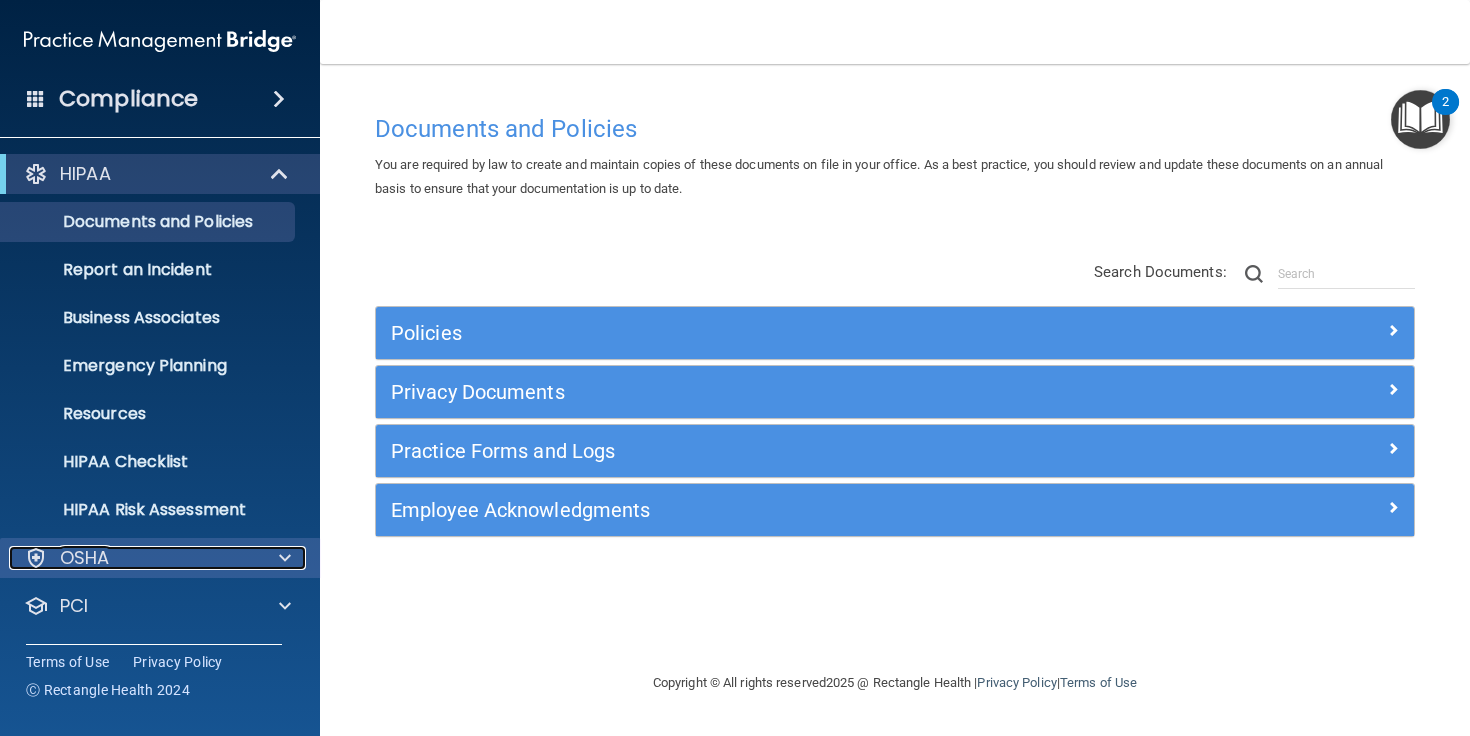 click at bounding box center [282, 558] 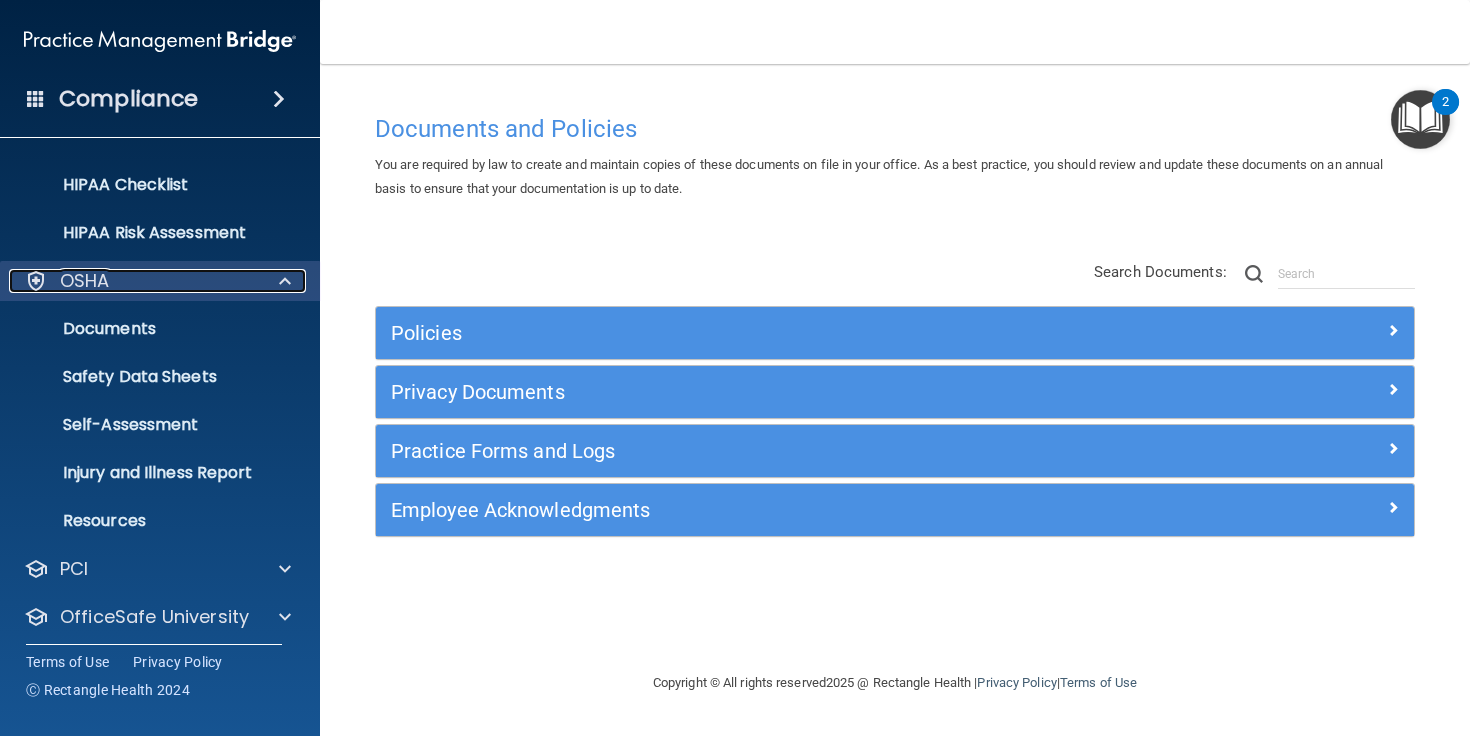 scroll, scrollTop: 323, scrollLeft: 0, axis: vertical 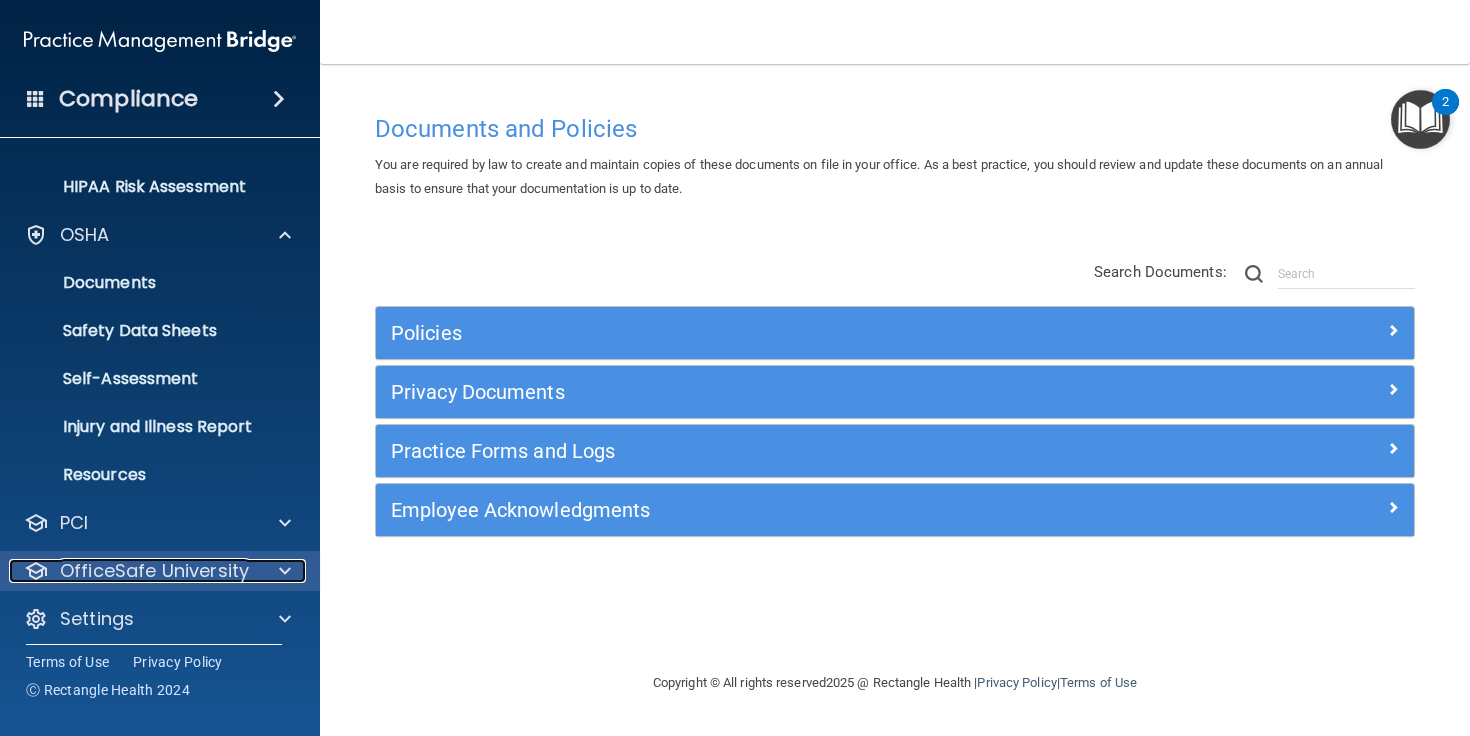click at bounding box center [282, 571] 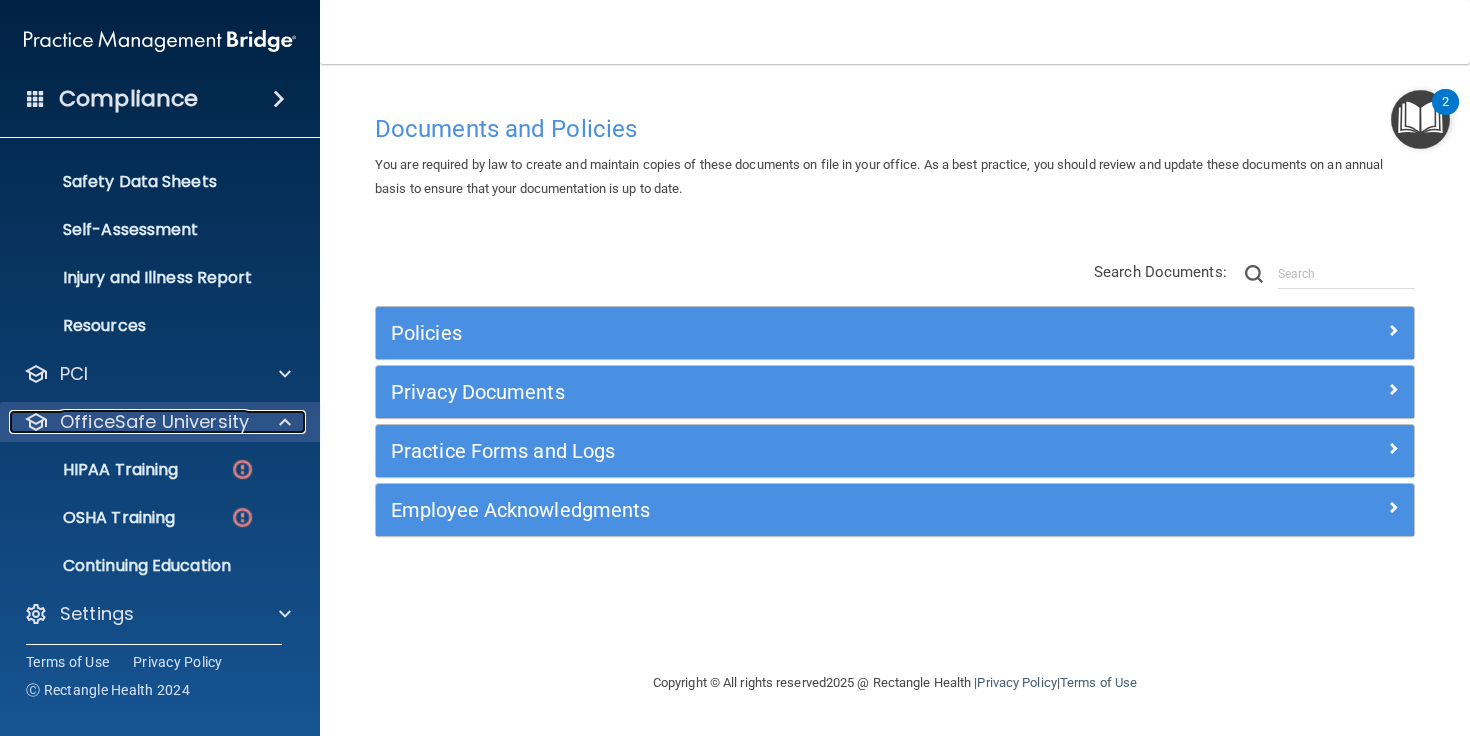 scroll, scrollTop: 477, scrollLeft: 0, axis: vertical 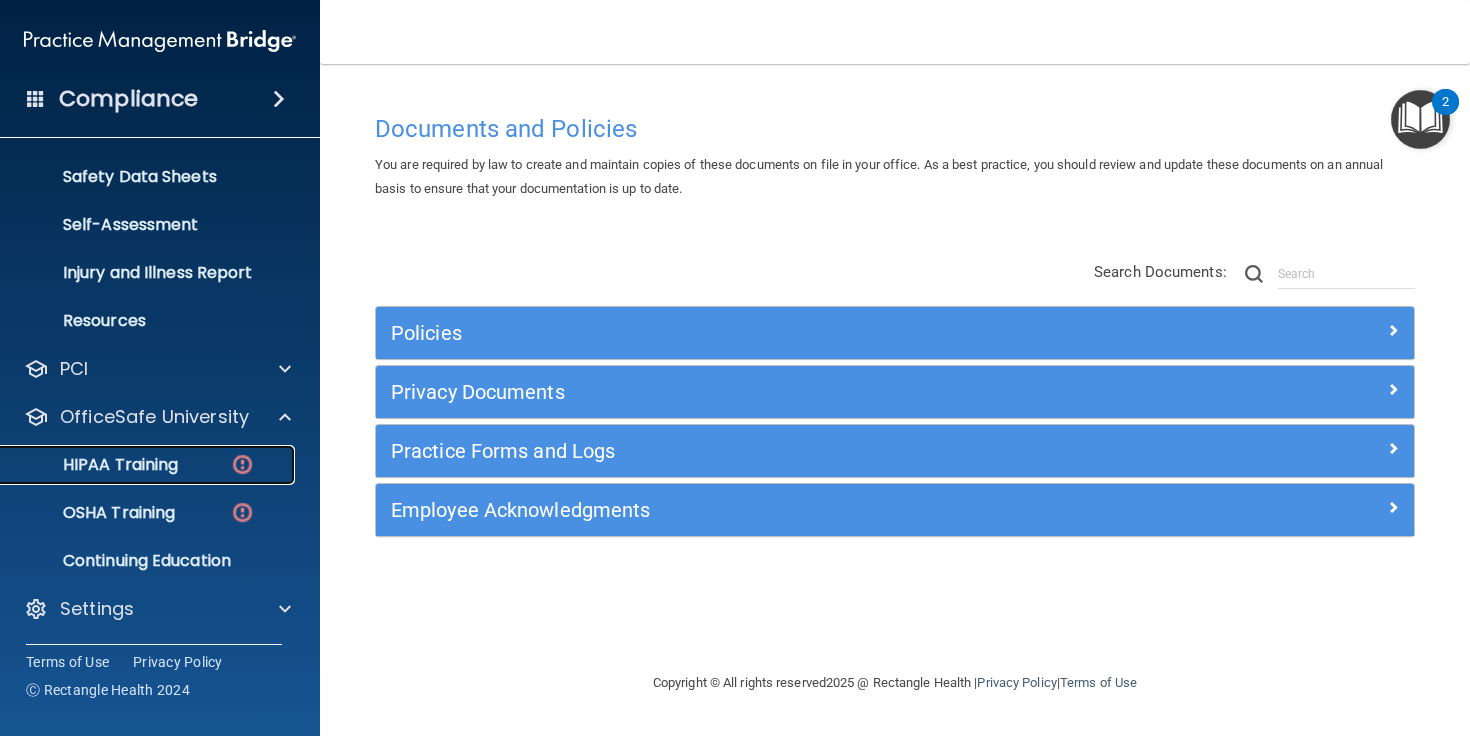 click on "HIPAA Training" at bounding box center (149, 465) 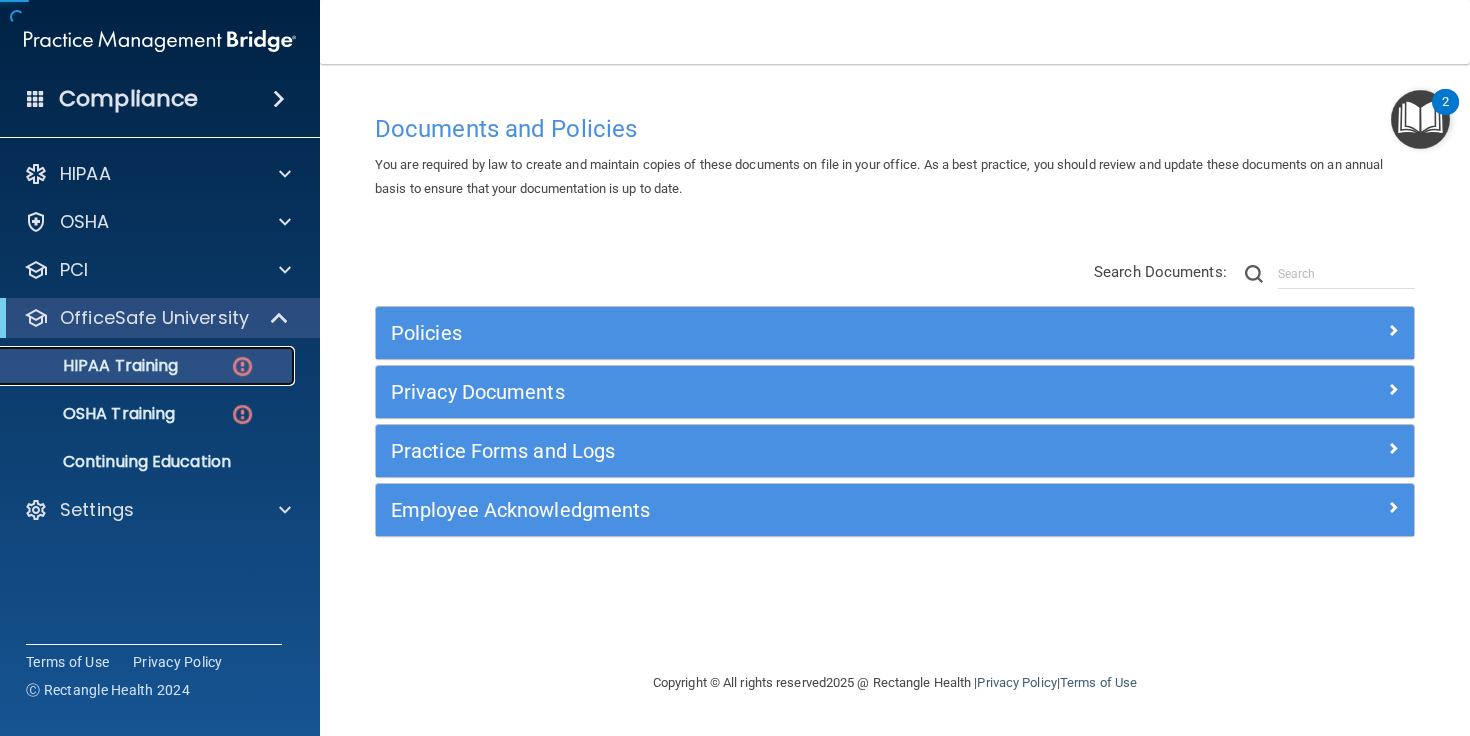 scroll, scrollTop: 0, scrollLeft: 0, axis: both 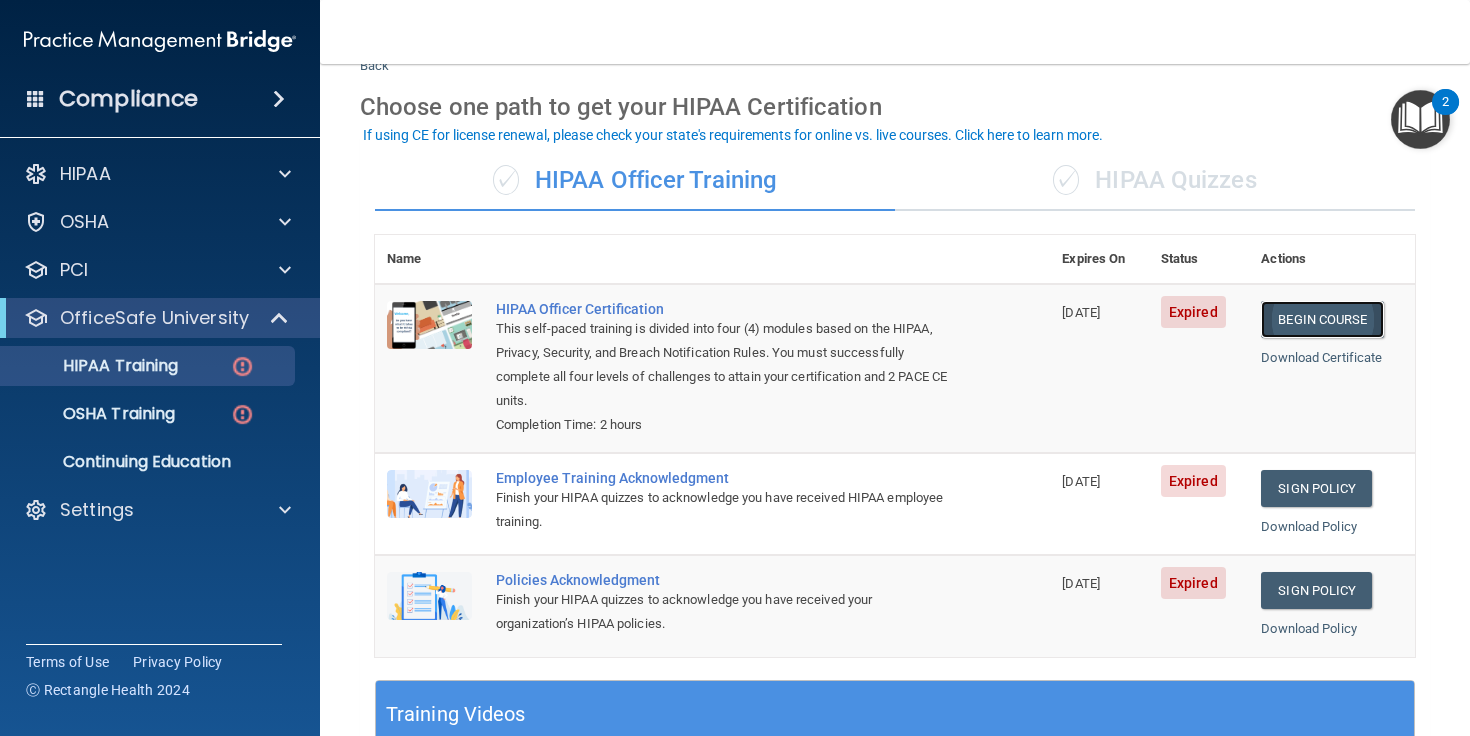 click on "Begin Course" at bounding box center (1322, 319) 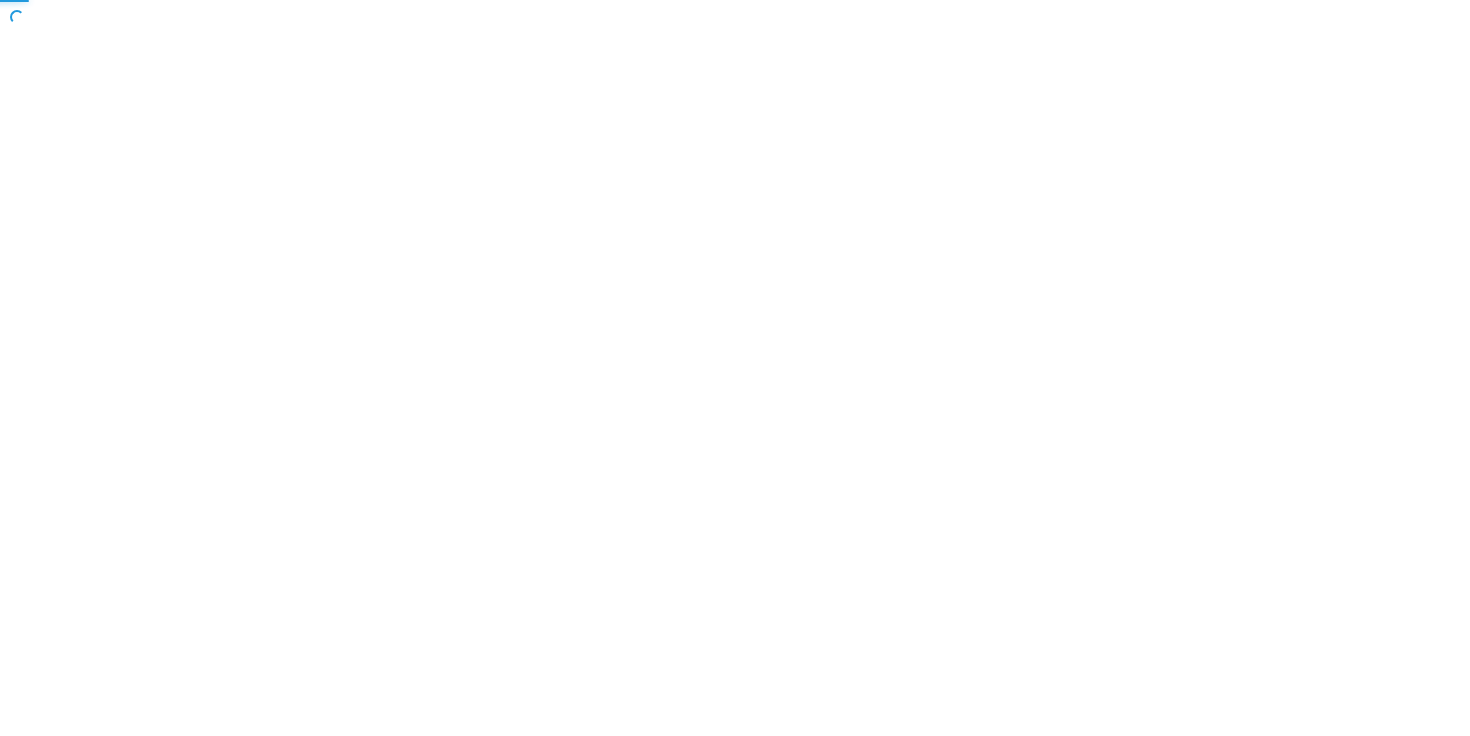 scroll, scrollTop: 0, scrollLeft: 0, axis: both 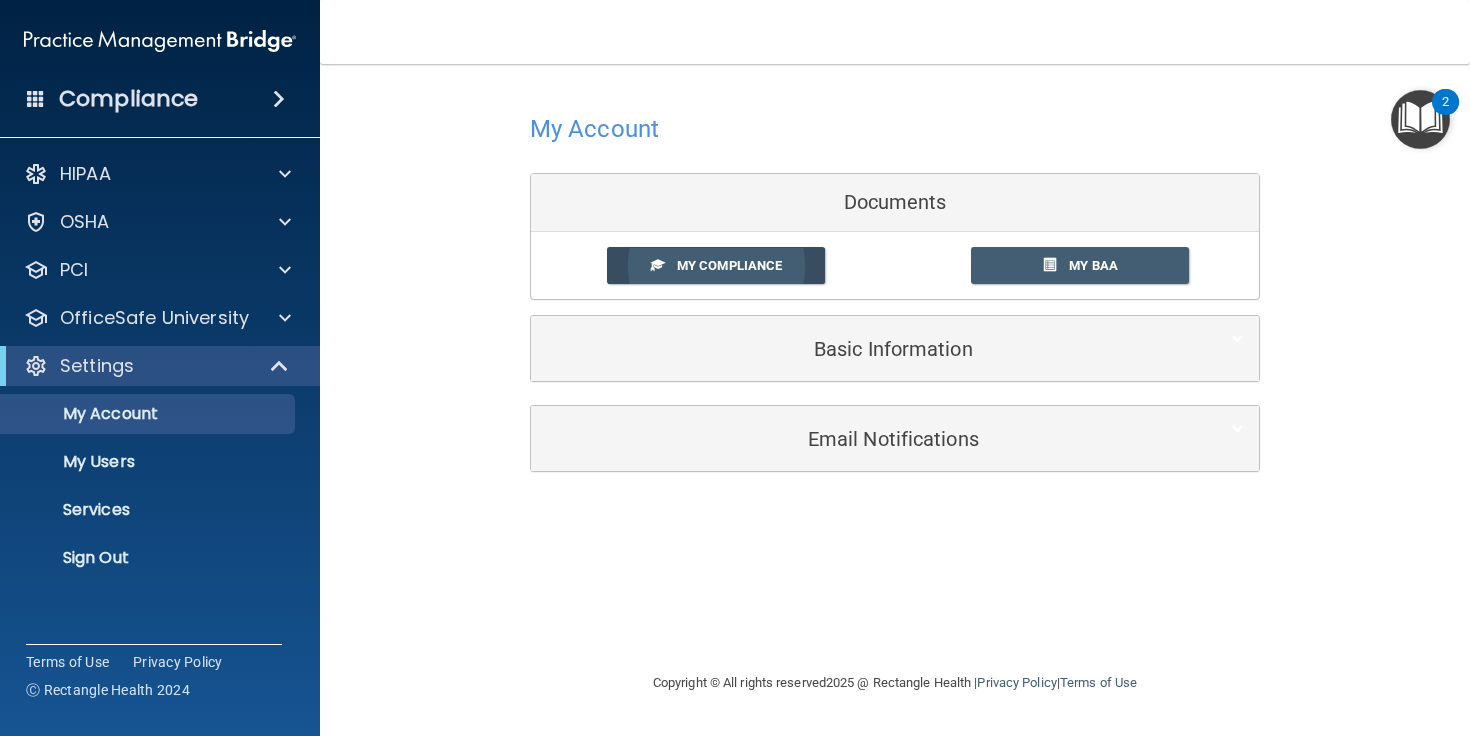 click on "My Compliance" at bounding box center (729, 265) 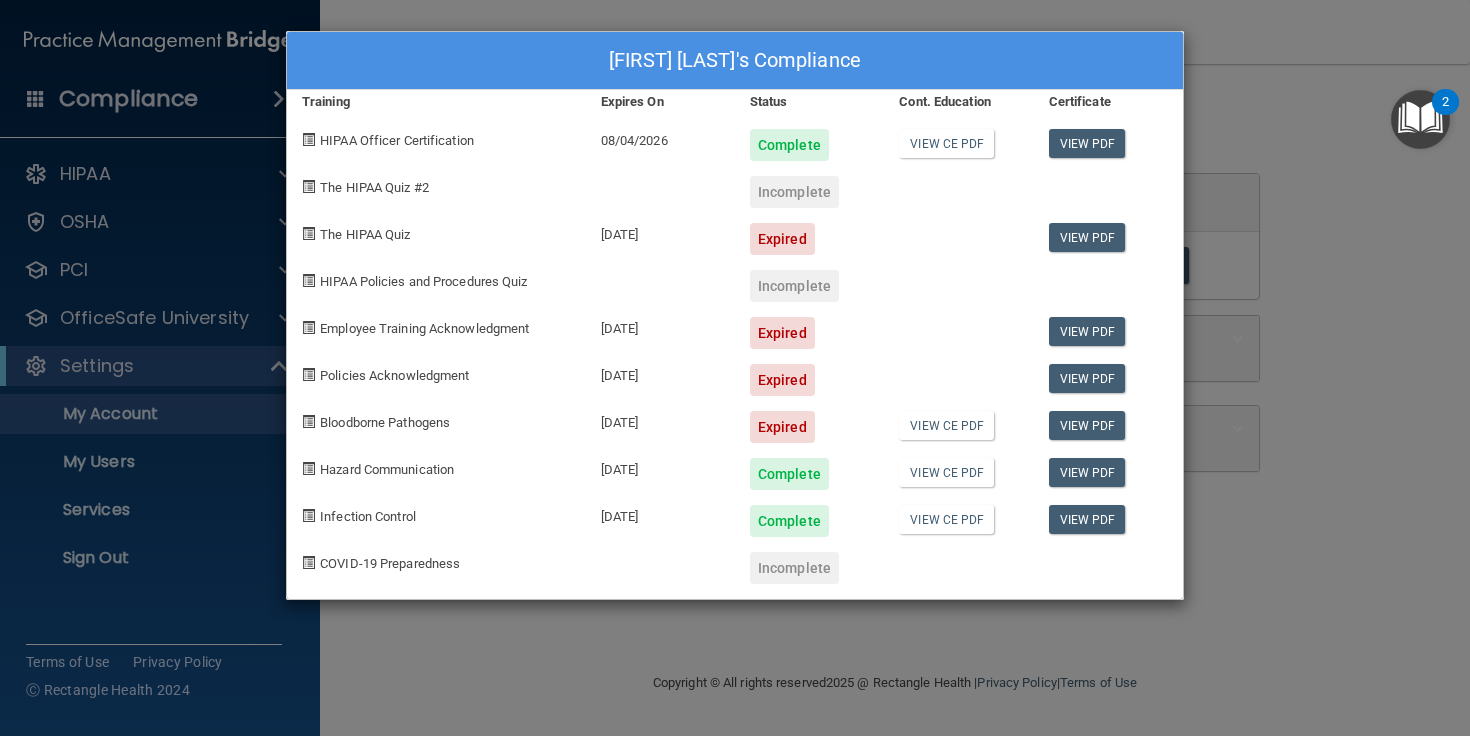 click on "Saman Taylor's Compliance      Training   Expires On   Status   Cont. Education   Certificate         HIPAA Officer Certification      08/04/2026       Complete        View CE PDF       View PDF         The HIPAA Quiz #2             Incomplete                      The HIPAA Quiz      07/15/2025       Expired              View PDF         HIPAA Policies and Procedures Quiz             Incomplete                      Employee Training Acknowledgment      07/15/2025       Expired              View PDF         Policies Acknowledgment      07/15/2025       Expired              View PDF         Bloodborne Pathogens      07/15/2025       Expired        View CE PDF       View PDF         Hazard Communication      09/11/2025       Complete        View CE PDF       View PDF         Infection Control      09/11/2025       Complete        View CE PDF       View PDF         COVID-19 Preparedness             Incomplete" at bounding box center [735, 368] 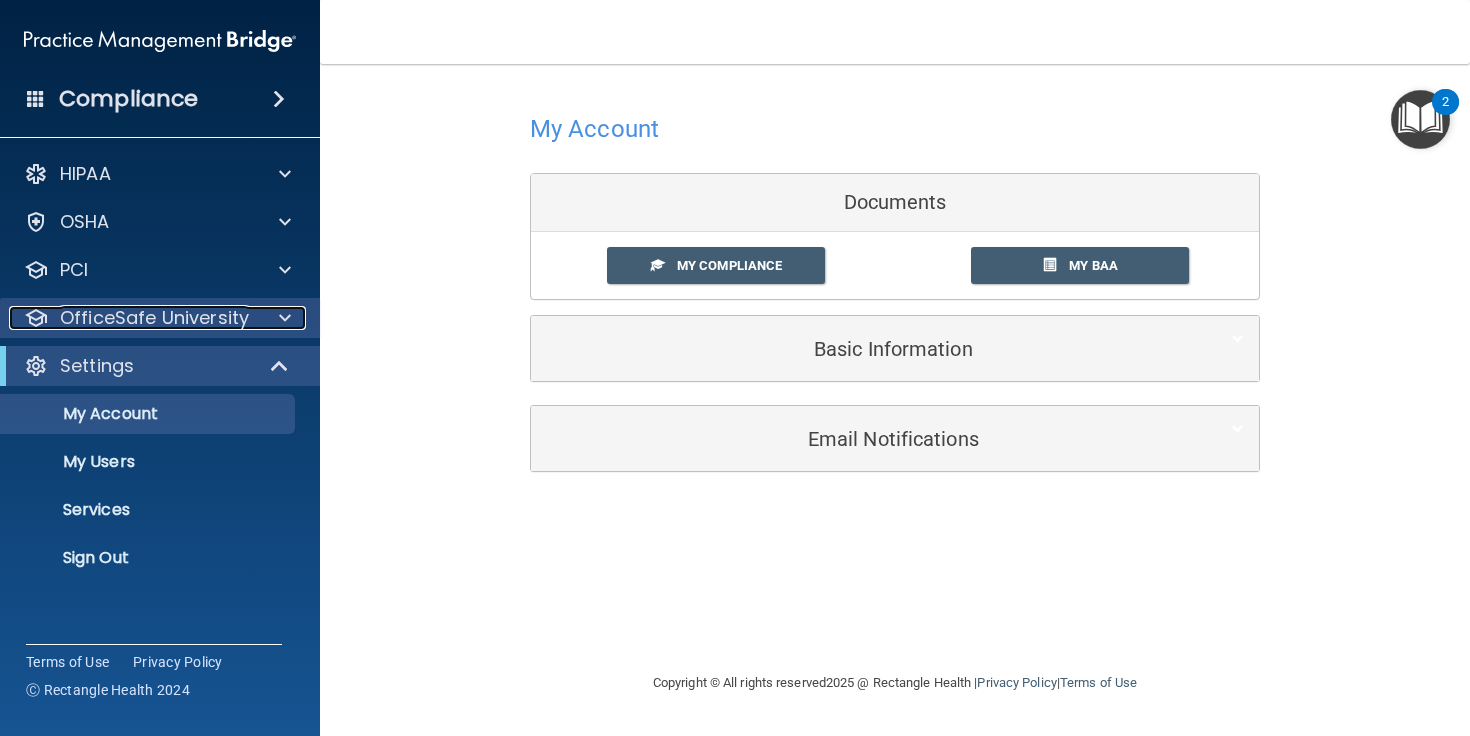 click on "OfficeSafe University" at bounding box center [154, 318] 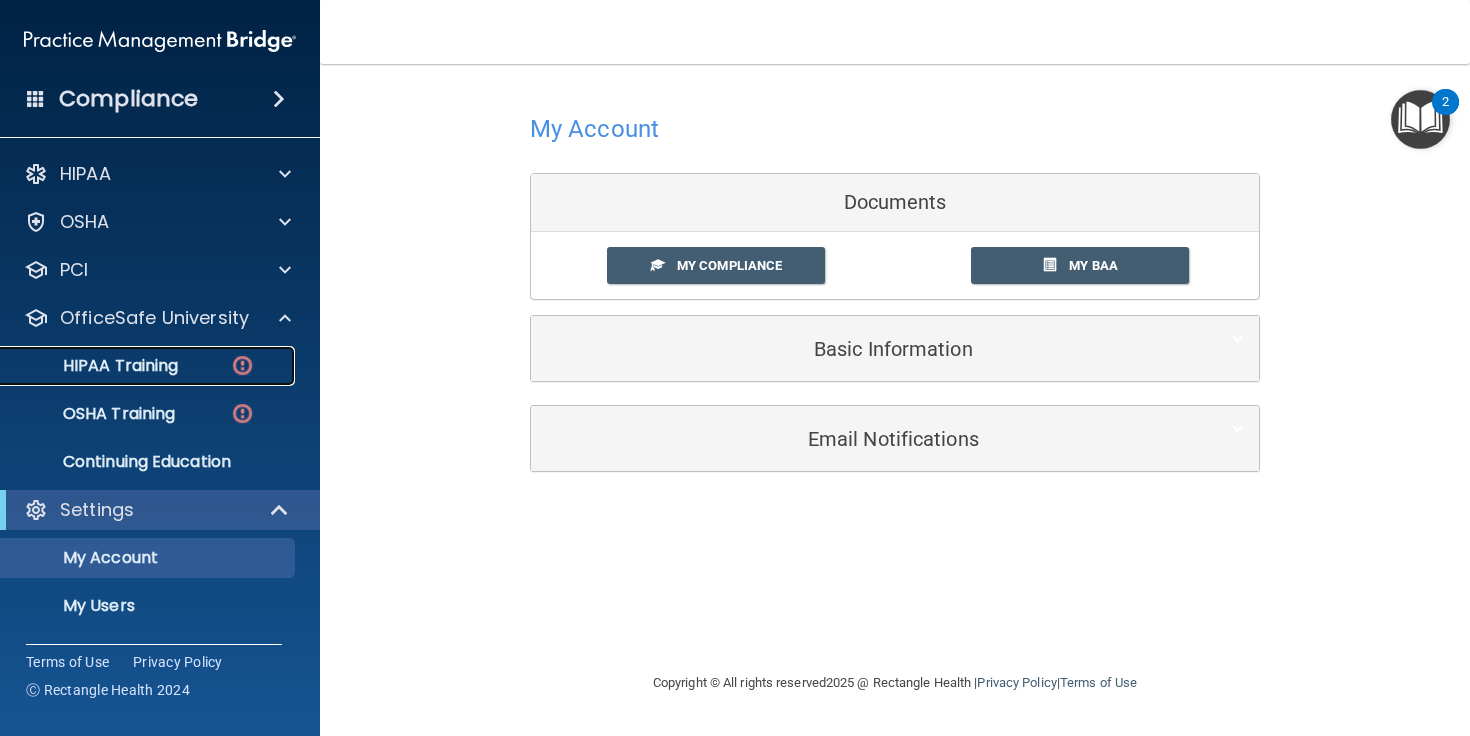 click on "HIPAA Training" at bounding box center [149, 366] 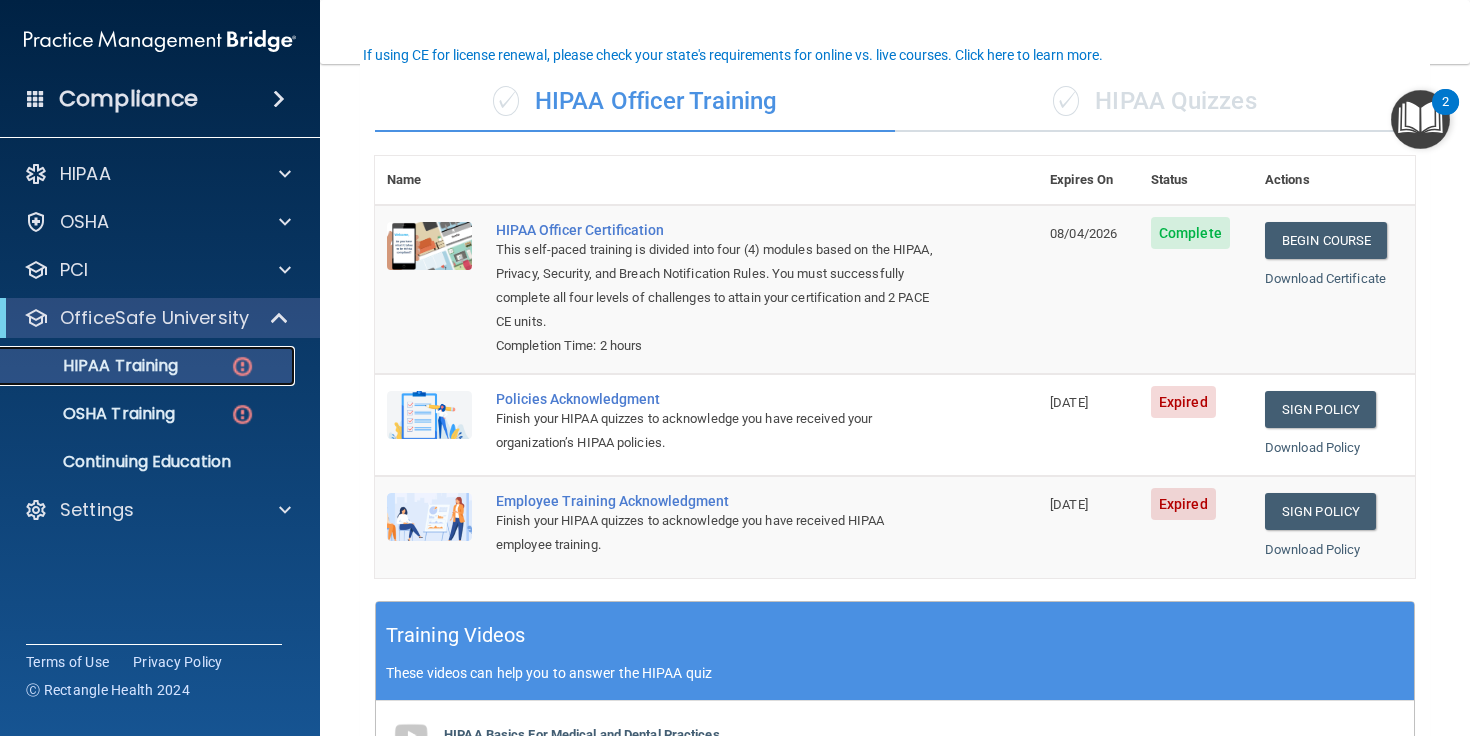 scroll, scrollTop: 148, scrollLeft: 0, axis: vertical 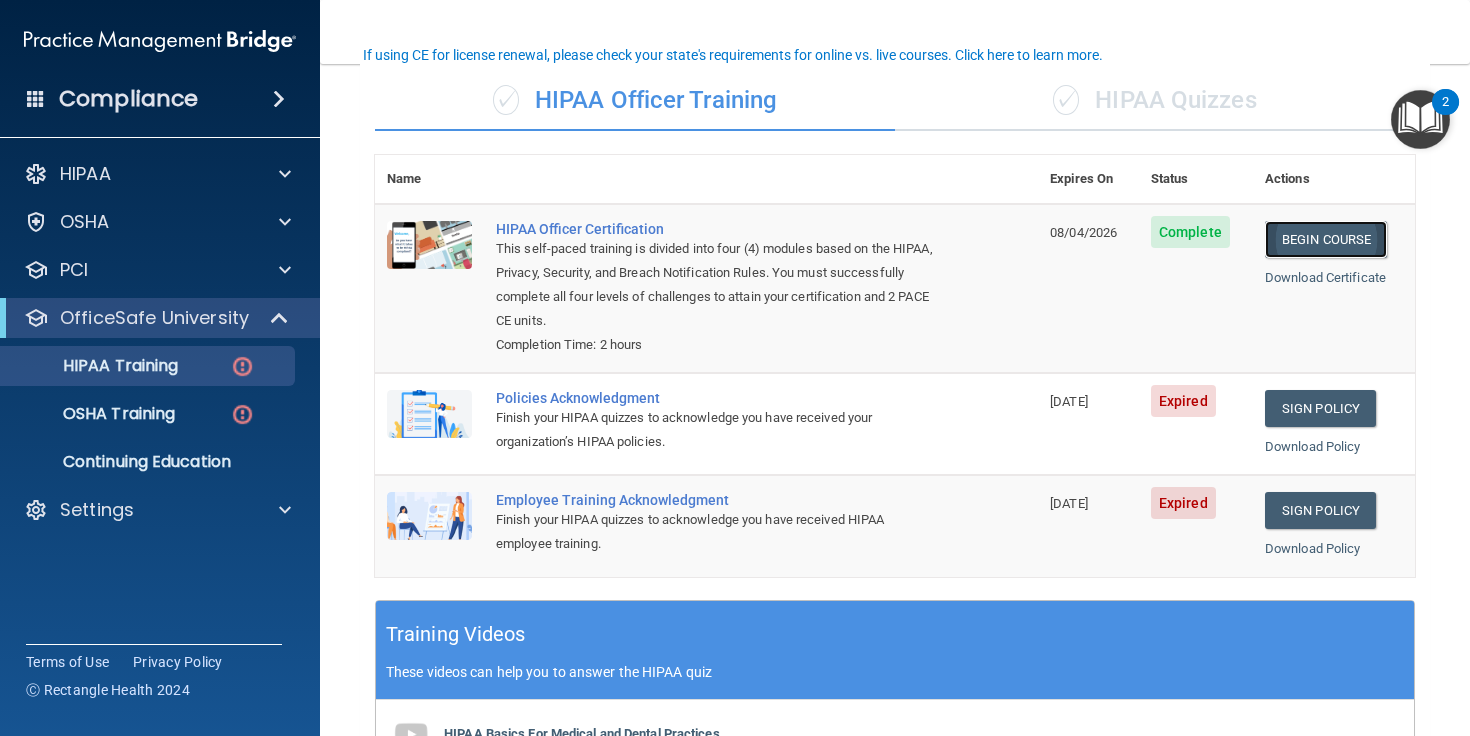 click on "Begin Course" at bounding box center [1326, 239] 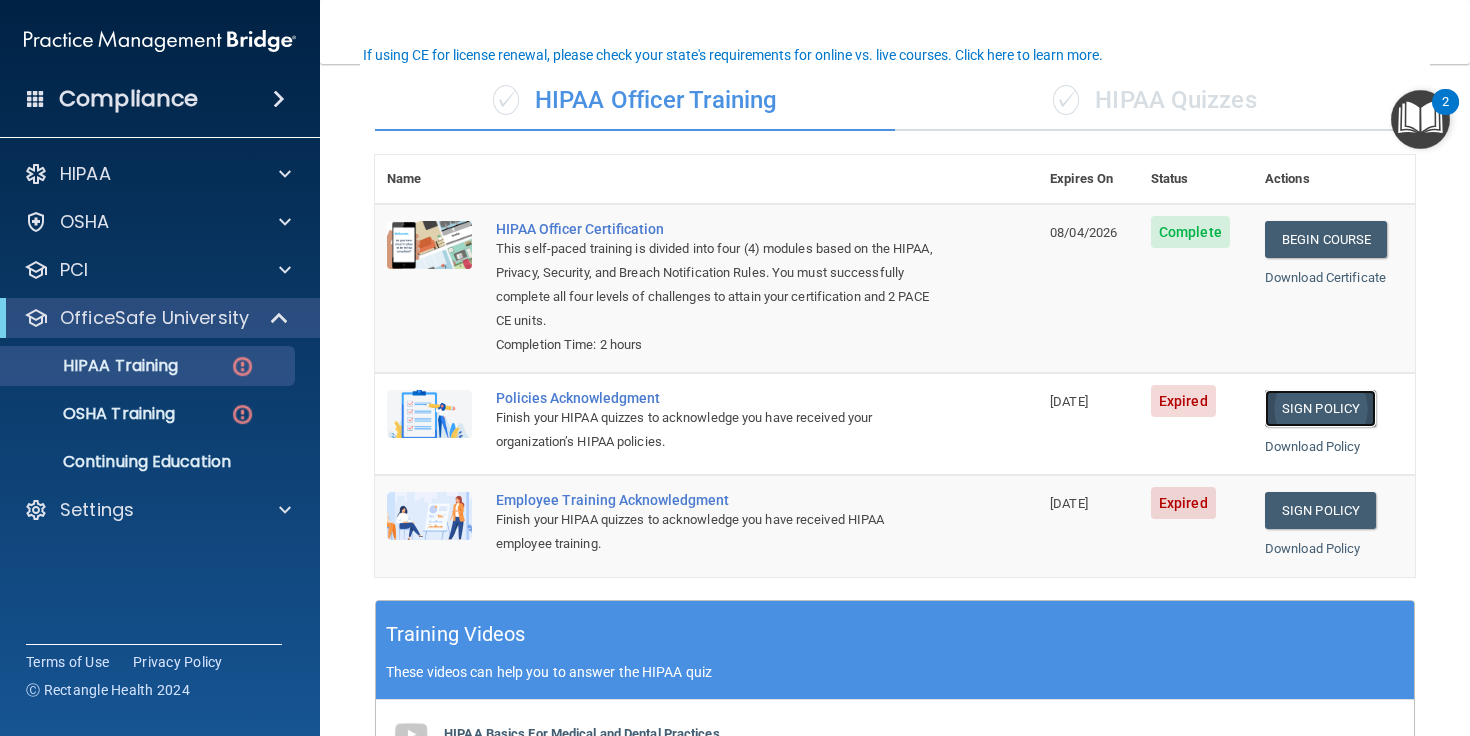 click on "Sign Policy" at bounding box center (1320, 408) 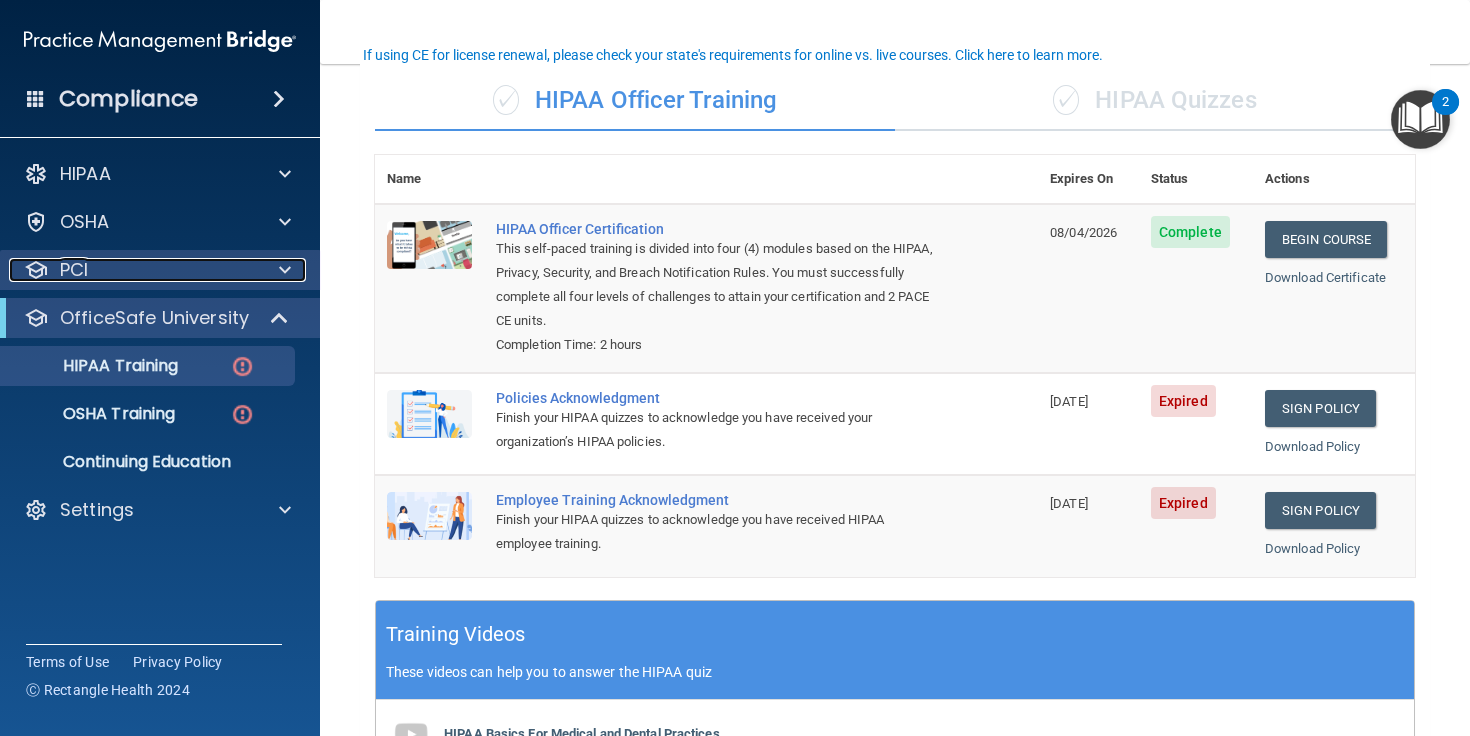 click on "PCI" at bounding box center [133, 270] 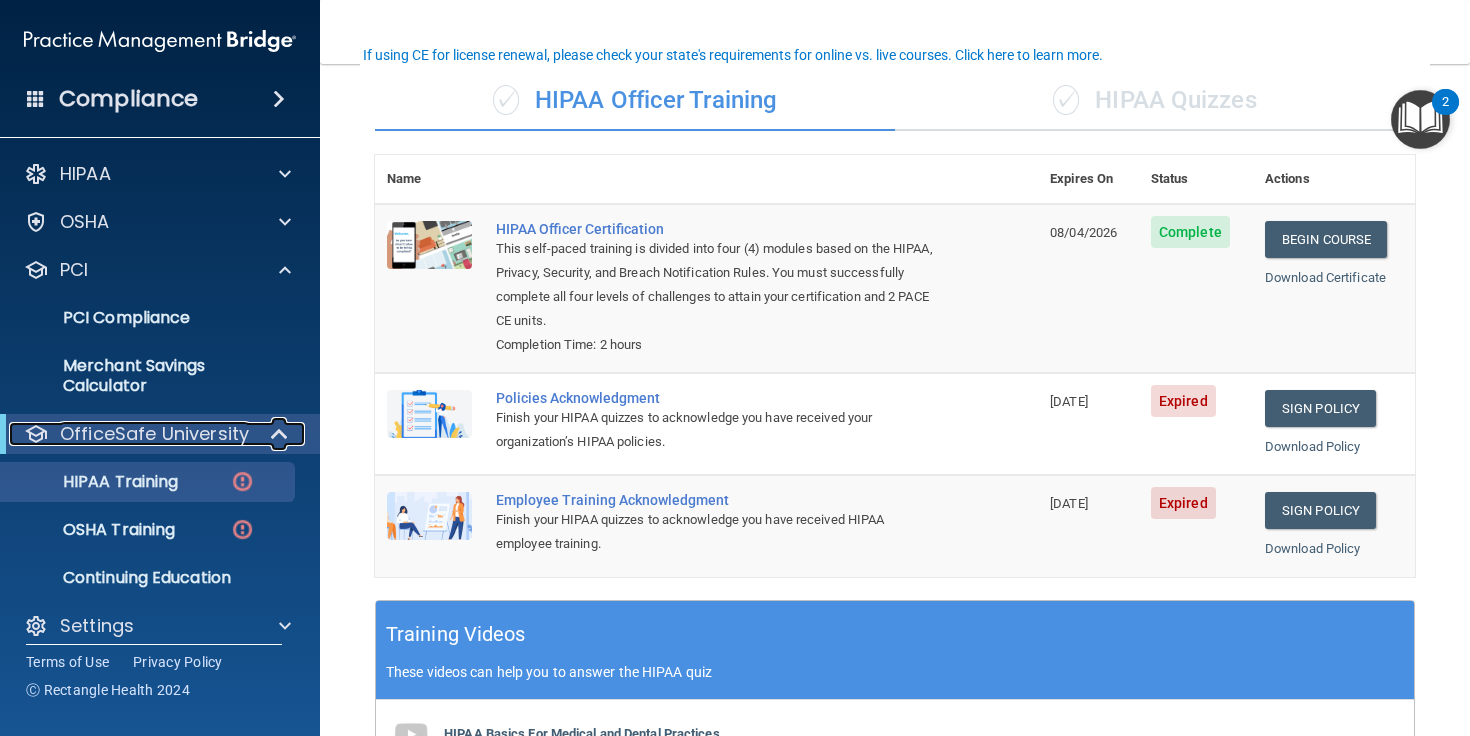 click on "OfficeSafe University" at bounding box center [154, 434] 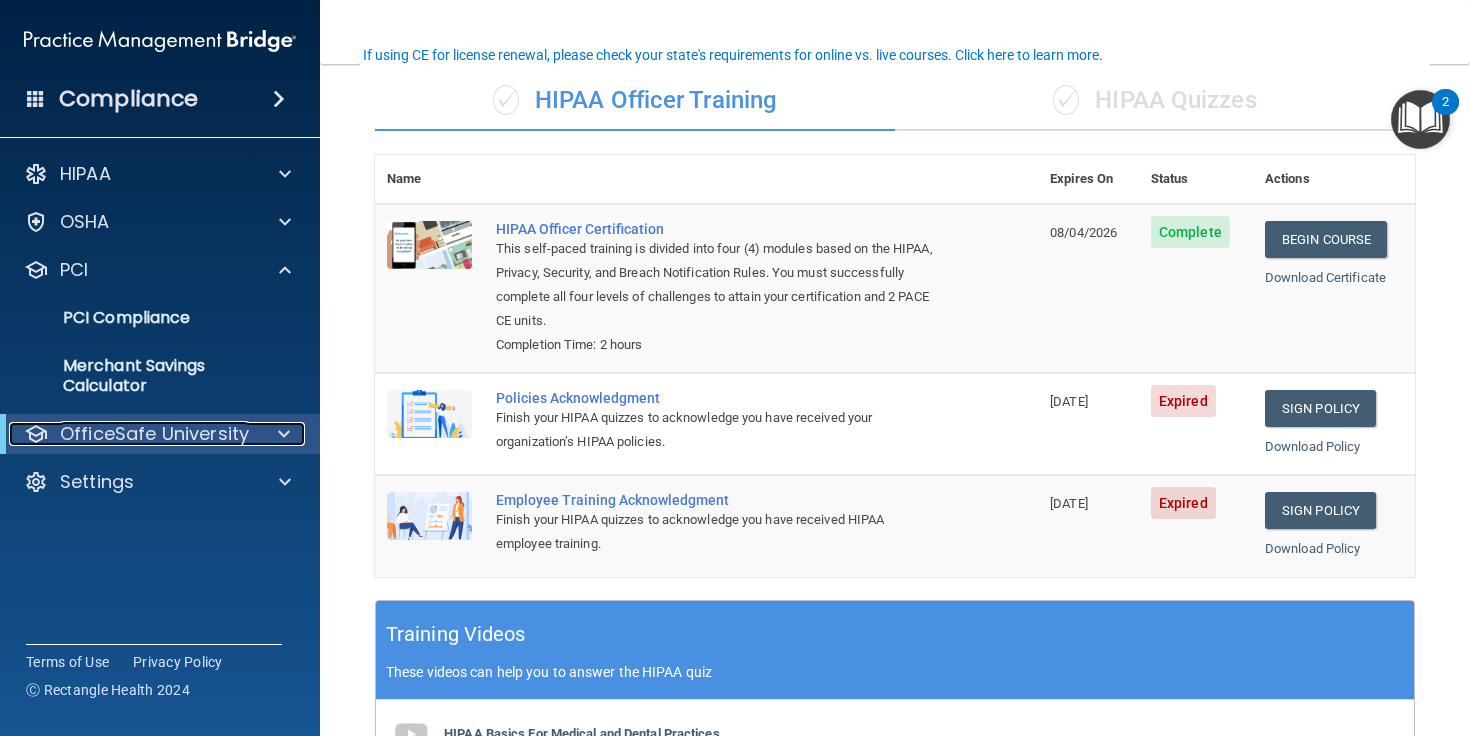 click on "OfficeSafe University" at bounding box center [154, 434] 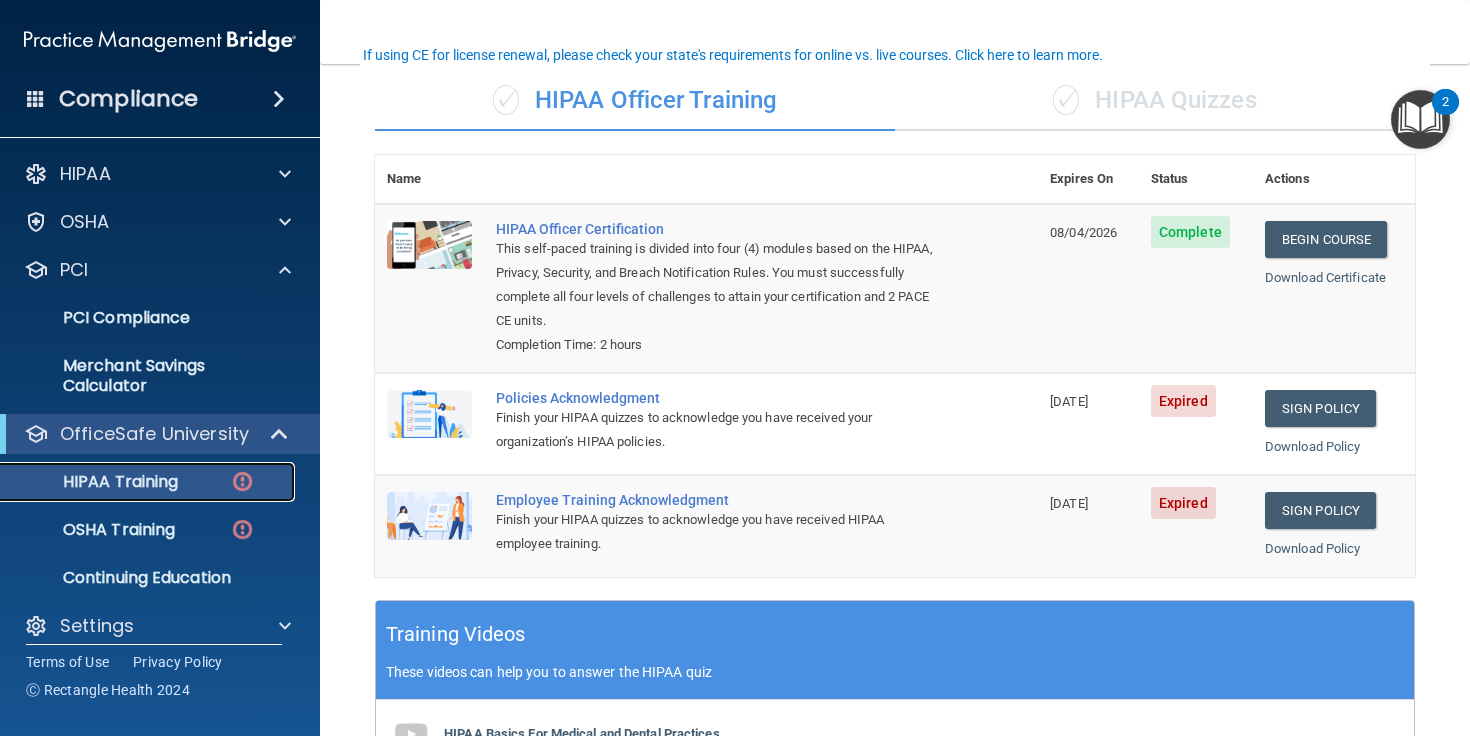 click on "HIPAA Training" at bounding box center (95, 482) 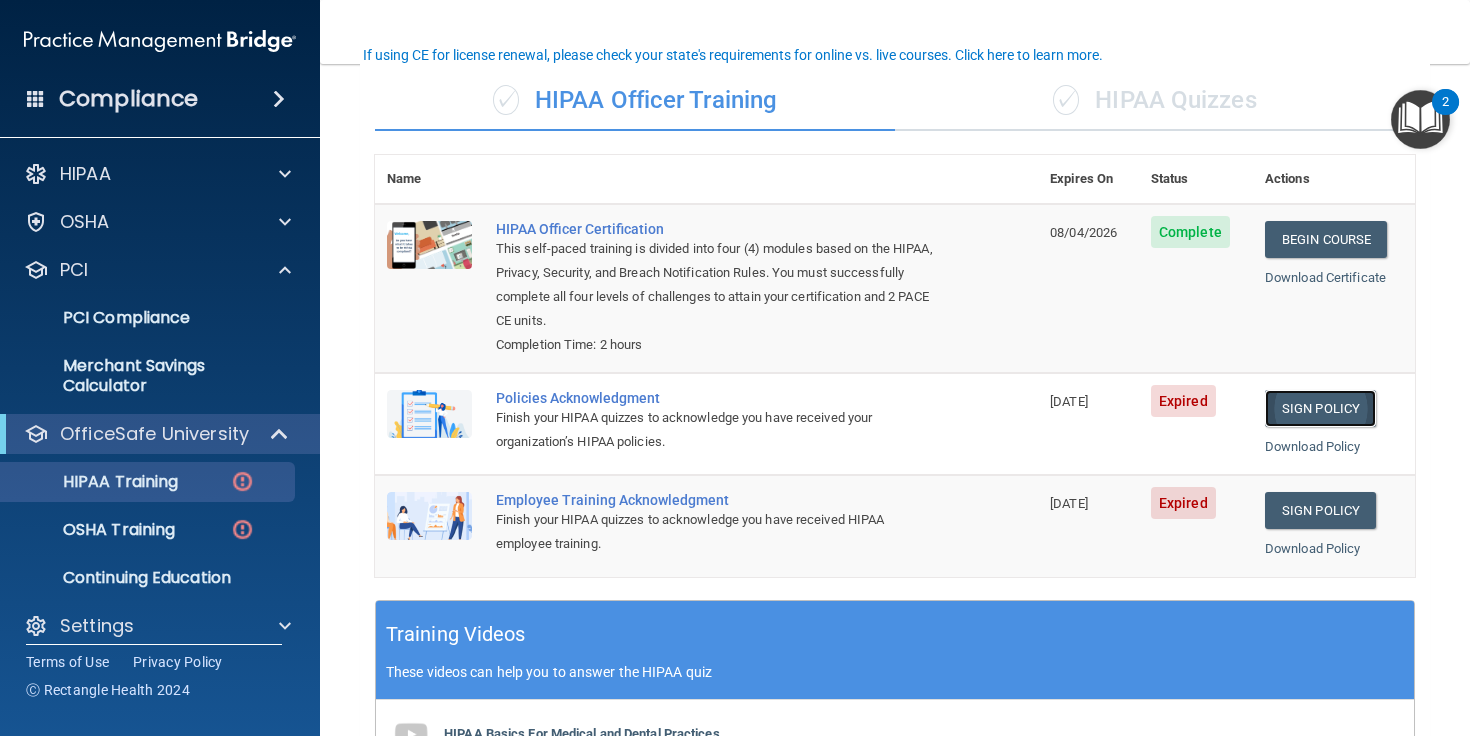 click on "Sign Policy" at bounding box center (1320, 408) 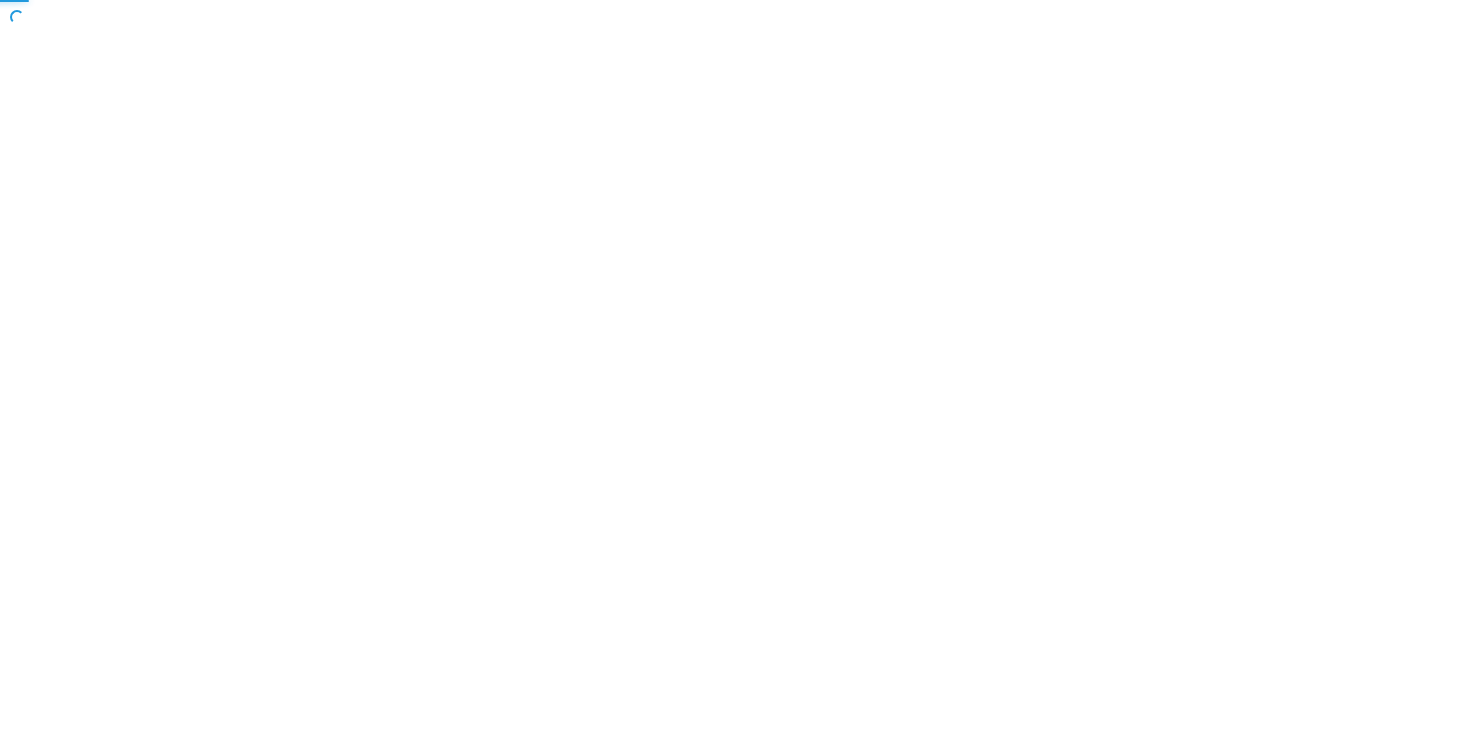 scroll, scrollTop: 0, scrollLeft: 0, axis: both 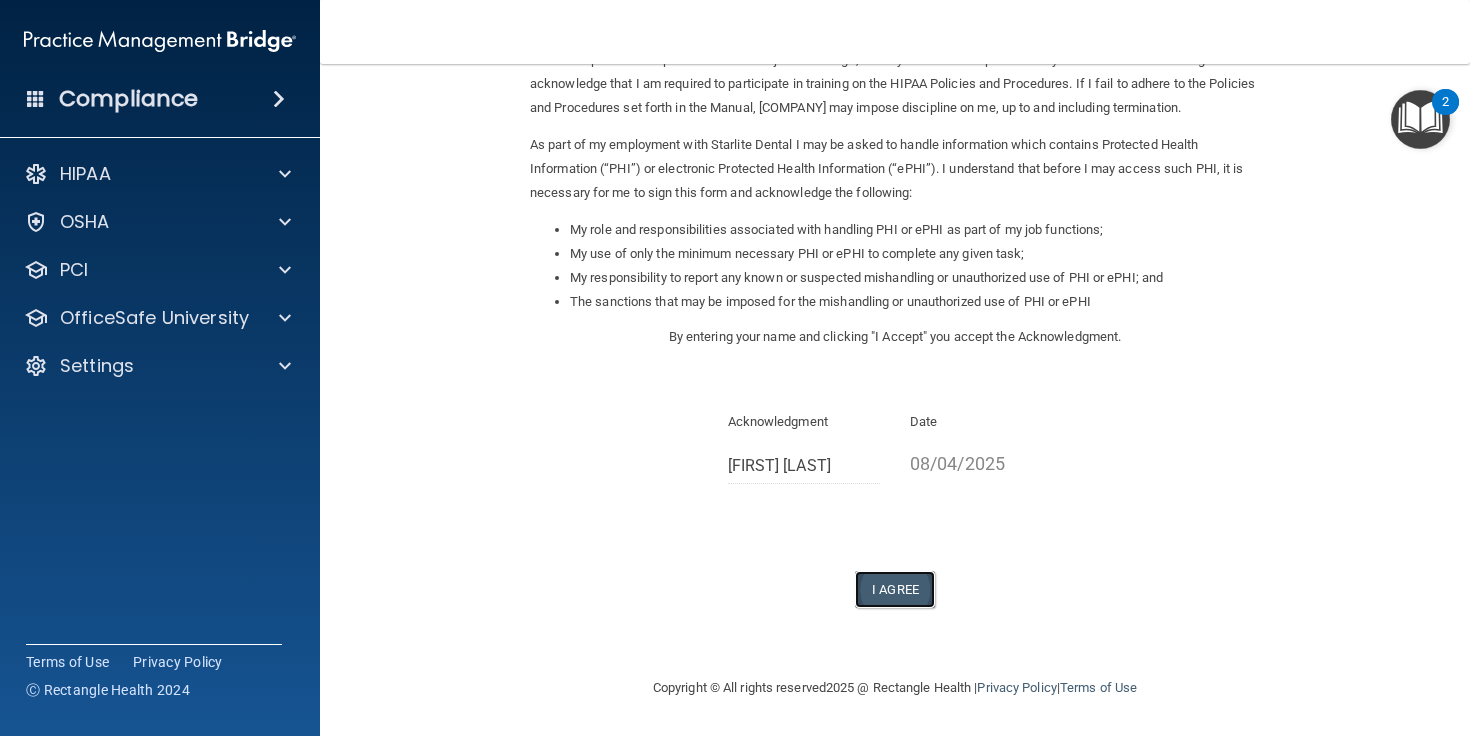 click on "I Agree" at bounding box center (895, 589) 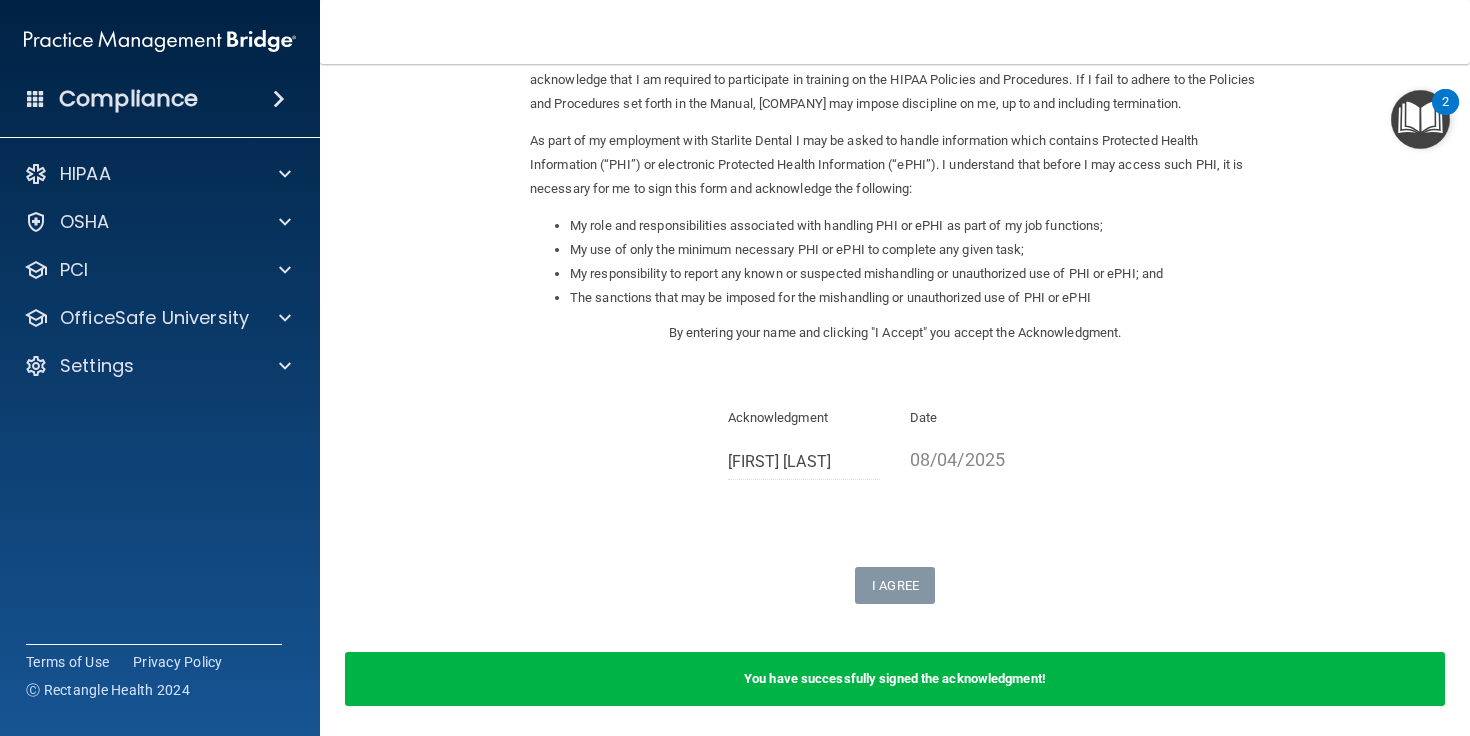 scroll, scrollTop: 258, scrollLeft: 0, axis: vertical 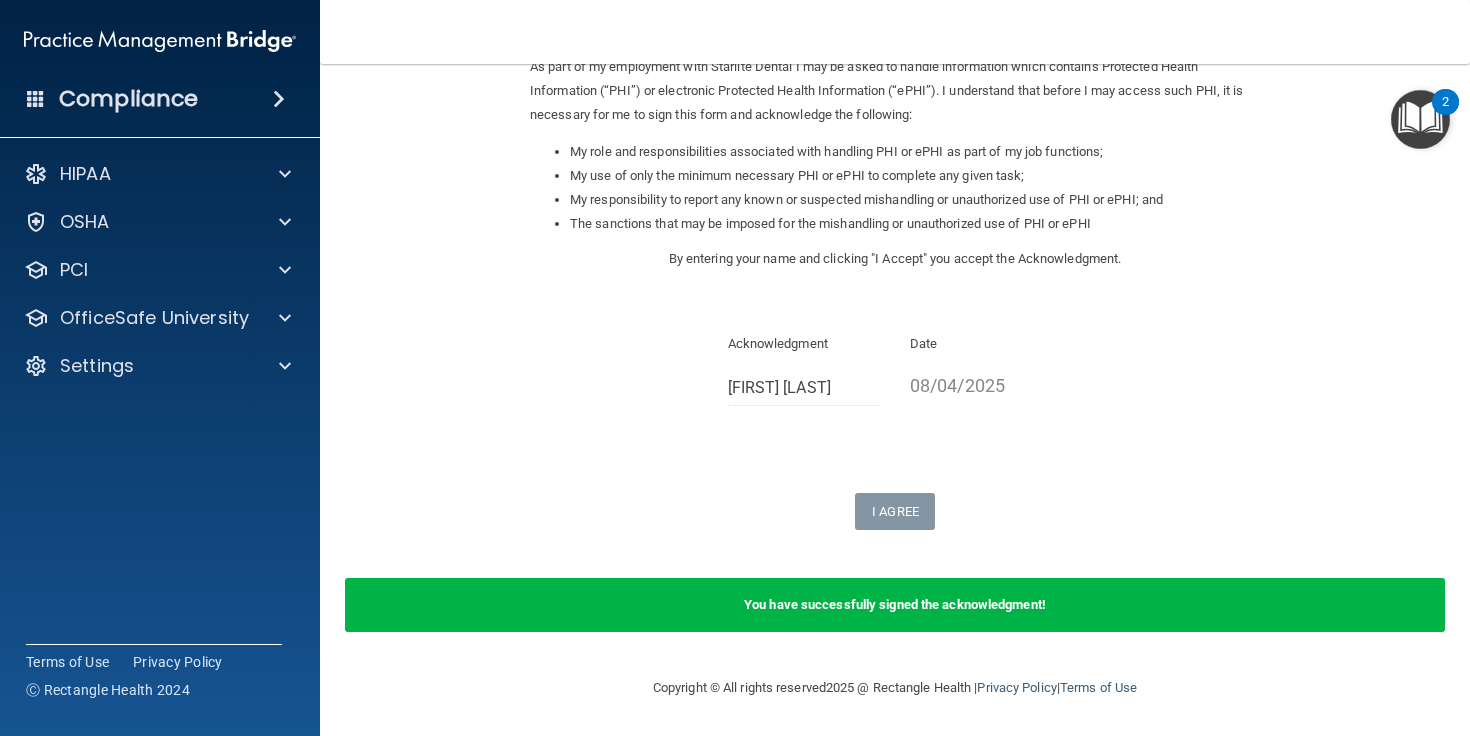 click on "08/04/2025" at bounding box center [986, 385] 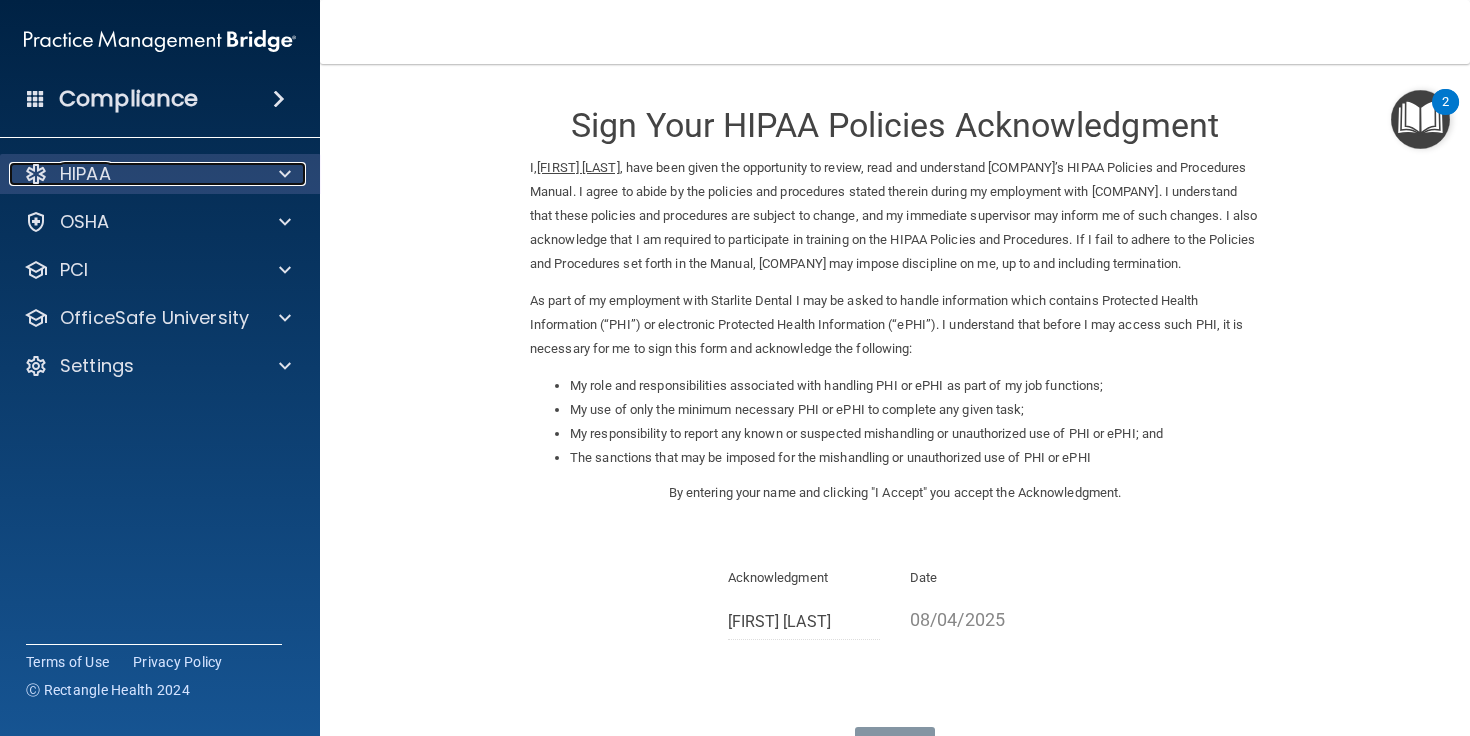 click at bounding box center [282, 174] 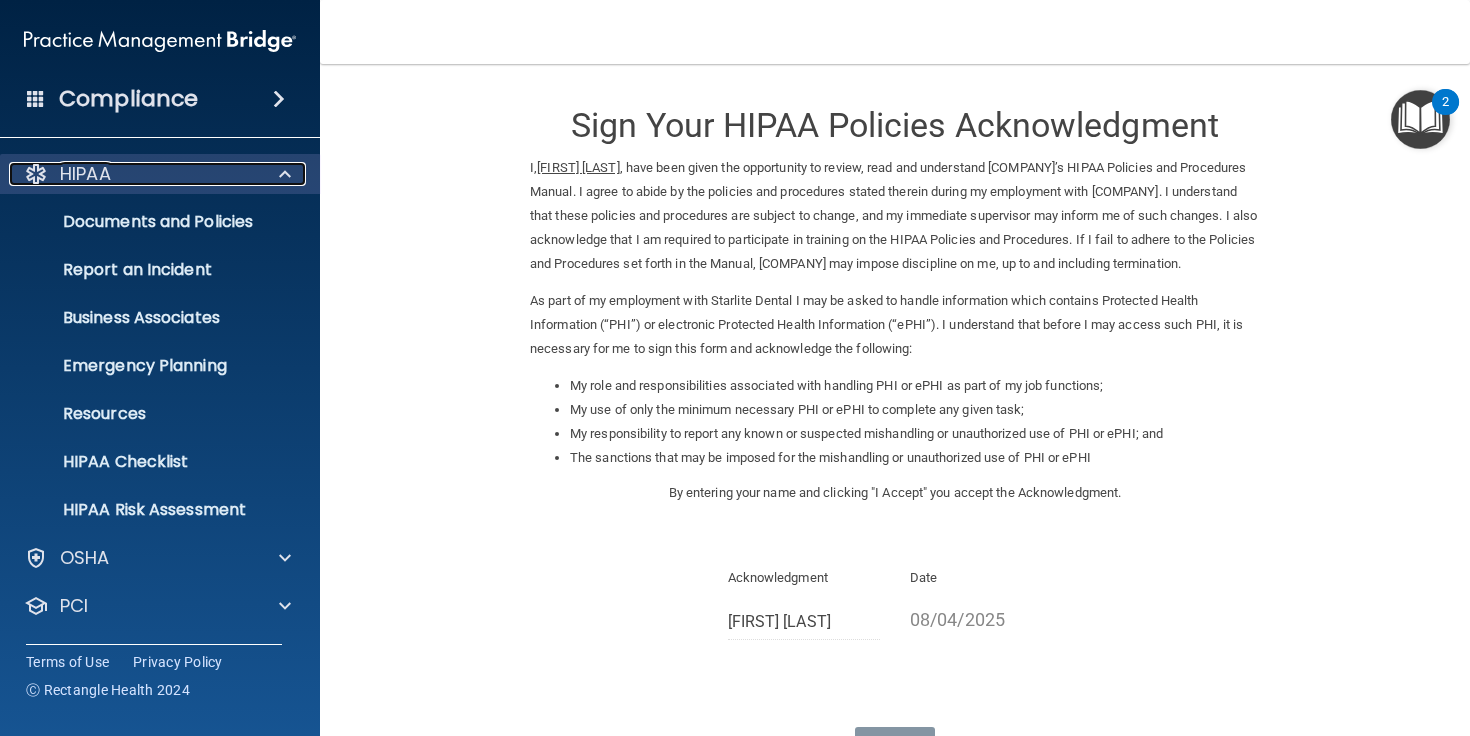 click at bounding box center (282, 174) 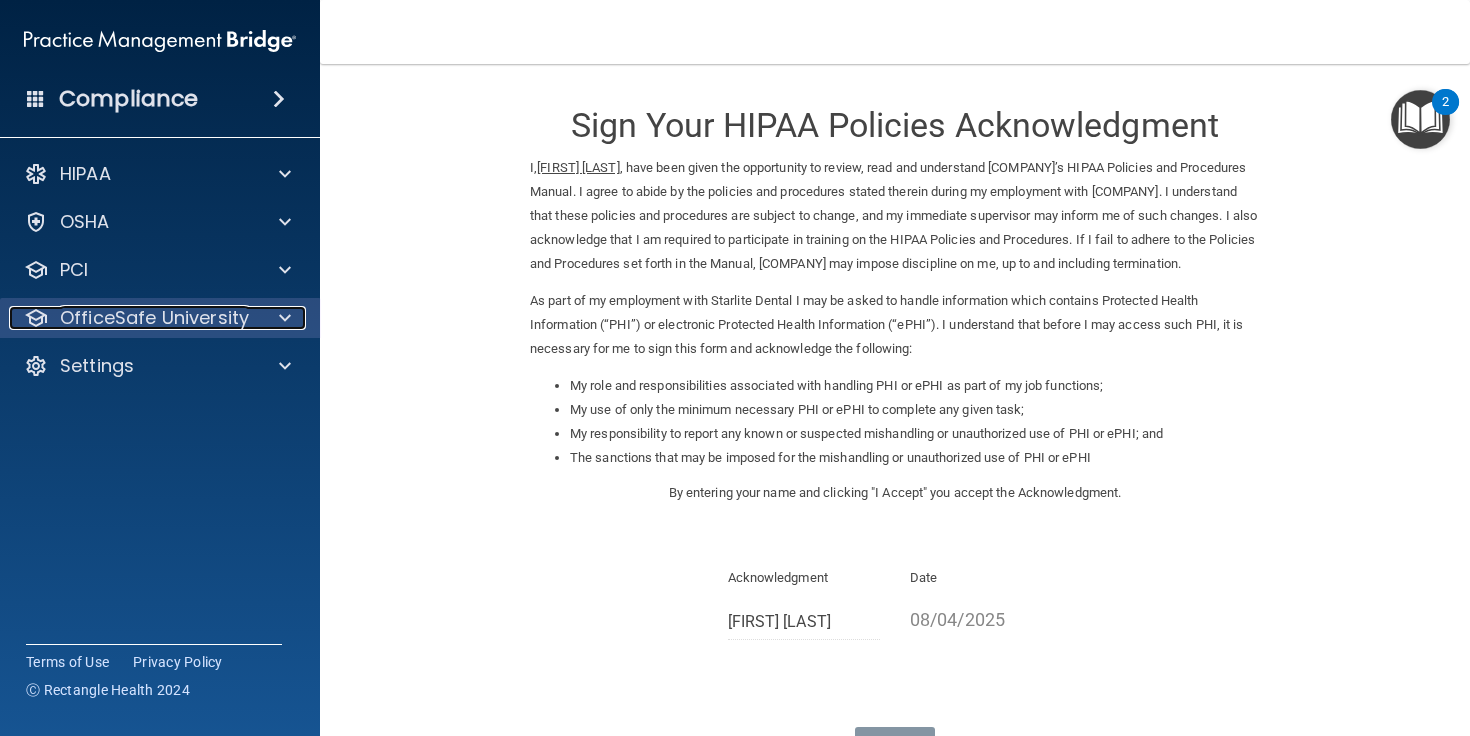 click at bounding box center (282, 318) 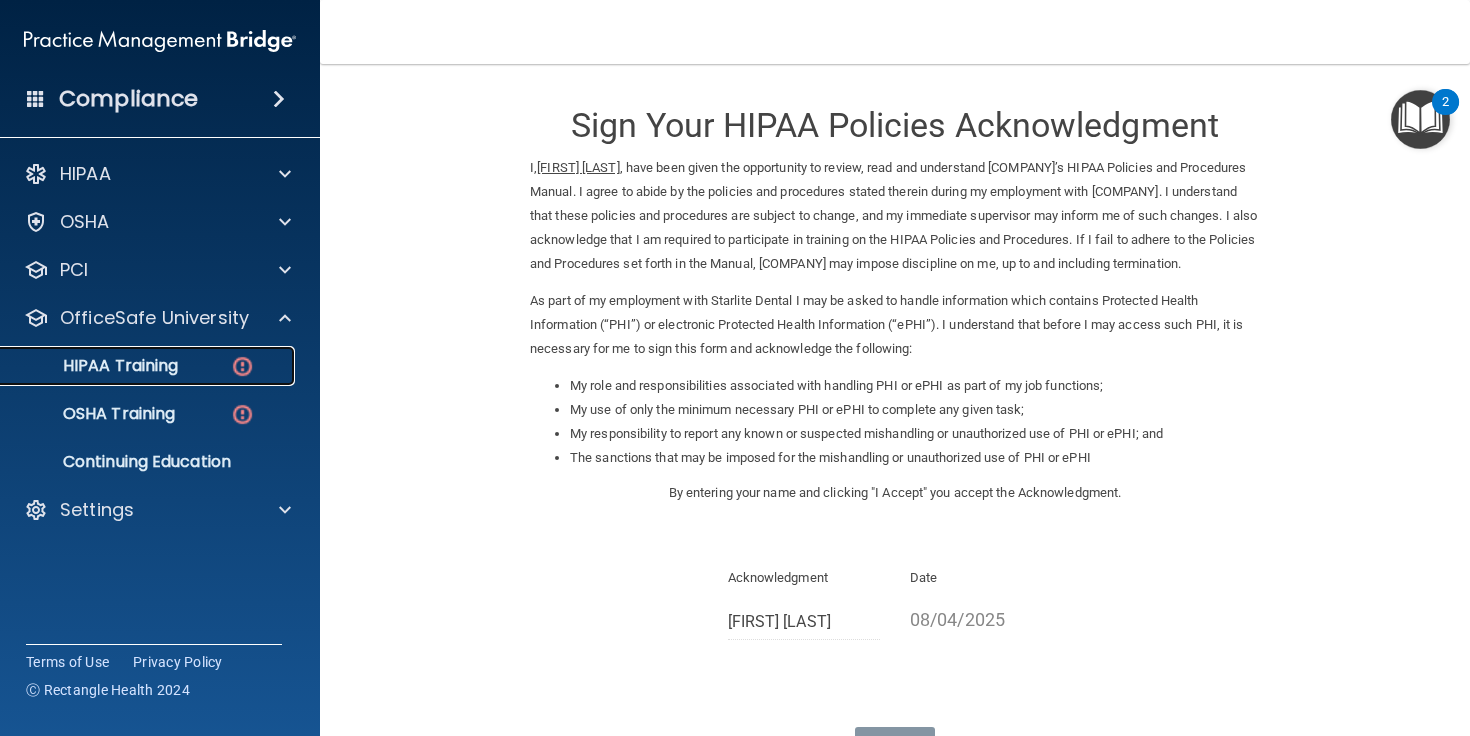 click on "HIPAA Training" at bounding box center [149, 366] 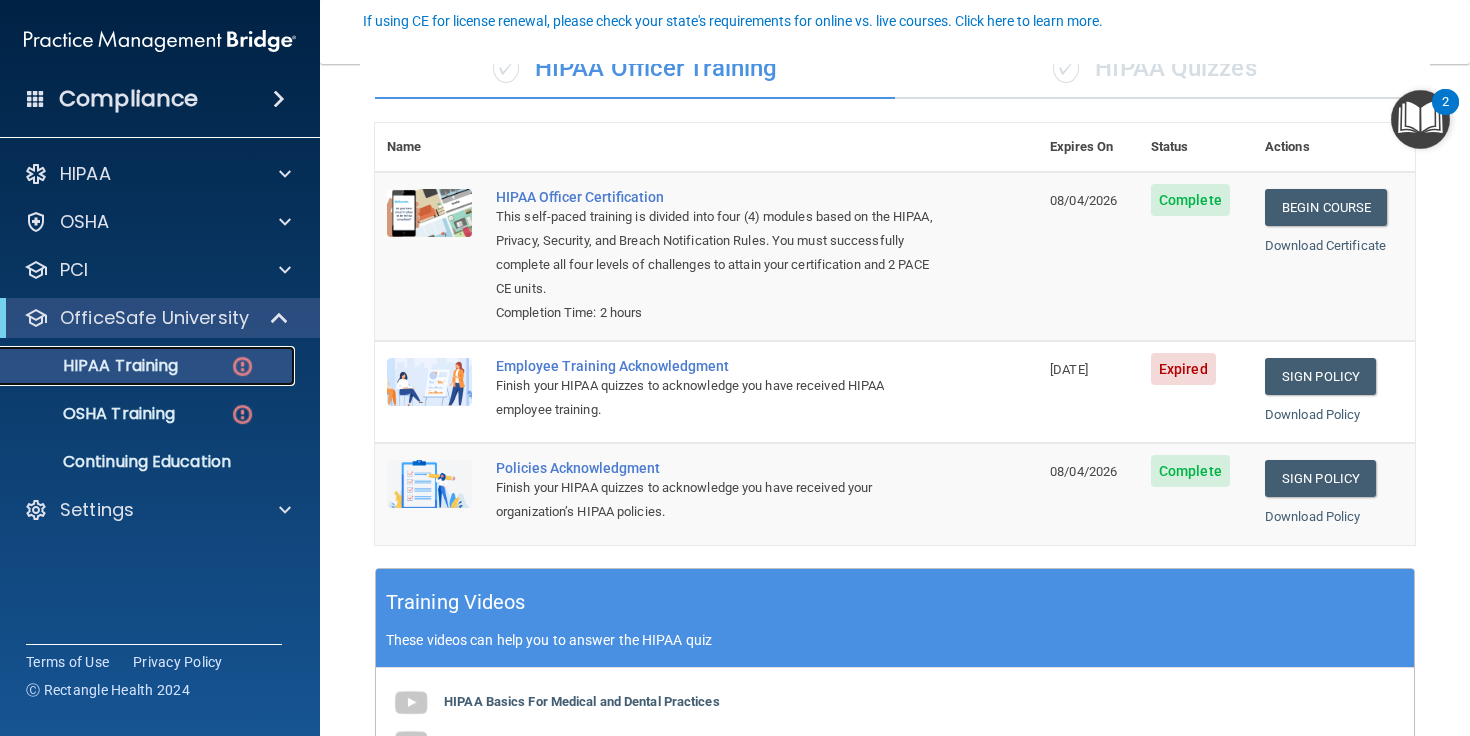 scroll, scrollTop: 182, scrollLeft: 0, axis: vertical 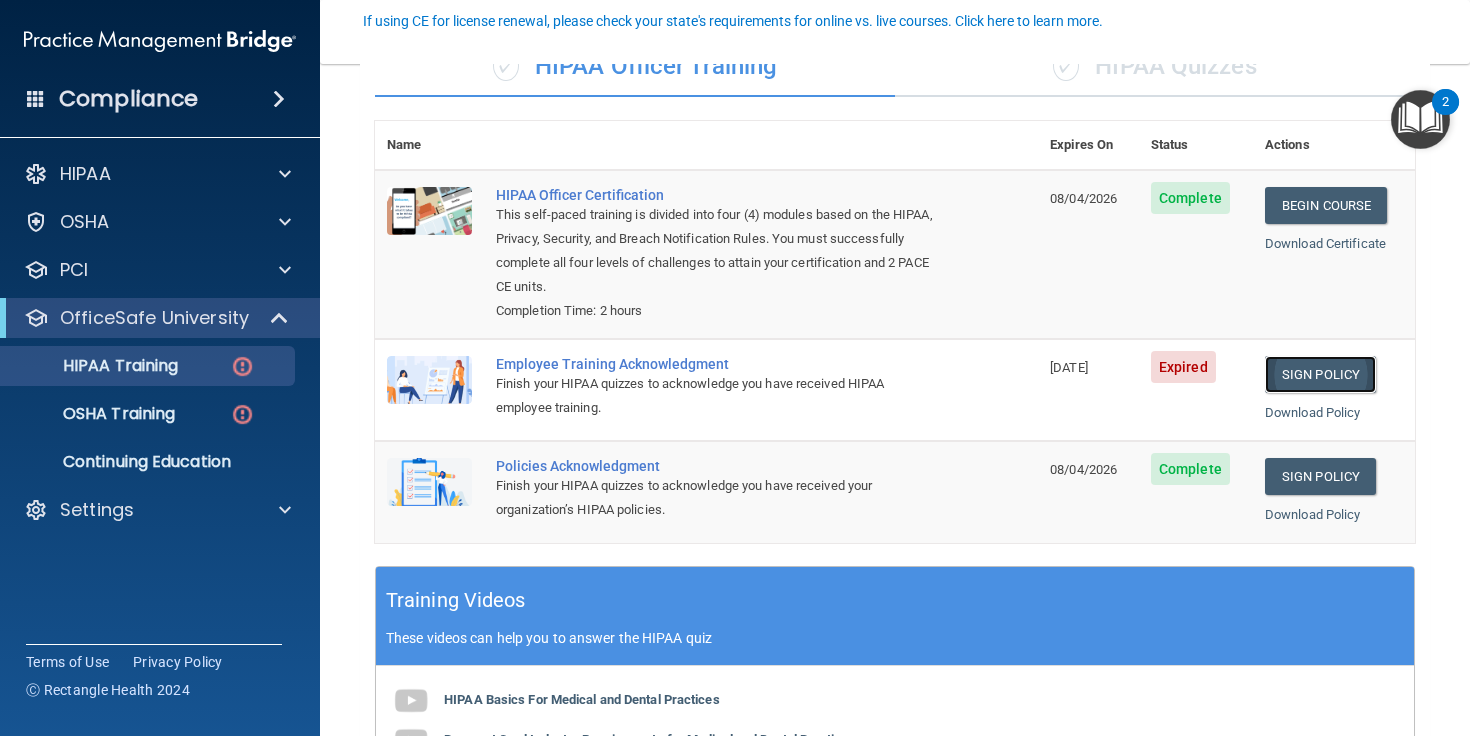 click on "Sign Policy" at bounding box center (1320, 374) 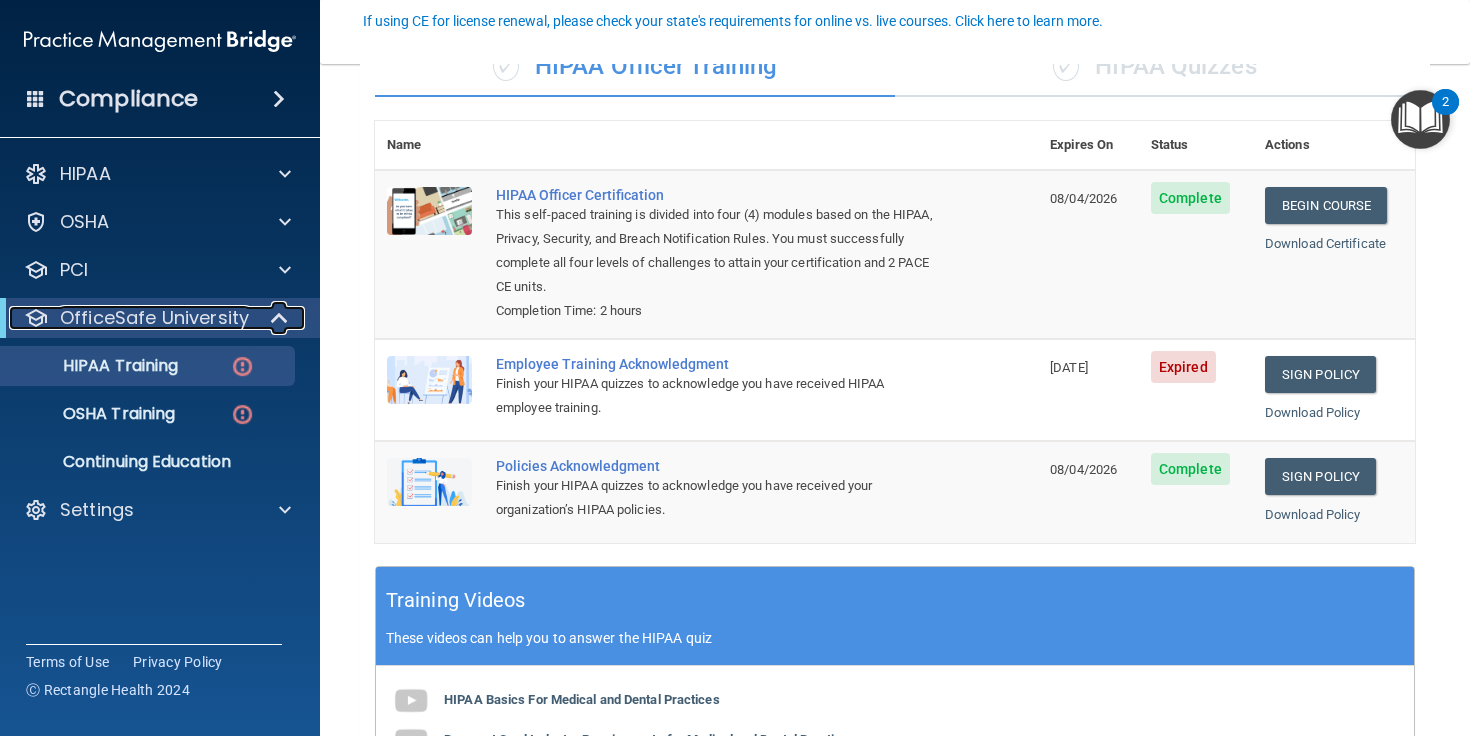 click on "OfficeSafe University" at bounding box center [154, 318] 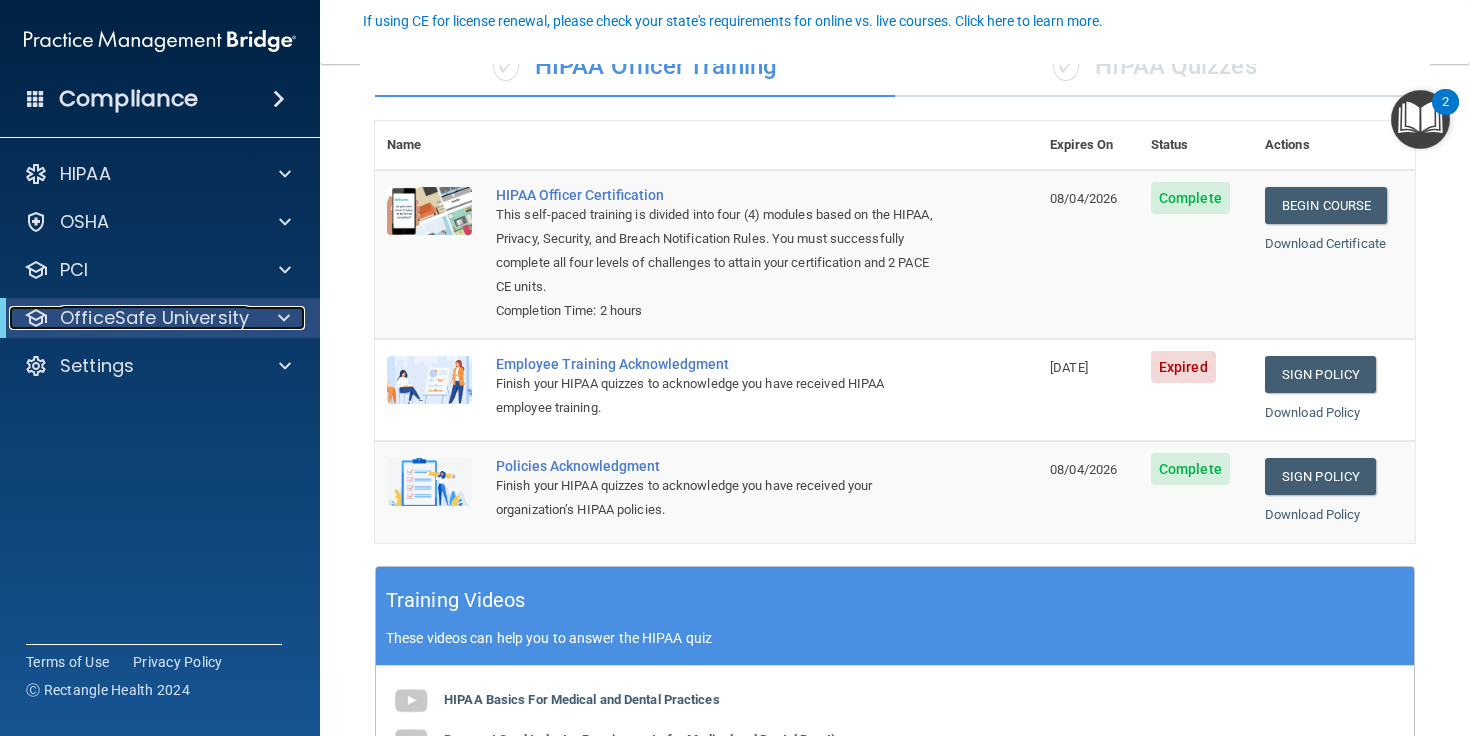 click on "OfficeSafe University" at bounding box center [154, 318] 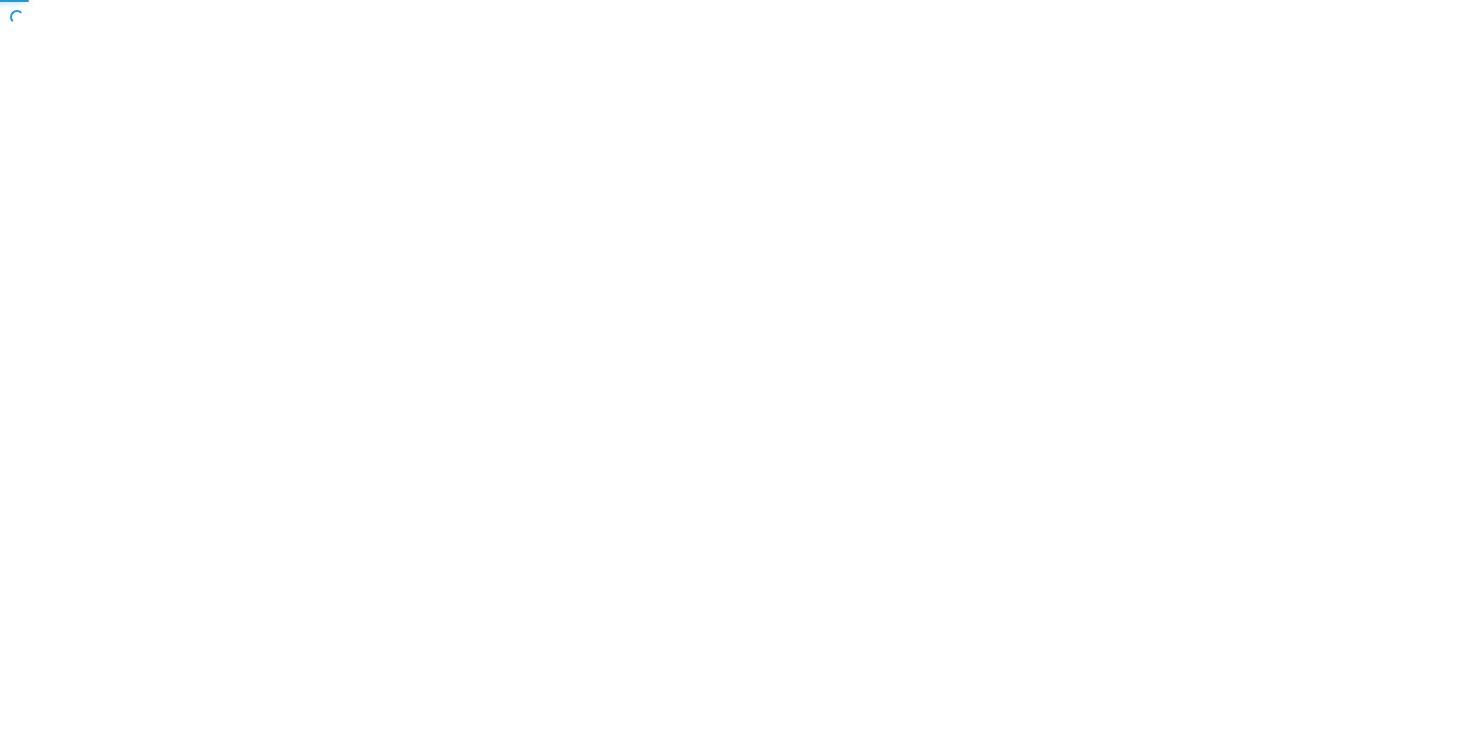 scroll, scrollTop: 0, scrollLeft: 0, axis: both 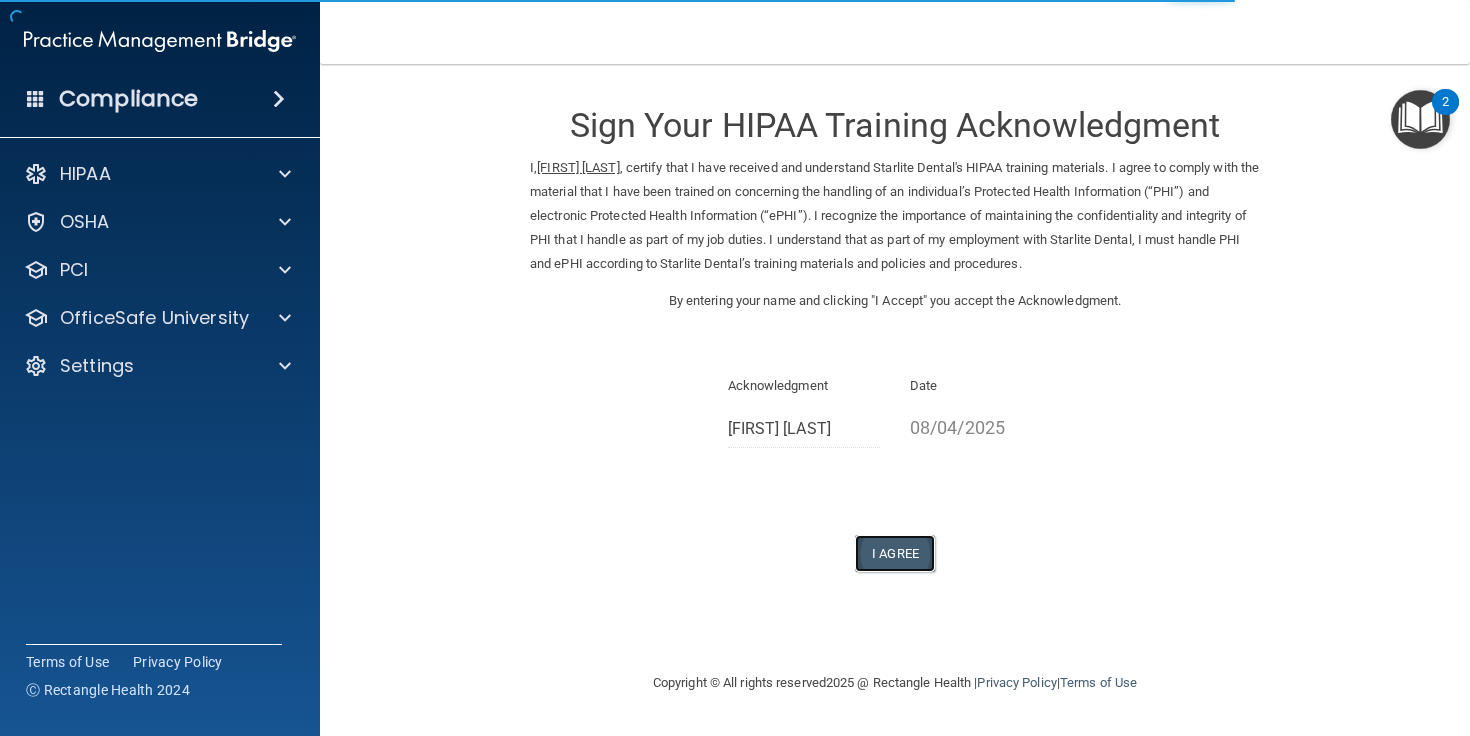 click on "I Agree" at bounding box center [895, 553] 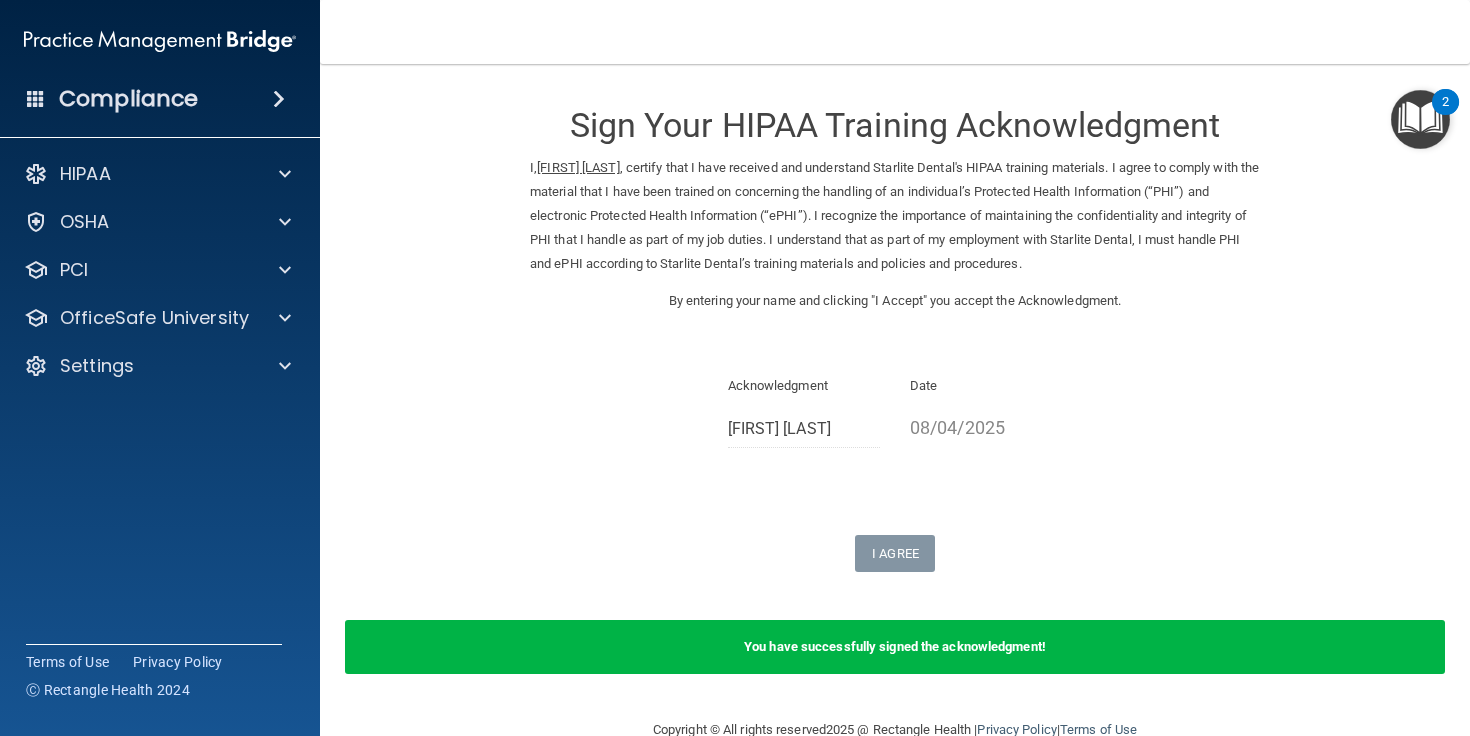 click on "Acknowledgment   [FIRST] [LAST]           Date    [DATE]" at bounding box center (895, 418) 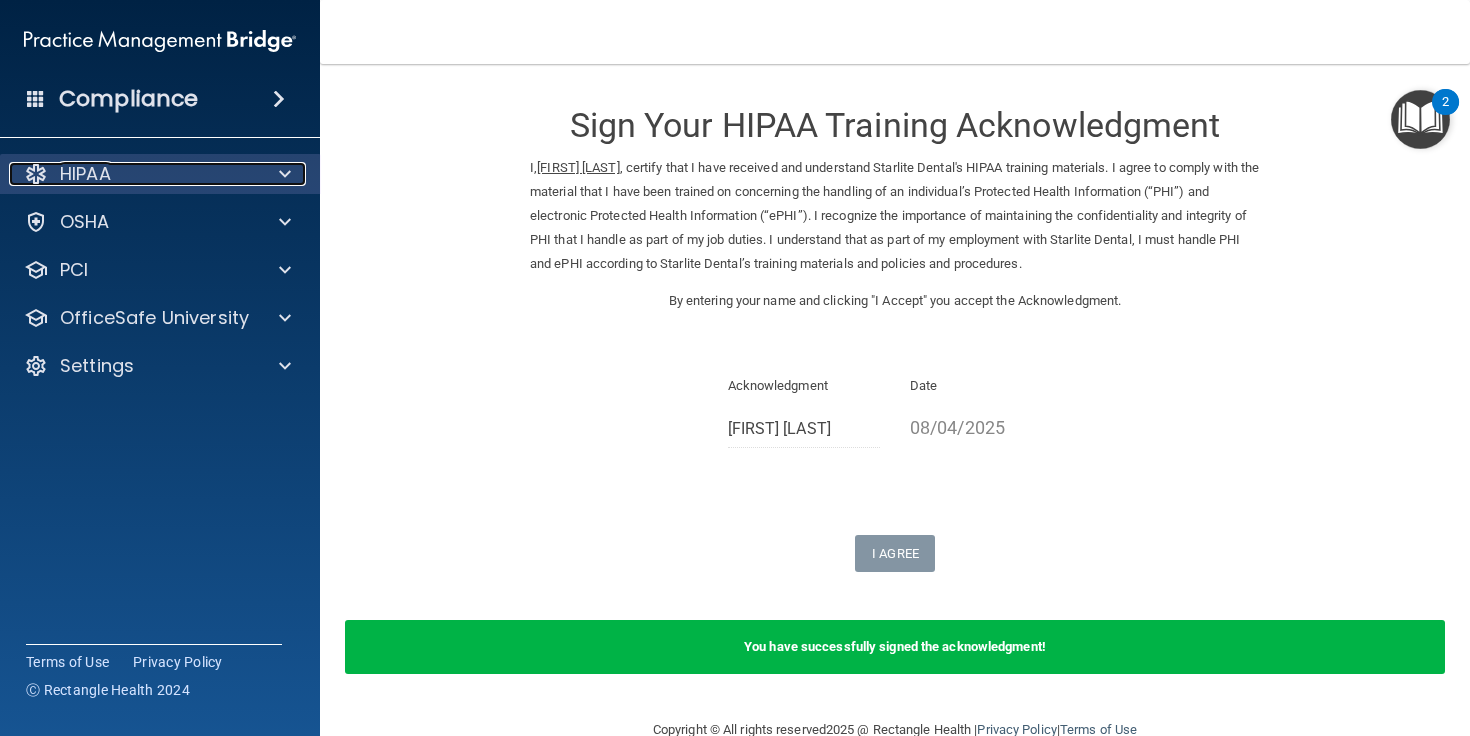click on "HIPAA" at bounding box center (133, 174) 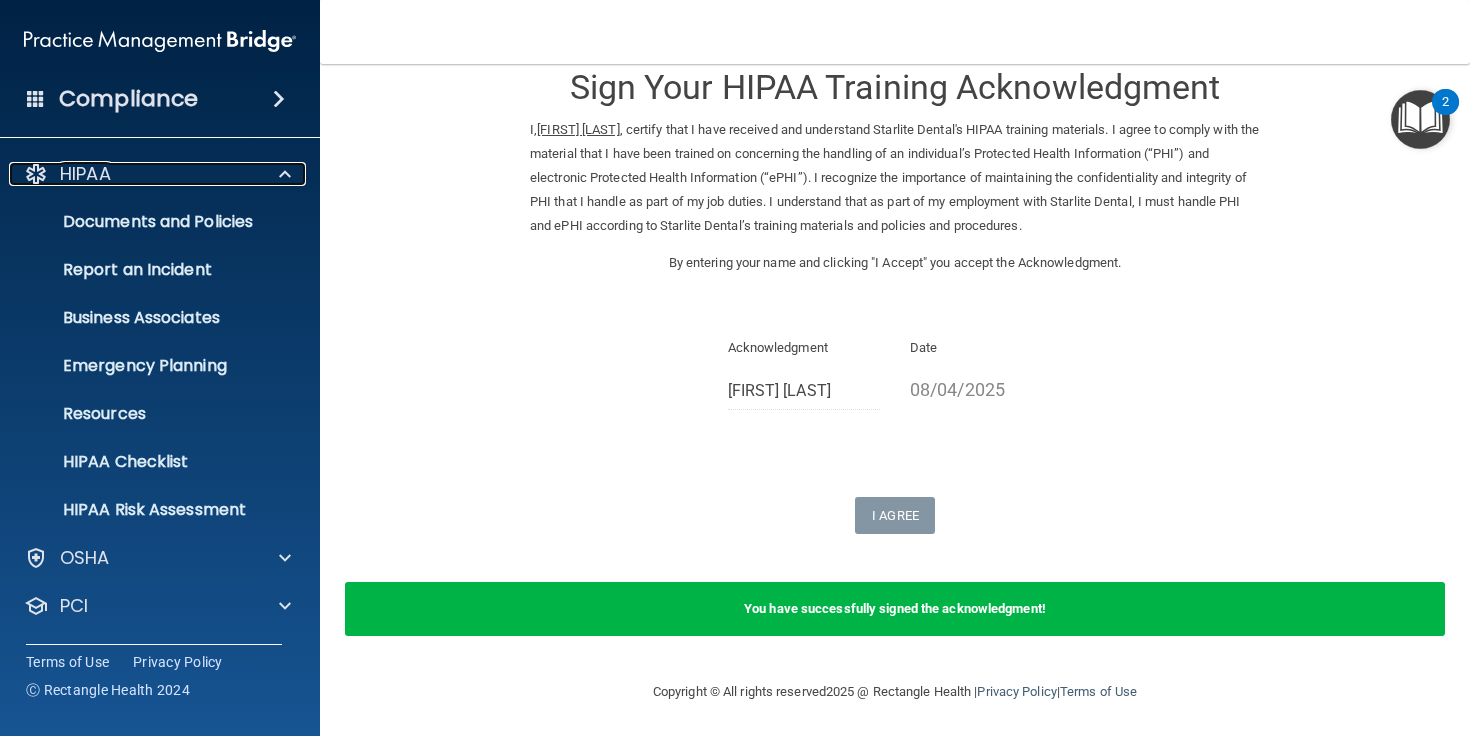 scroll, scrollTop: 42, scrollLeft: 0, axis: vertical 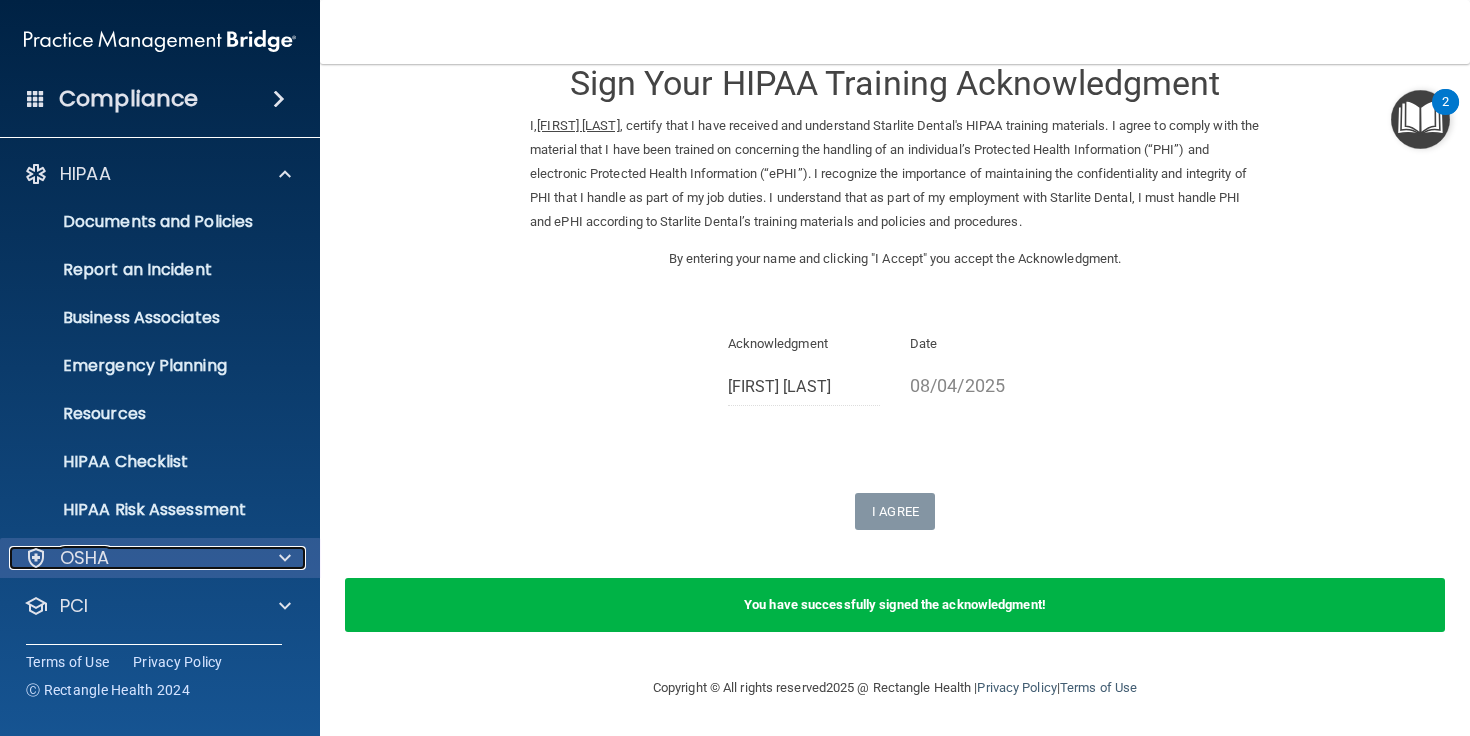 click at bounding box center [285, 558] 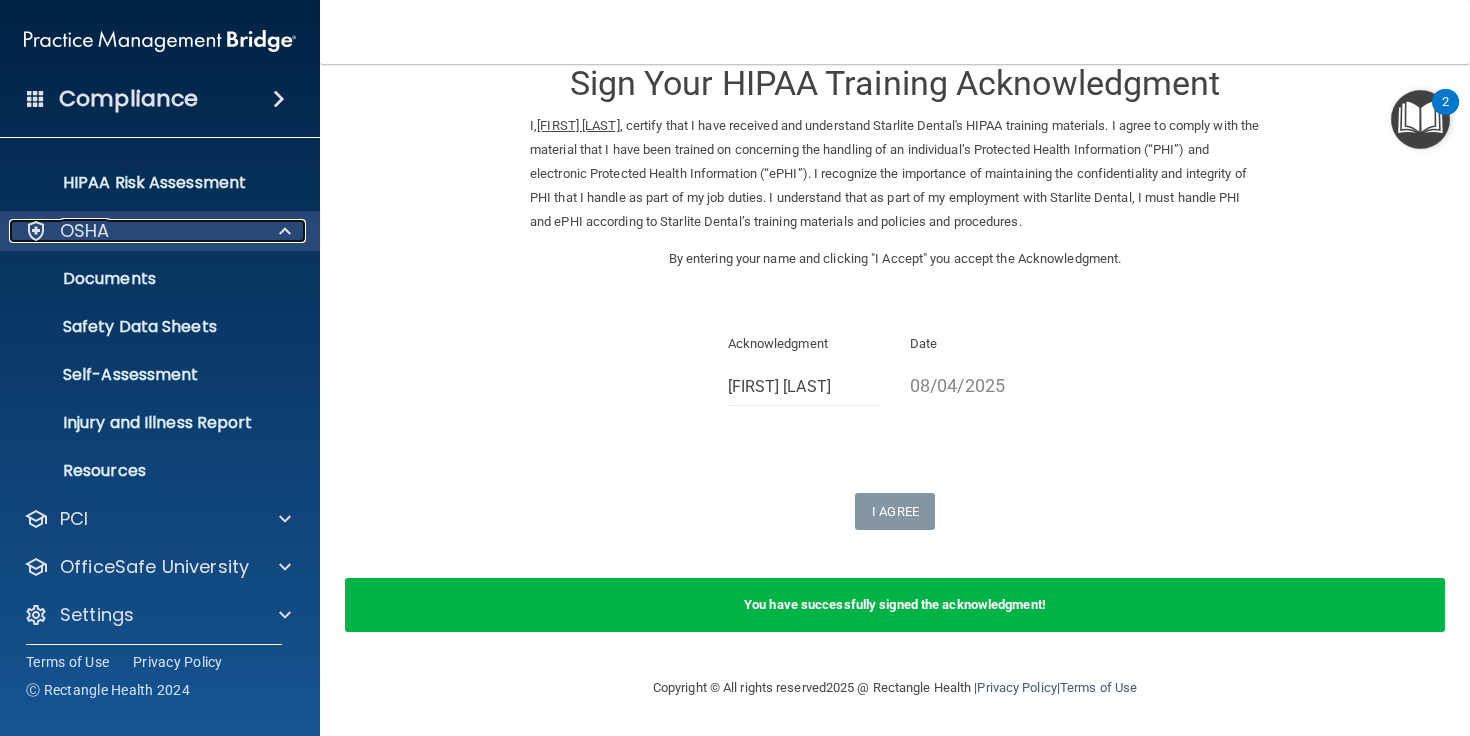 scroll, scrollTop: 333, scrollLeft: 0, axis: vertical 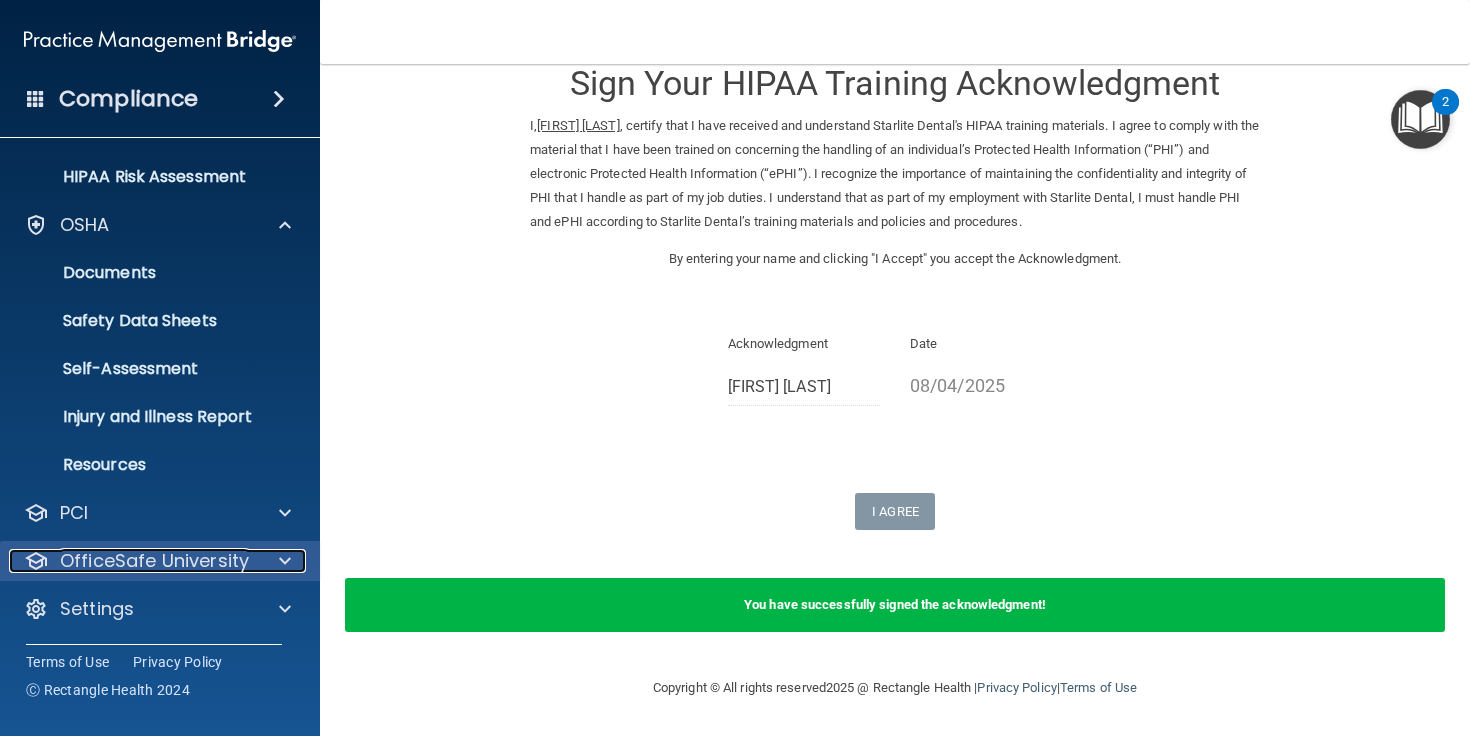 click at bounding box center (282, 561) 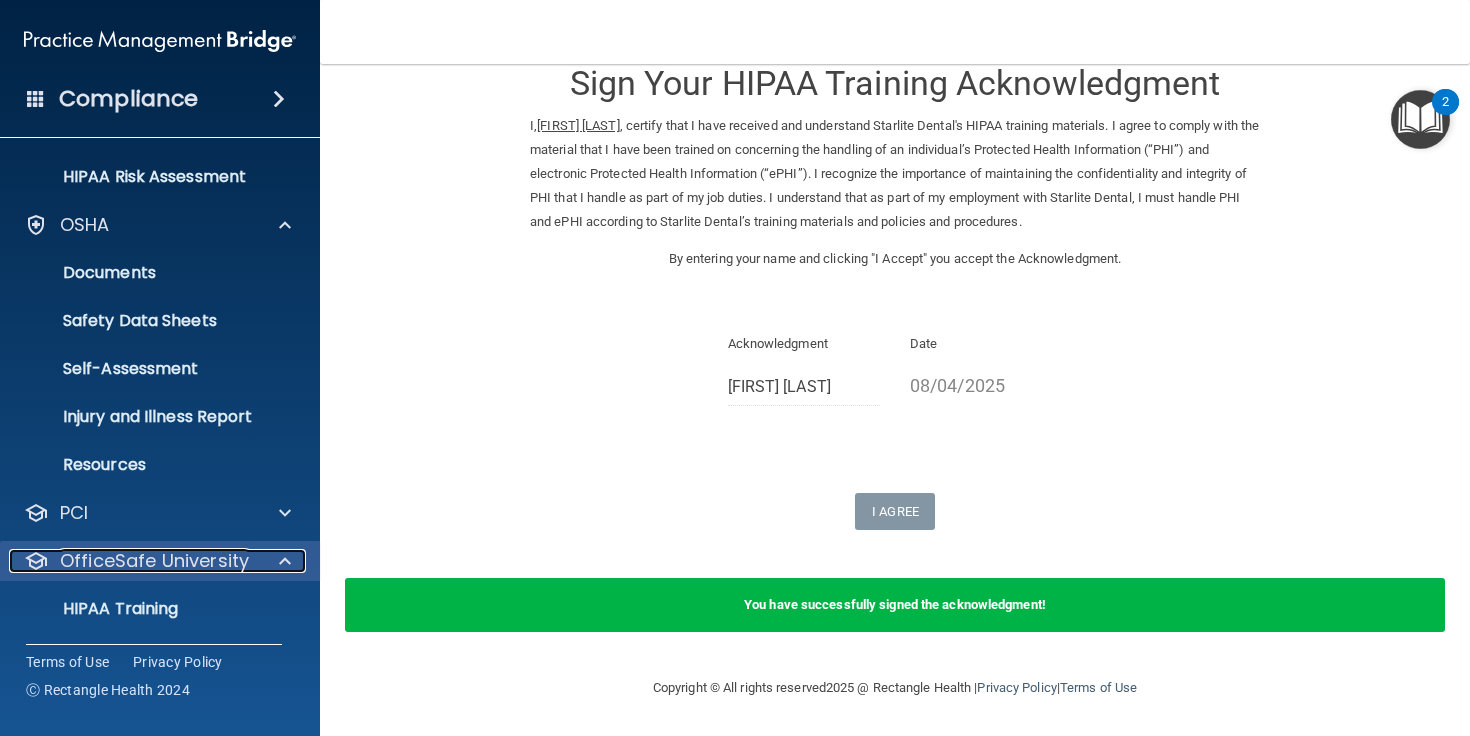 click at bounding box center [282, 561] 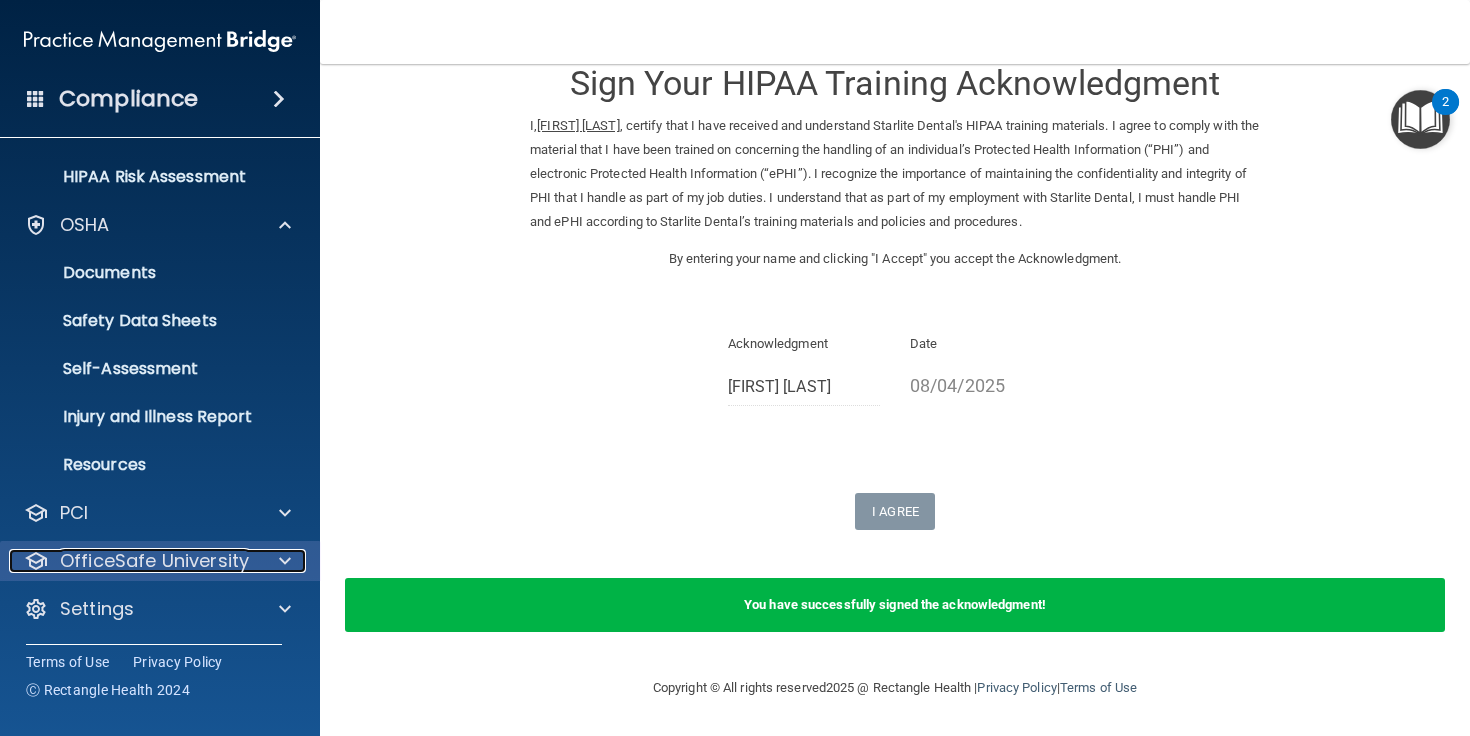 click on "OfficeSafe University" at bounding box center (154, 561) 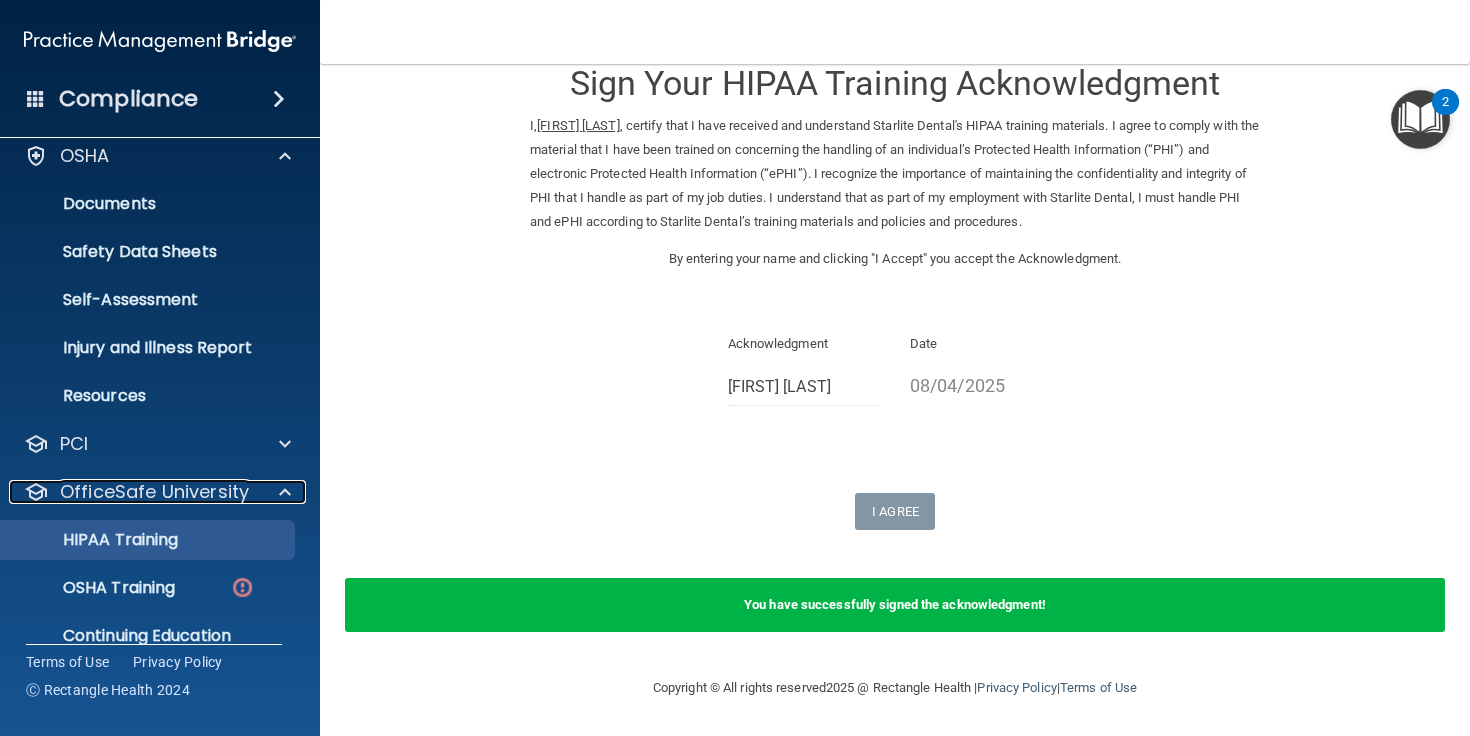 scroll, scrollTop: 416, scrollLeft: 0, axis: vertical 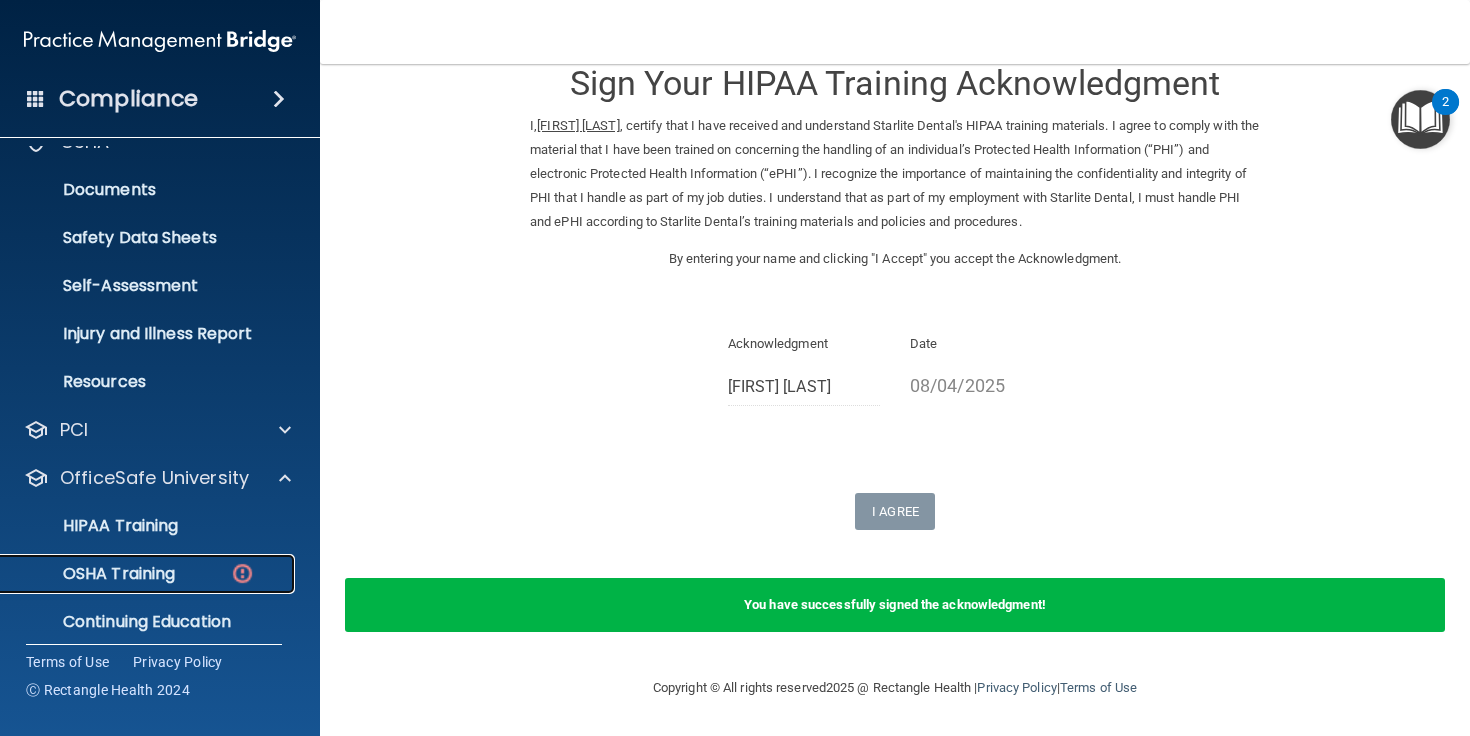 click on "OSHA Training" at bounding box center (149, 574) 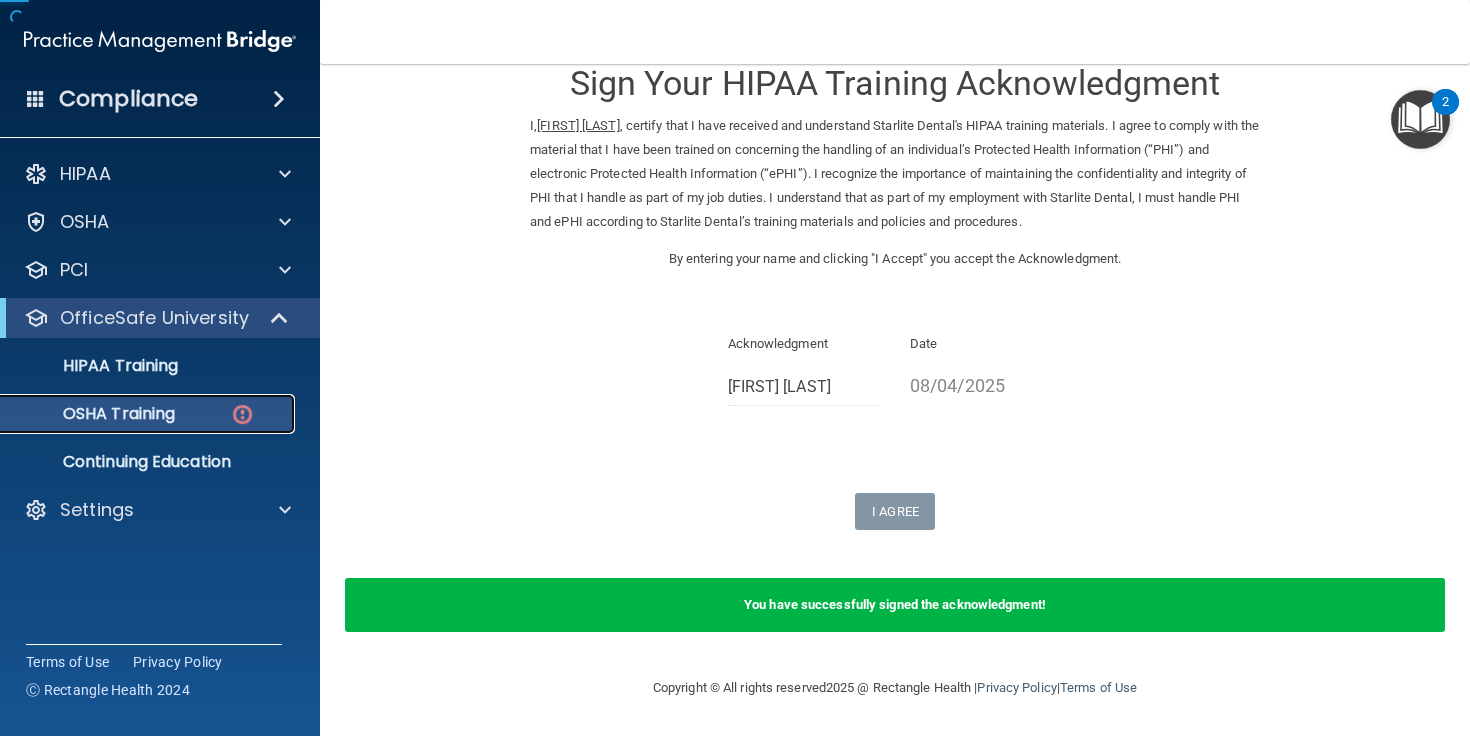 scroll, scrollTop: 0, scrollLeft: 0, axis: both 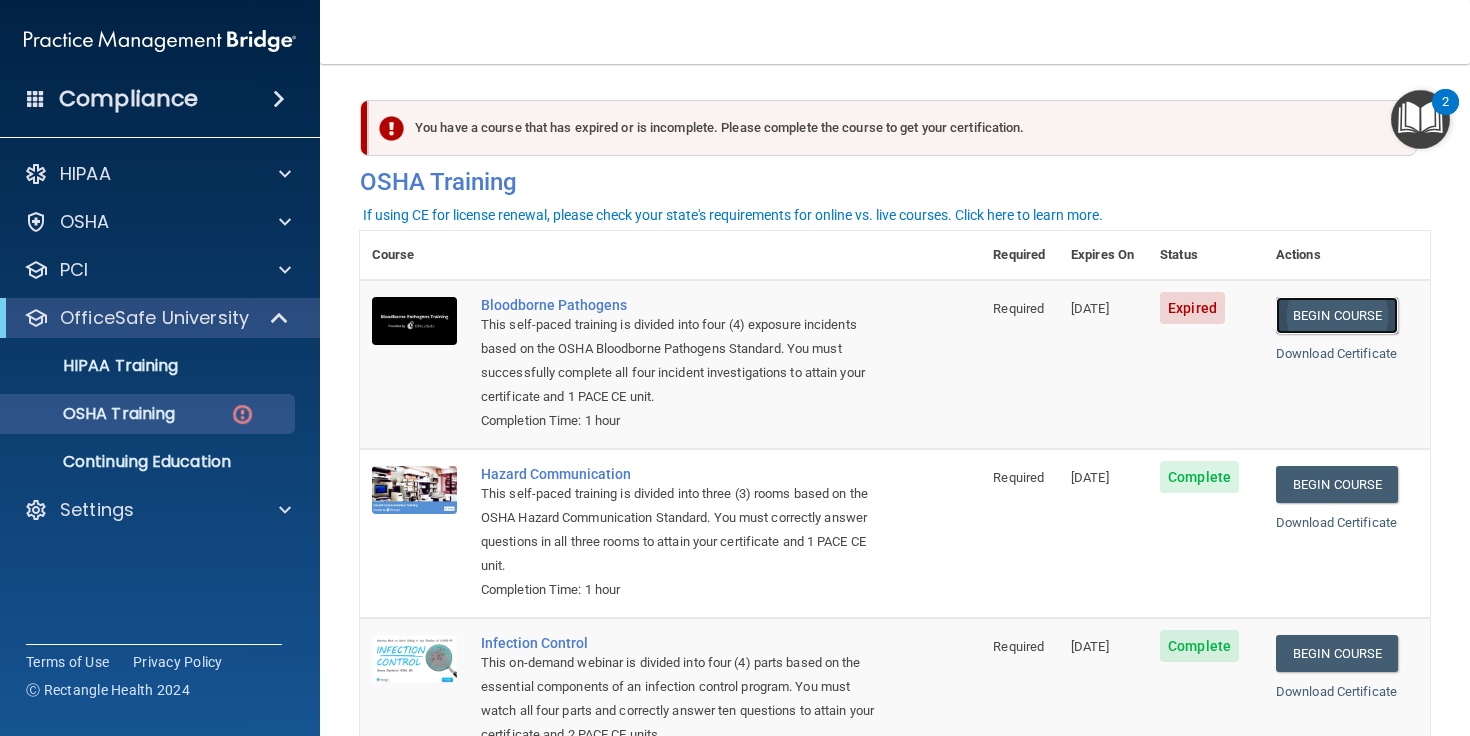 click on "Begin Course" at bounding box center [1337, 315] 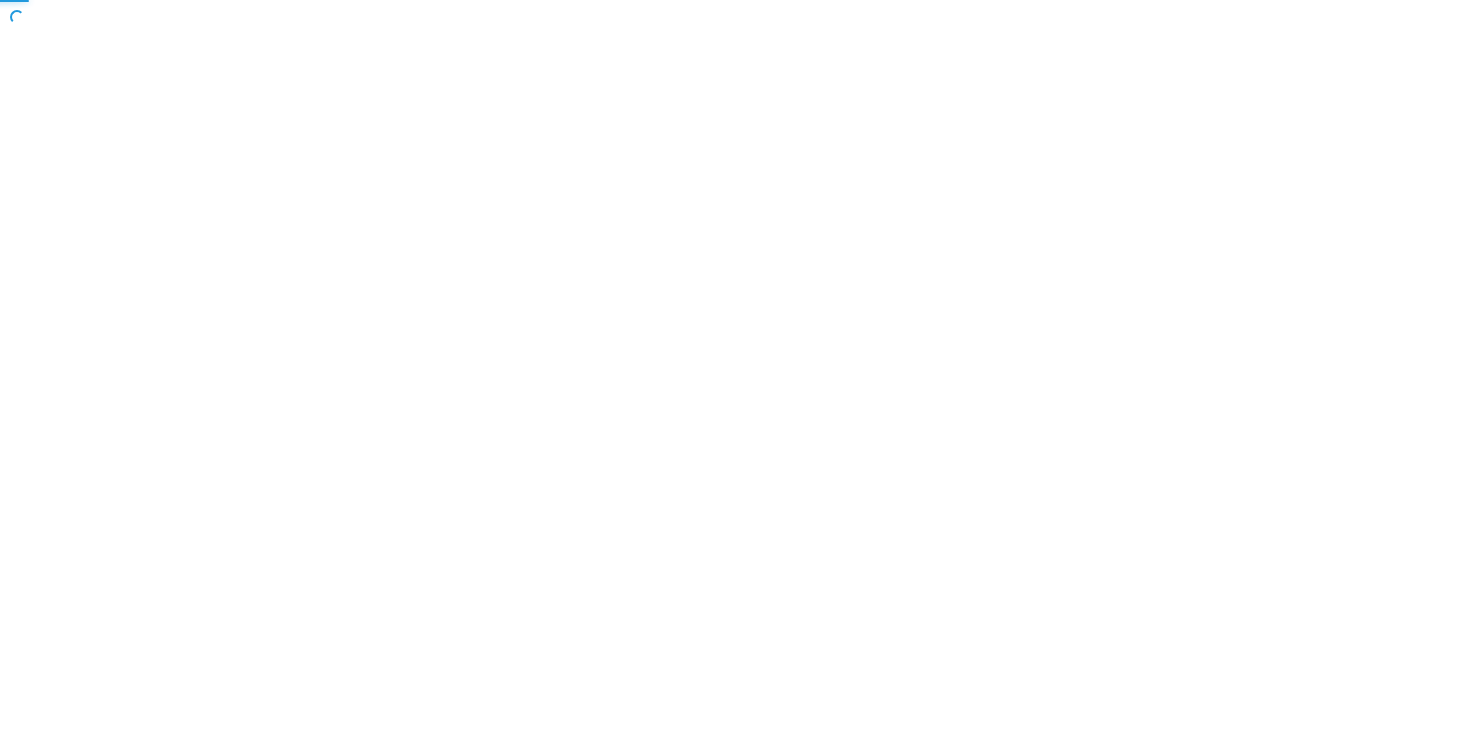 scroll, scrollTop: 0, scrollLeft: 0, axis: both 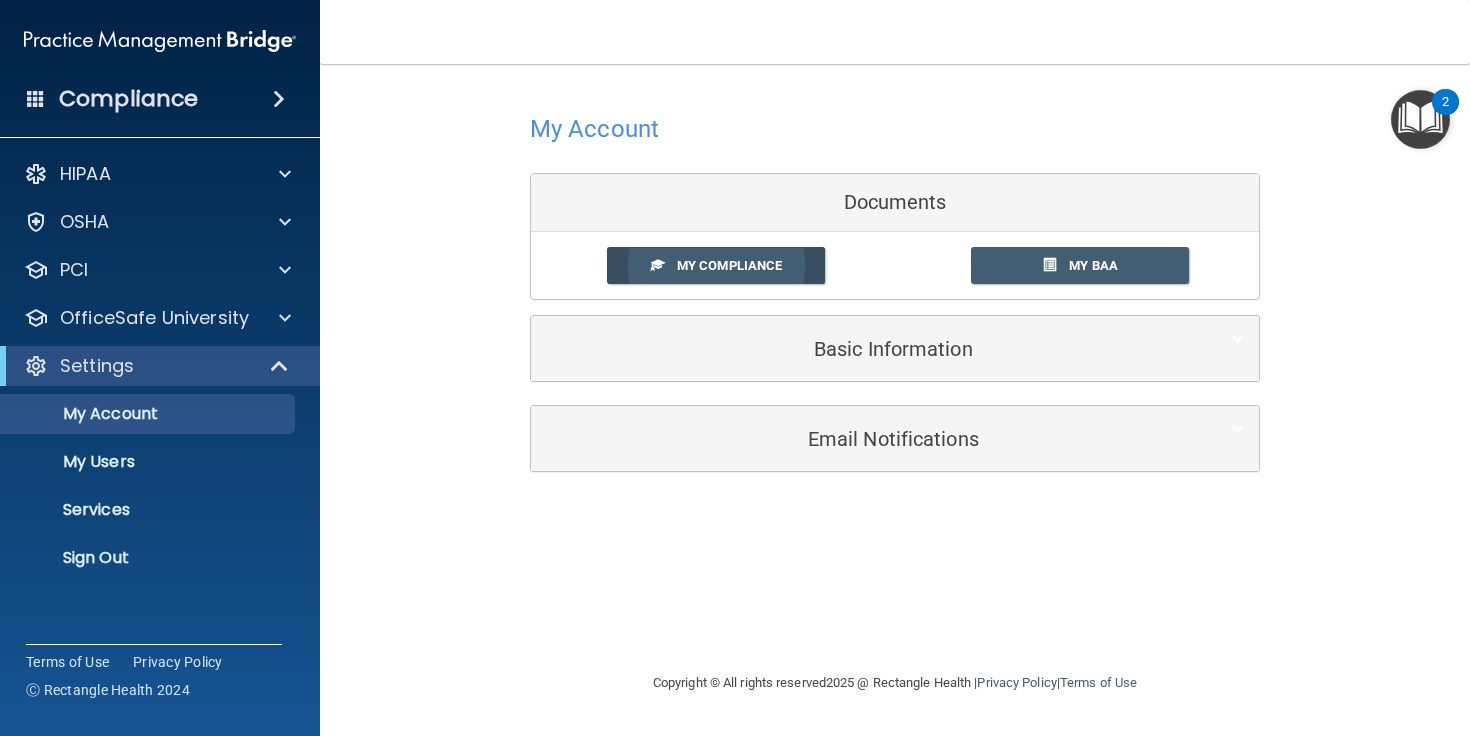 click on "My Compliance" at bounding box center (729, 265) 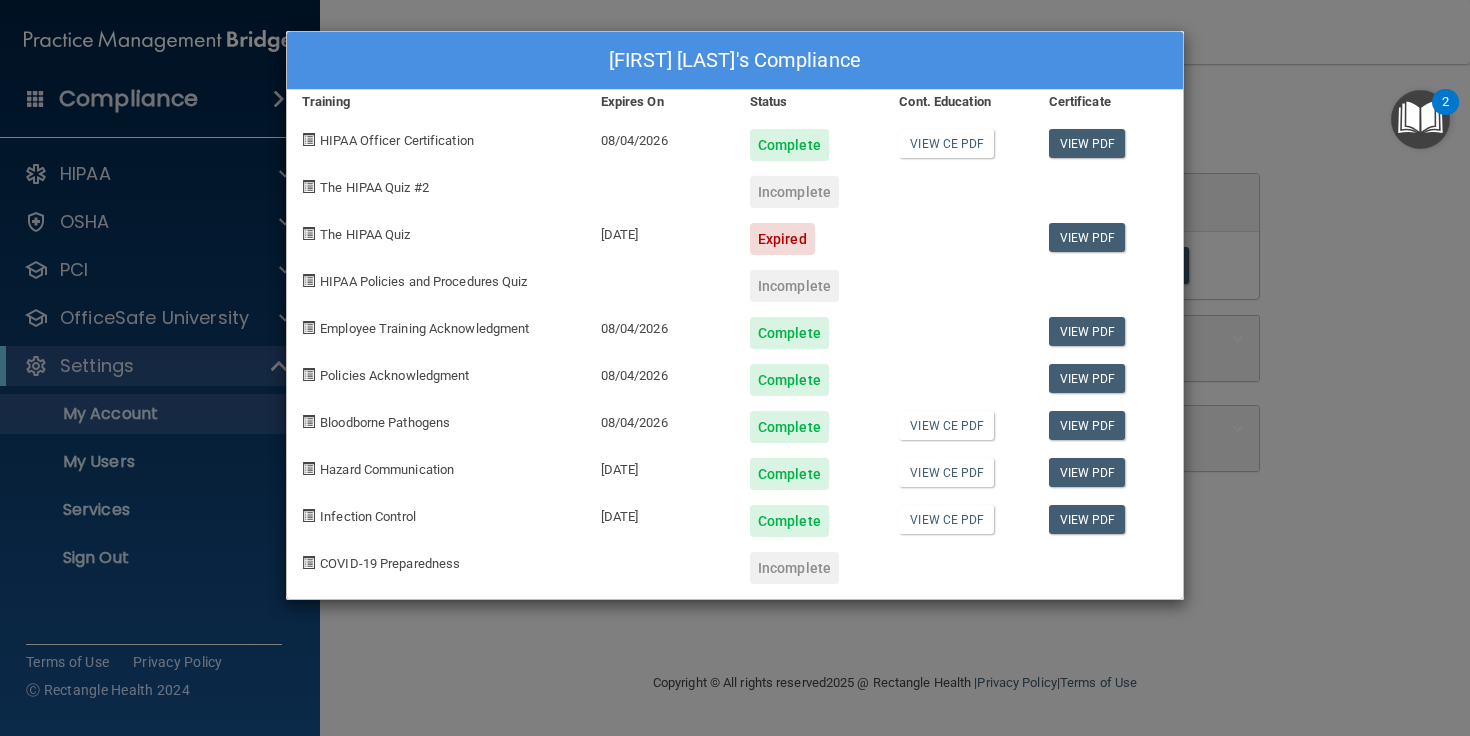 click on "[FIRST] [LAST]'s Compliance      Training   Expires On   Status   Cont. Education   Certificate         HIPAA Officer Certification      [DATE]       Complete        View CE PDF       View PDF         The HIPAA Quiz #2             Incomplete                      The HIPAA Quiz      [DATE]       Expired              View PDF         HIPAA Policies and Procedures Quiz             Incomplete                      Employee Training Acknowledgment      [DATE]       Complete              View PDF         Policies Acknowledgment      [DATE]       Complete              View PDF         Bloodborne Pathogens      [DATE]       Complete        View CE PDF       View PDF         Hazard Communication      [DATE]       Complete        View CE PDF       View PDF         Infection Control      [DATE]       Complete        View CE PDF       View PDF         COVID-19 Preparedness             Incomplete" at bounding box center (735, 368) 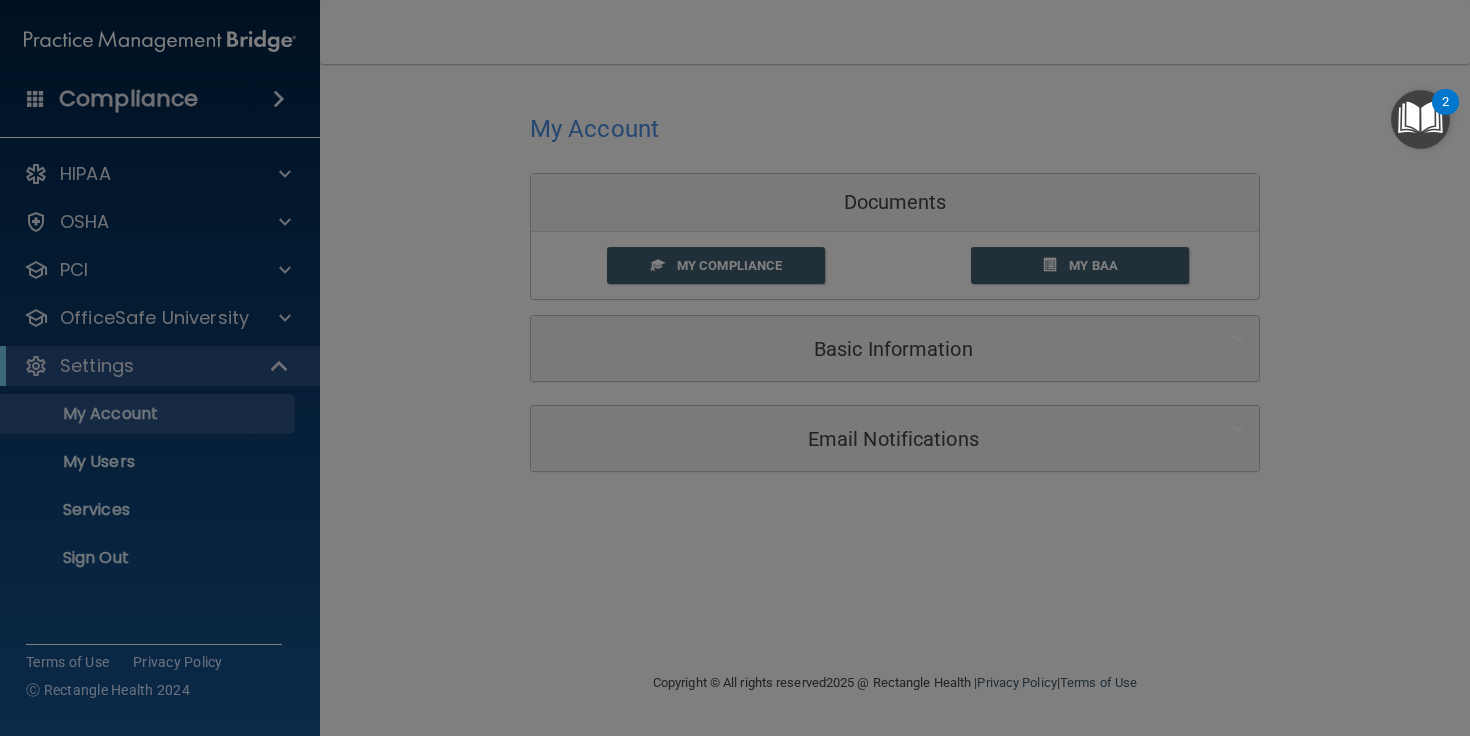 click on "Saman Taylor's Compliance      Training   Expires On   Status   Cont. Education   Certificate         HIPAA Officer Certification      08/04/2026       Complete        View CE PDF       View PDF         The HIPAA Quiz #2             Incomplete                      The HIPAA Quiz      07/15/2025       Expired              View PDF         HIPAA Policies and Procedures Quiz             Incomplete                      Employee Training Acknowledgment      08/04/2026       Complete              View PDF         Policies Acknowledgment      08/04/2026       Complete              View PDF         Bloodborne Pathogens      08/04/2026       Complete        View CE PDF       View PDF         Hazard Communication      09/11/2025       Complete        View CE PDF       View PDF         Infection Control      09/11/2025       Complete        View CE PDF       View PDF         COVID-19 Preparedness             Incomplete" at bounding box center (735, 368) 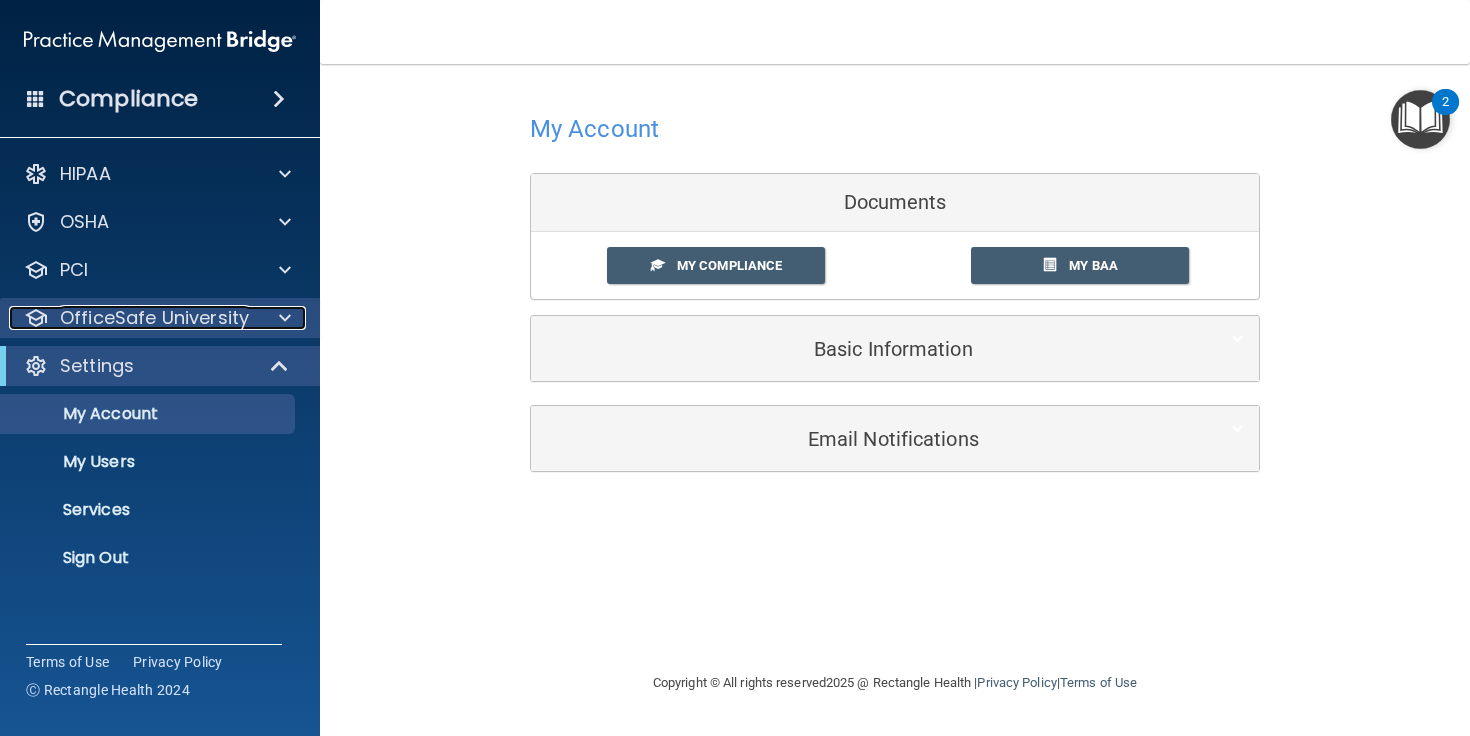 click on "OfficeSafe University" at bounding box center [154, 318] 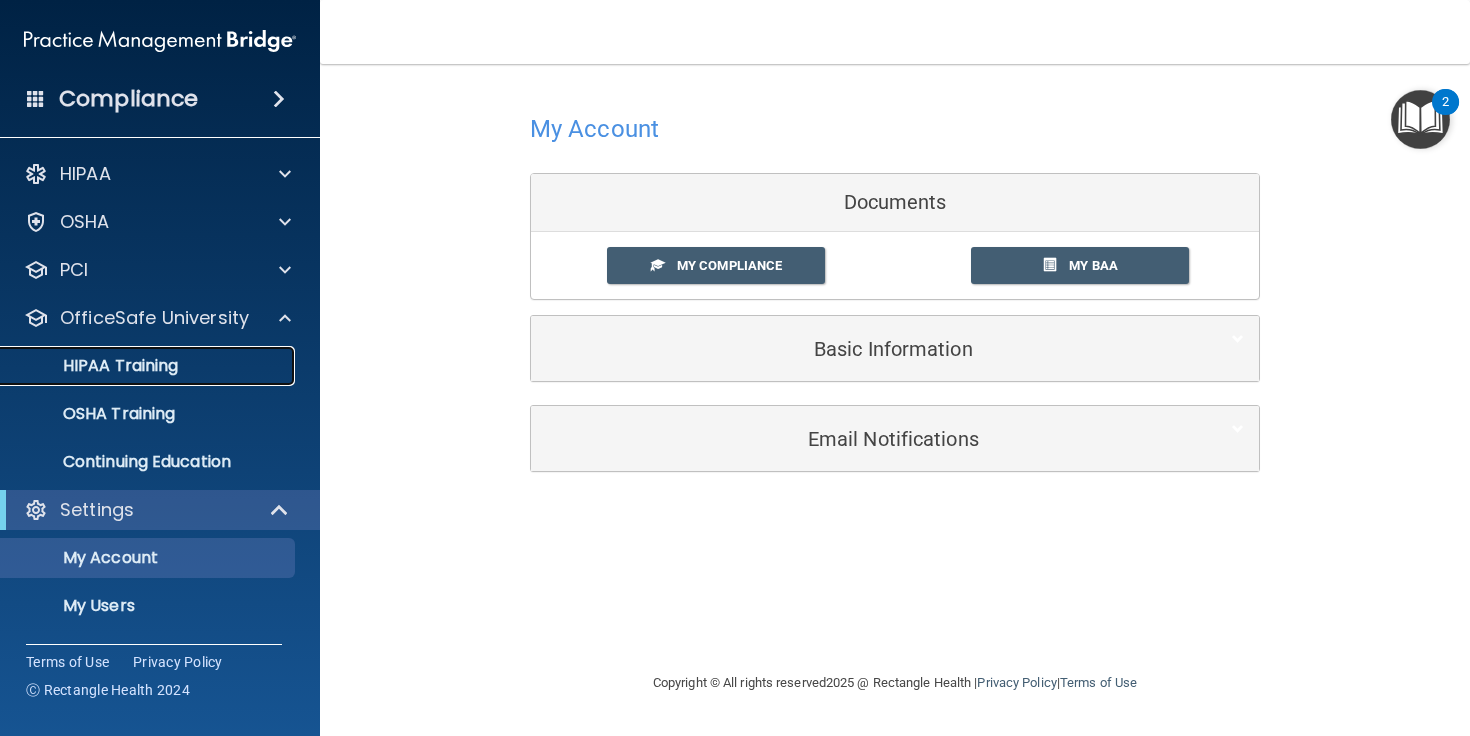 click on "HIPAA Training" at bounding box center (95, 366) 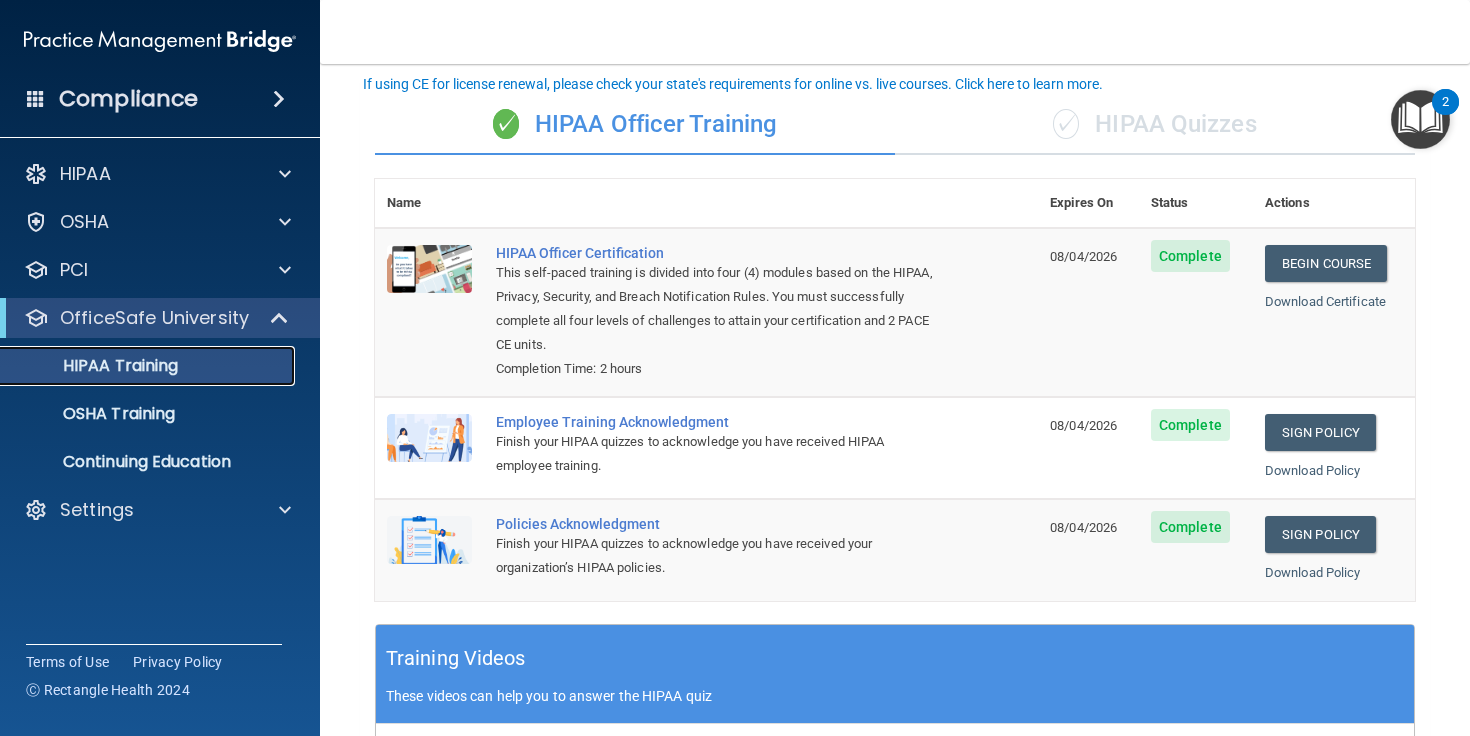 scroll, scrollTop: 117, scrollLeft: 0, axis: vertical 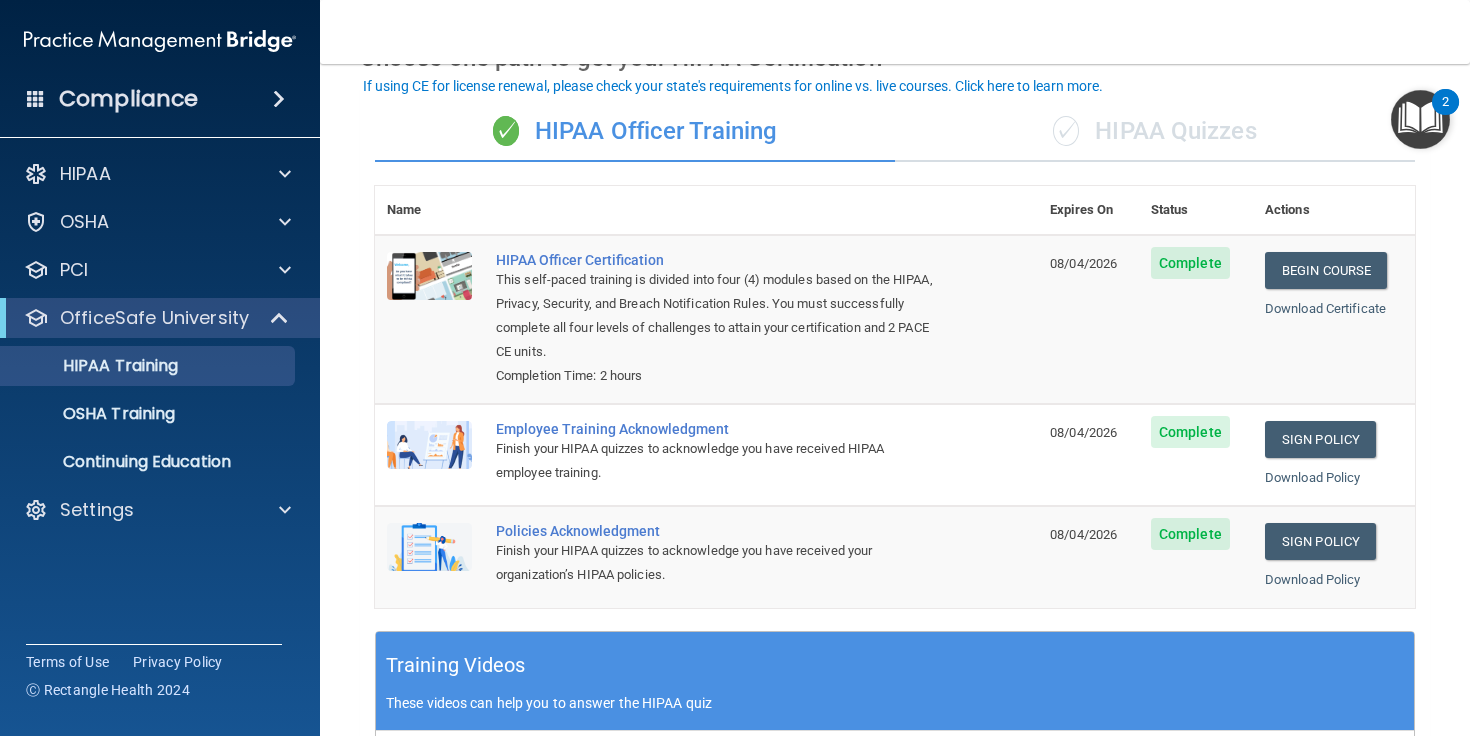 click on "✓   HIPAA Quizzes" at bounding box center (1155, 132) 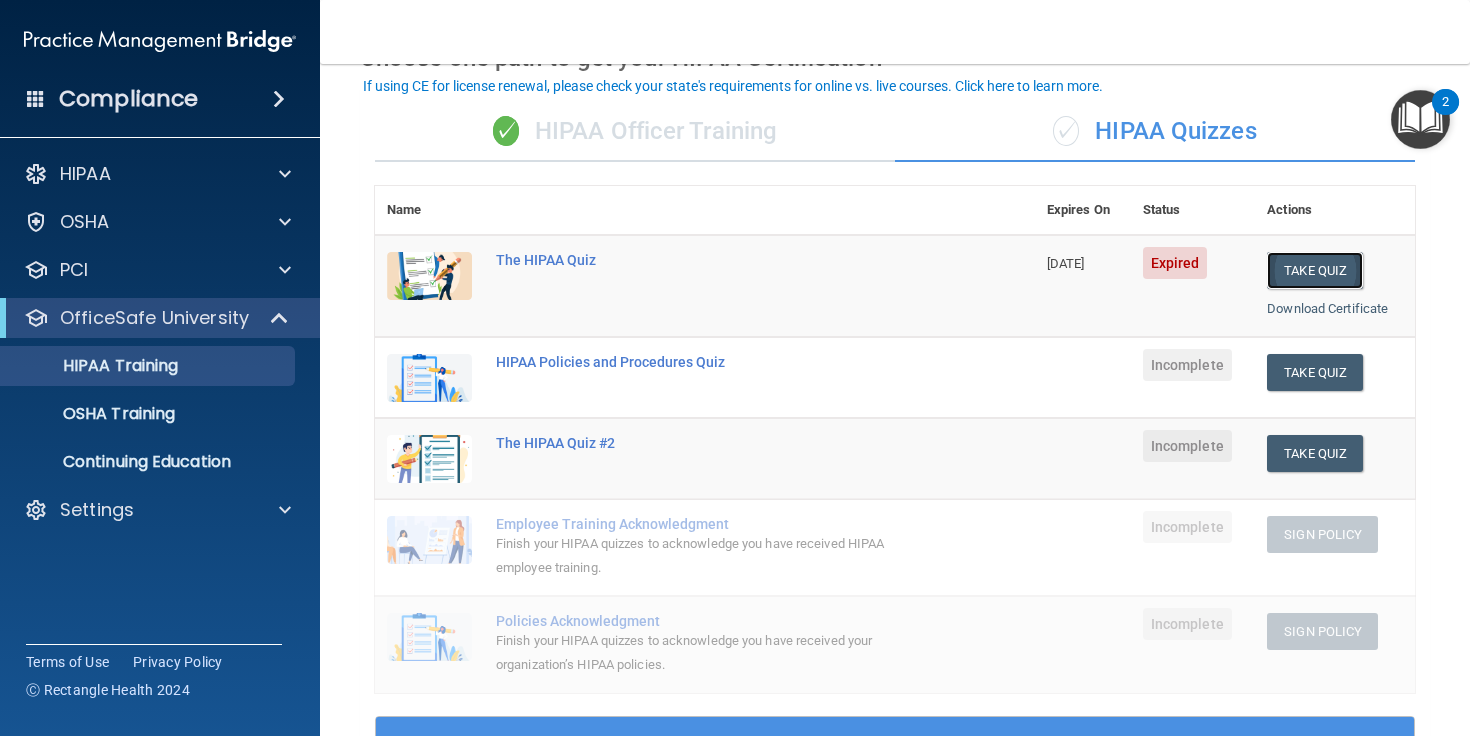 click on "Take Quiz" at bounding box center (1315, 270) 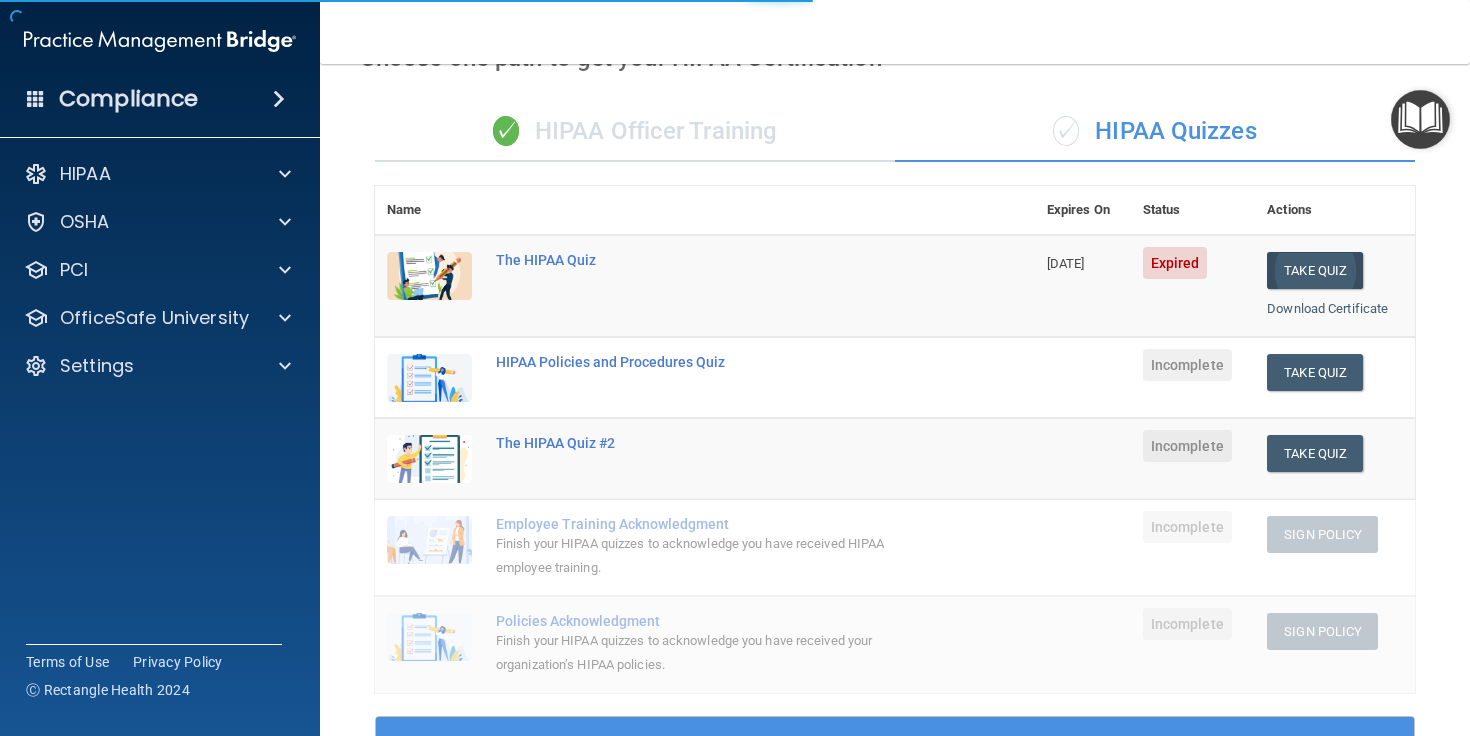 scroll, scrollTop: 0, scrollLeft: 0, axis: both 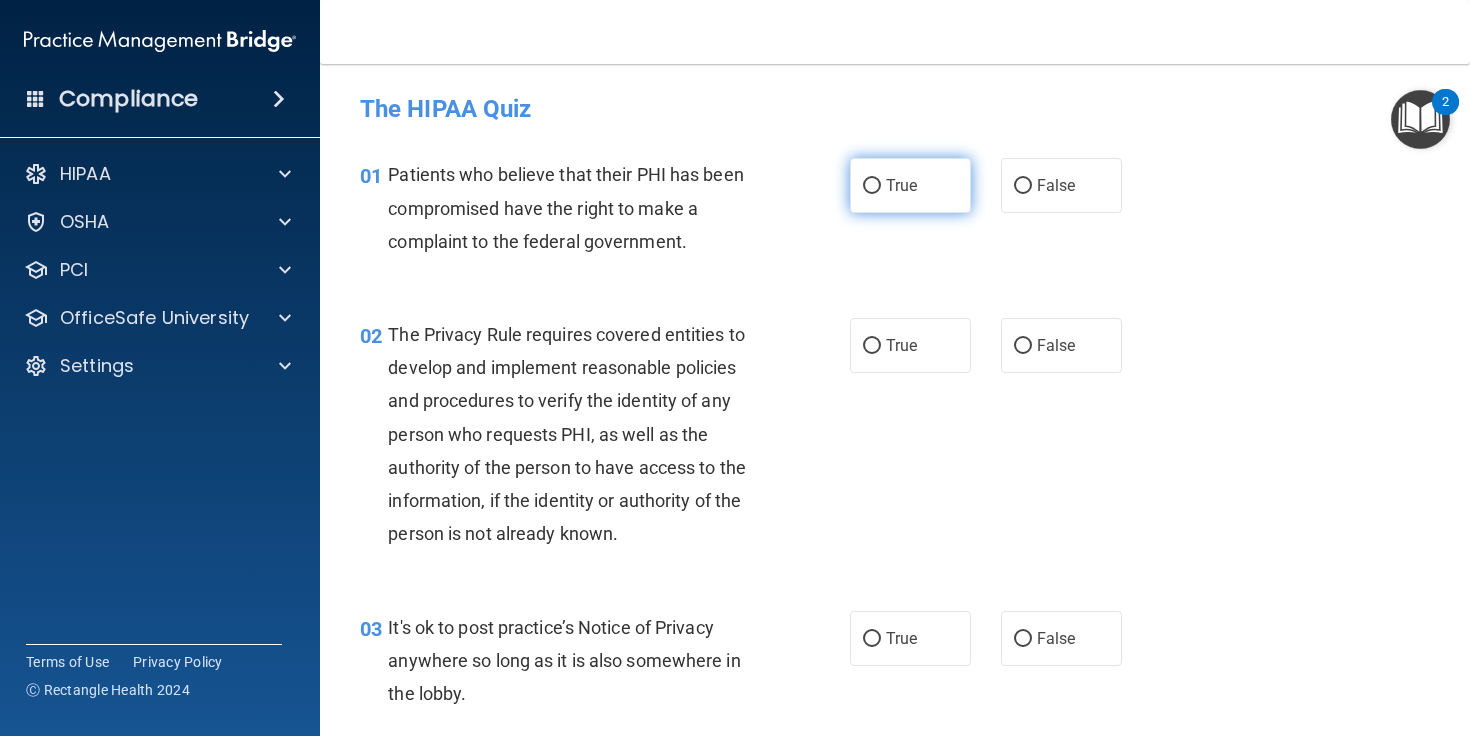 click on "True" at bounding box center (872, 186) 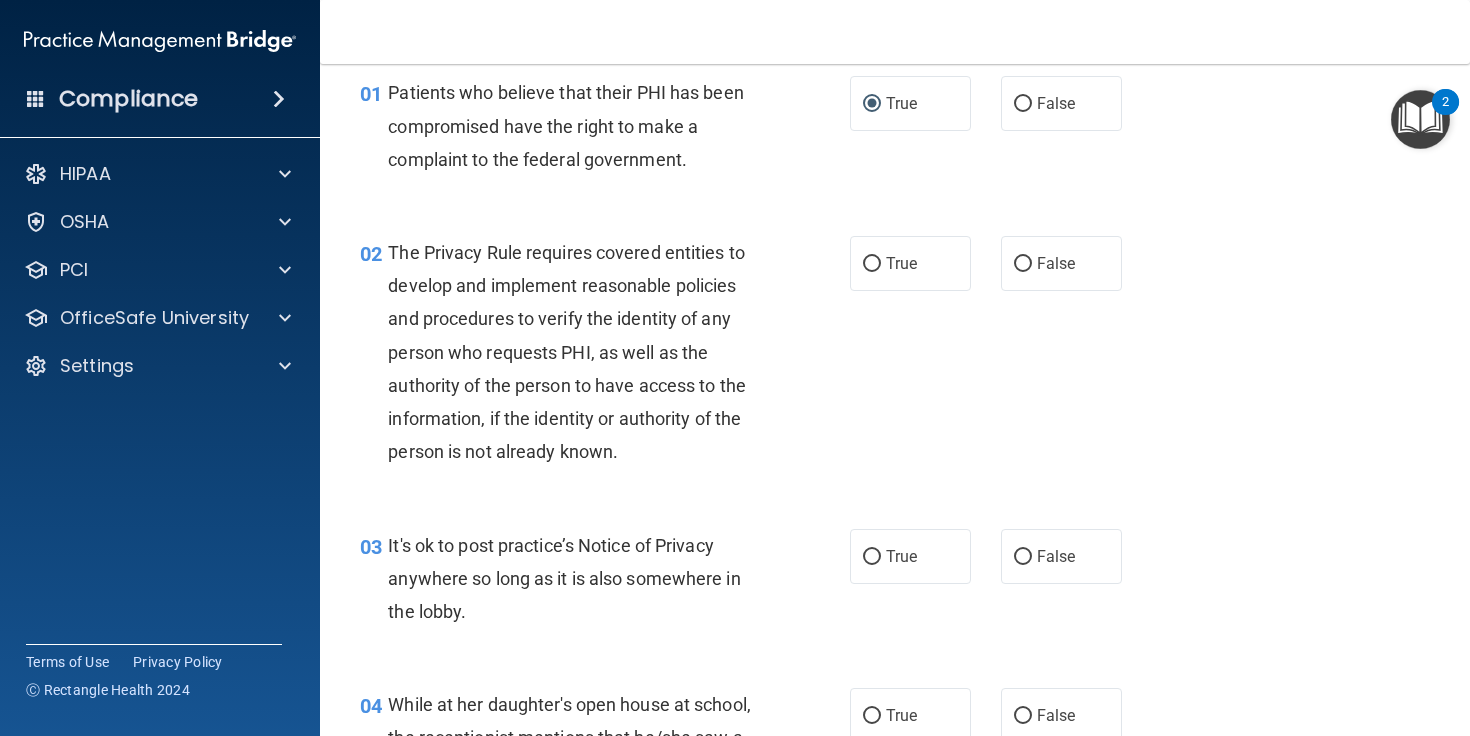 scroll, scrollTop: 83, scrollLeft: 0, axis: vertical 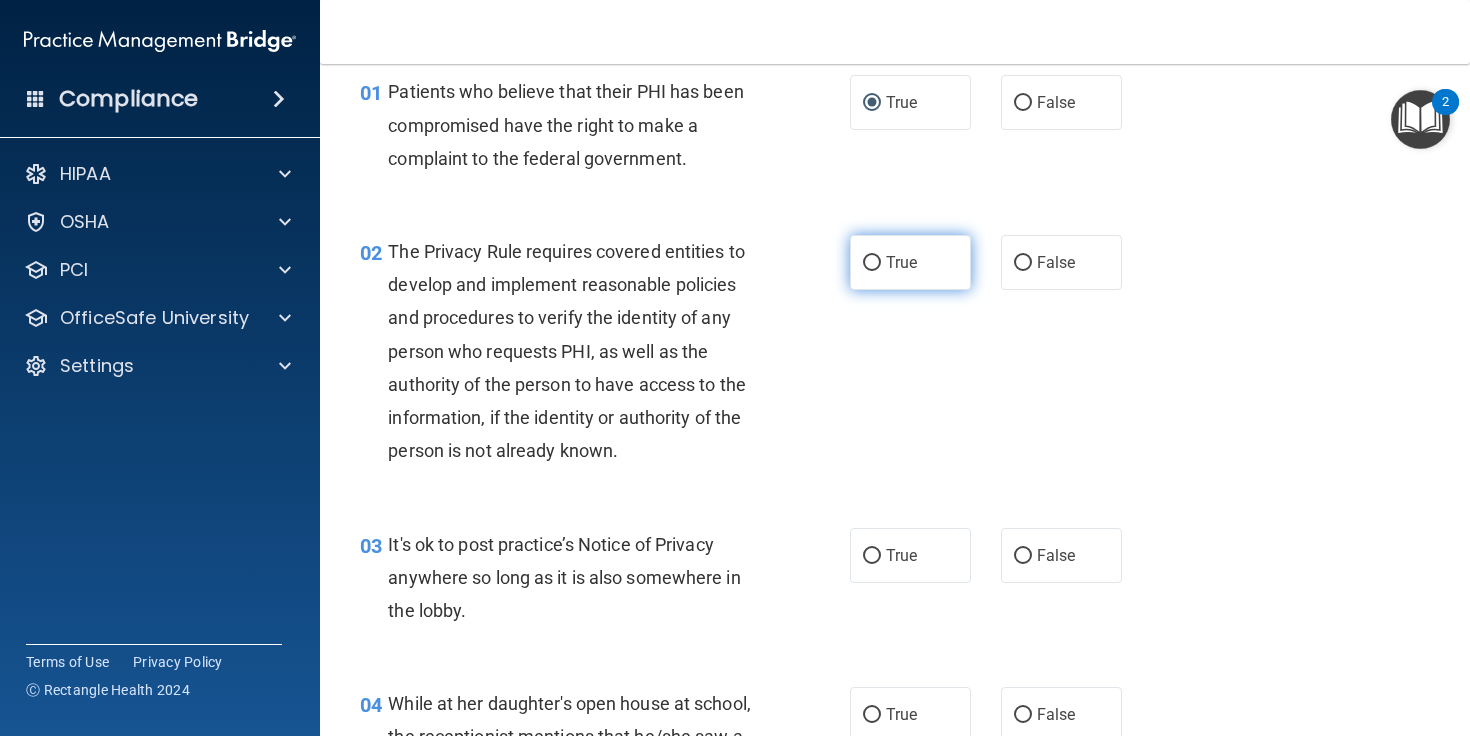 click on "True" at bounding box center (872, 263) 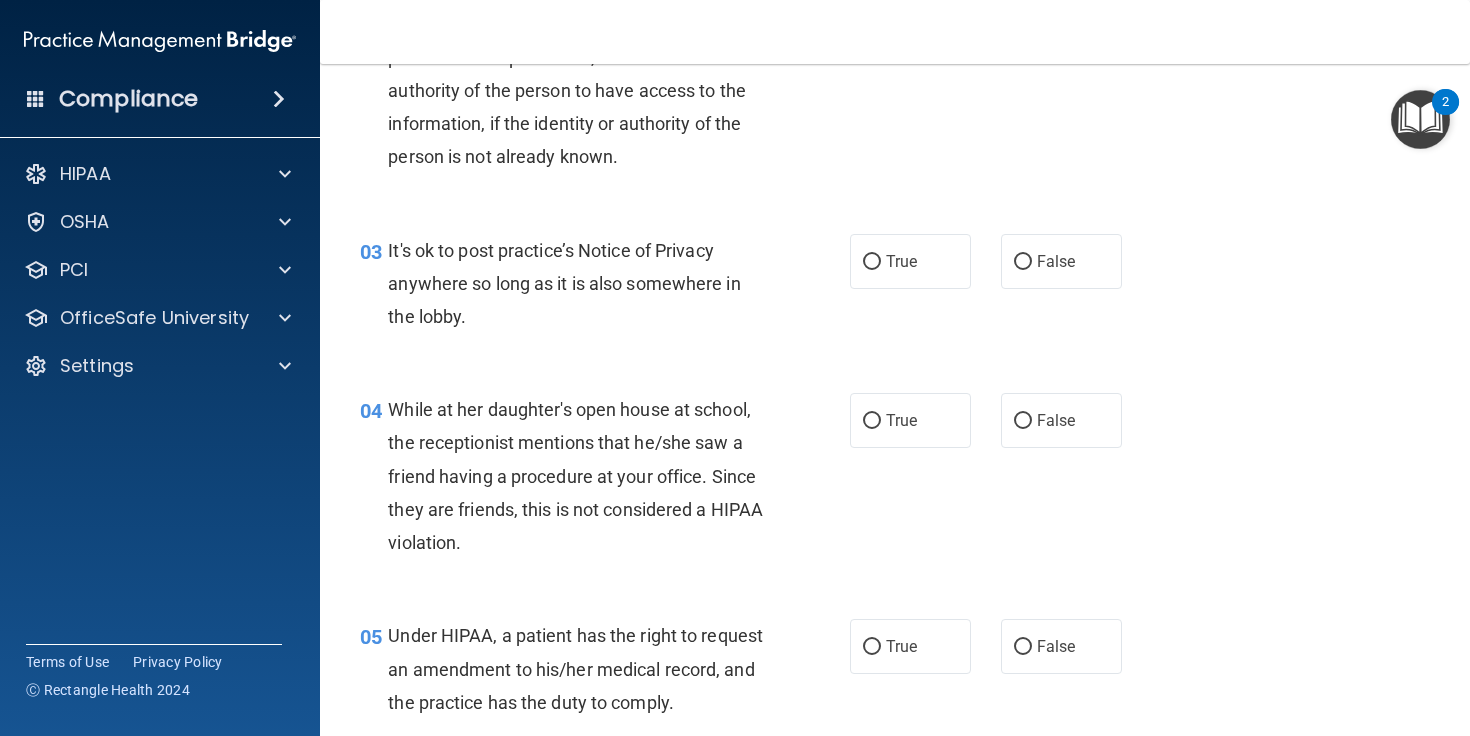 scroll, scrollTop: 382, scrollLeft: 0, axis: vertical 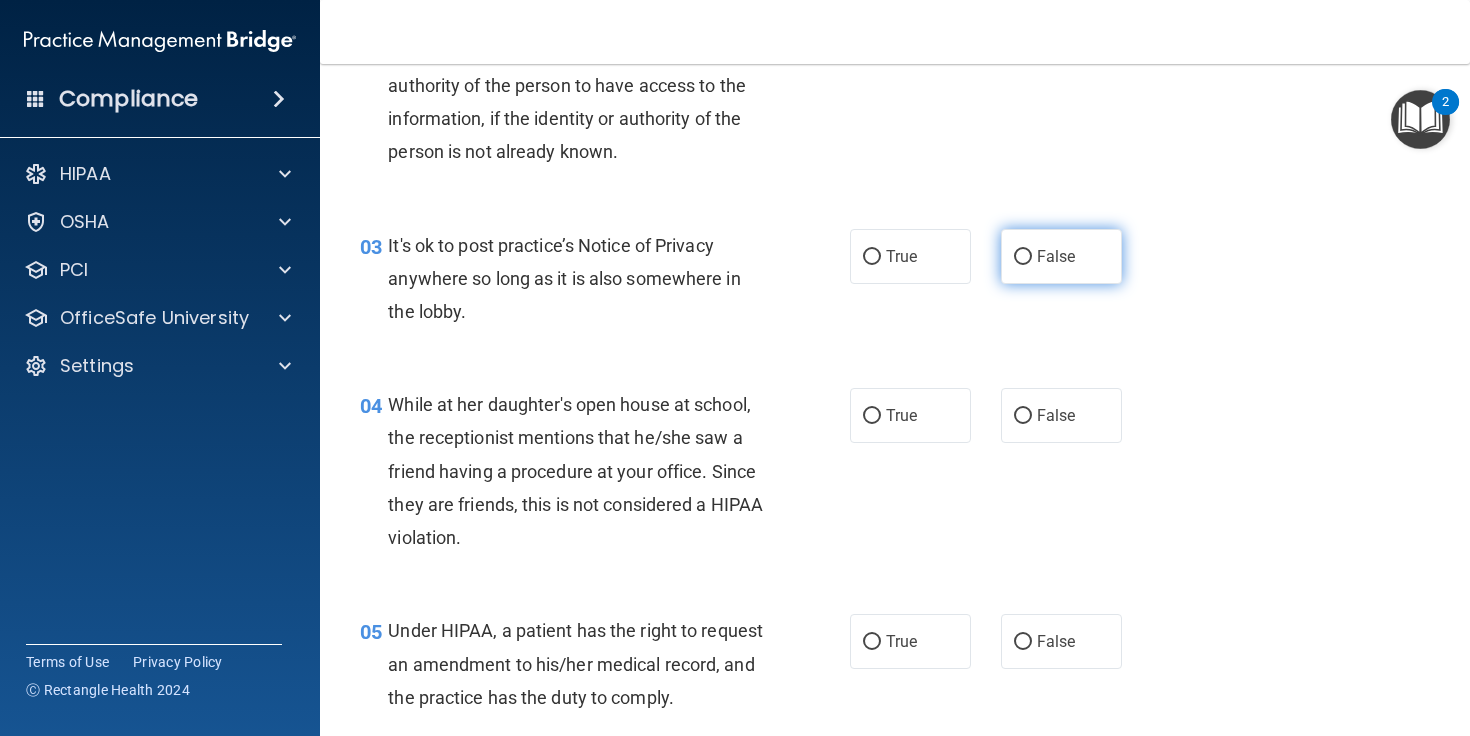 click on "False" at bounding box center (1023, 257) 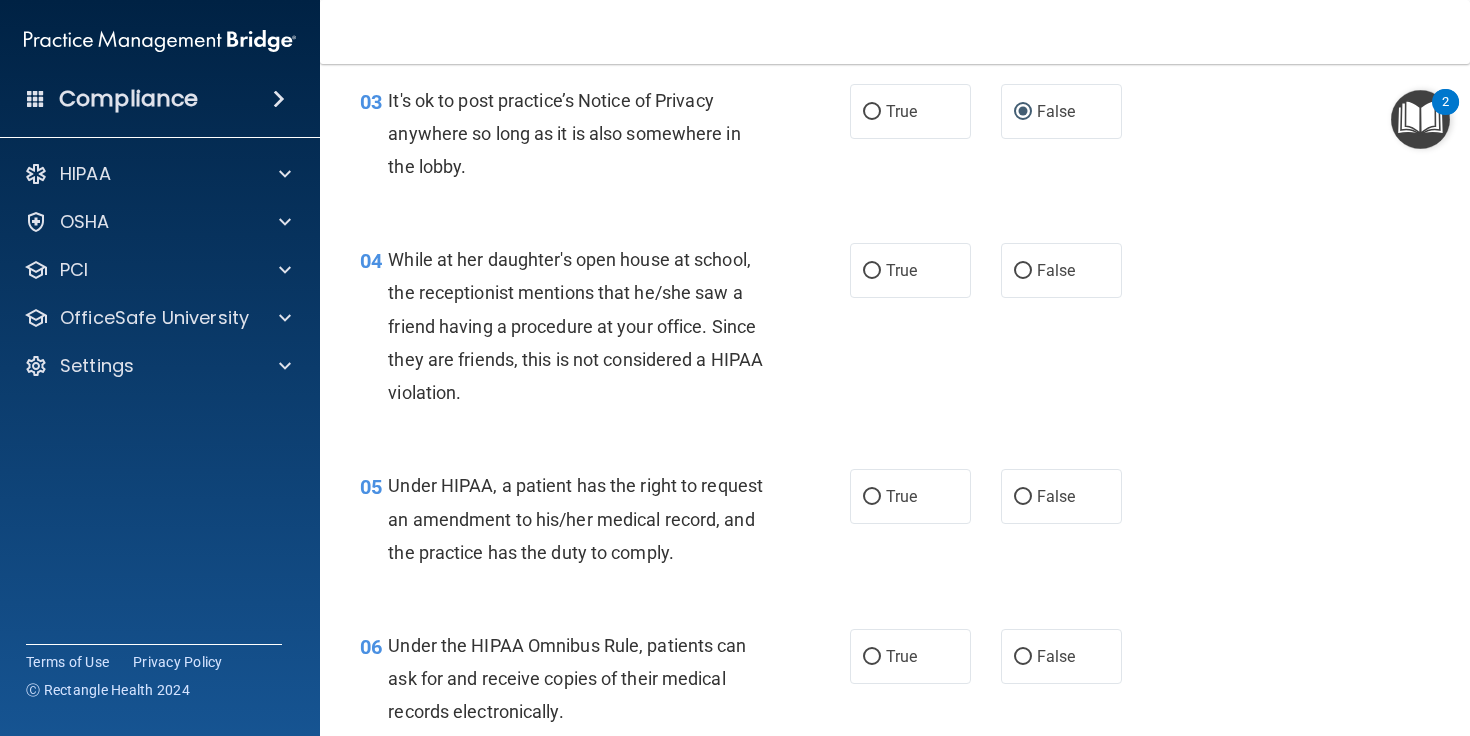 scroll, scrollTop: 534, scrollLeft: 0, axis: vertical 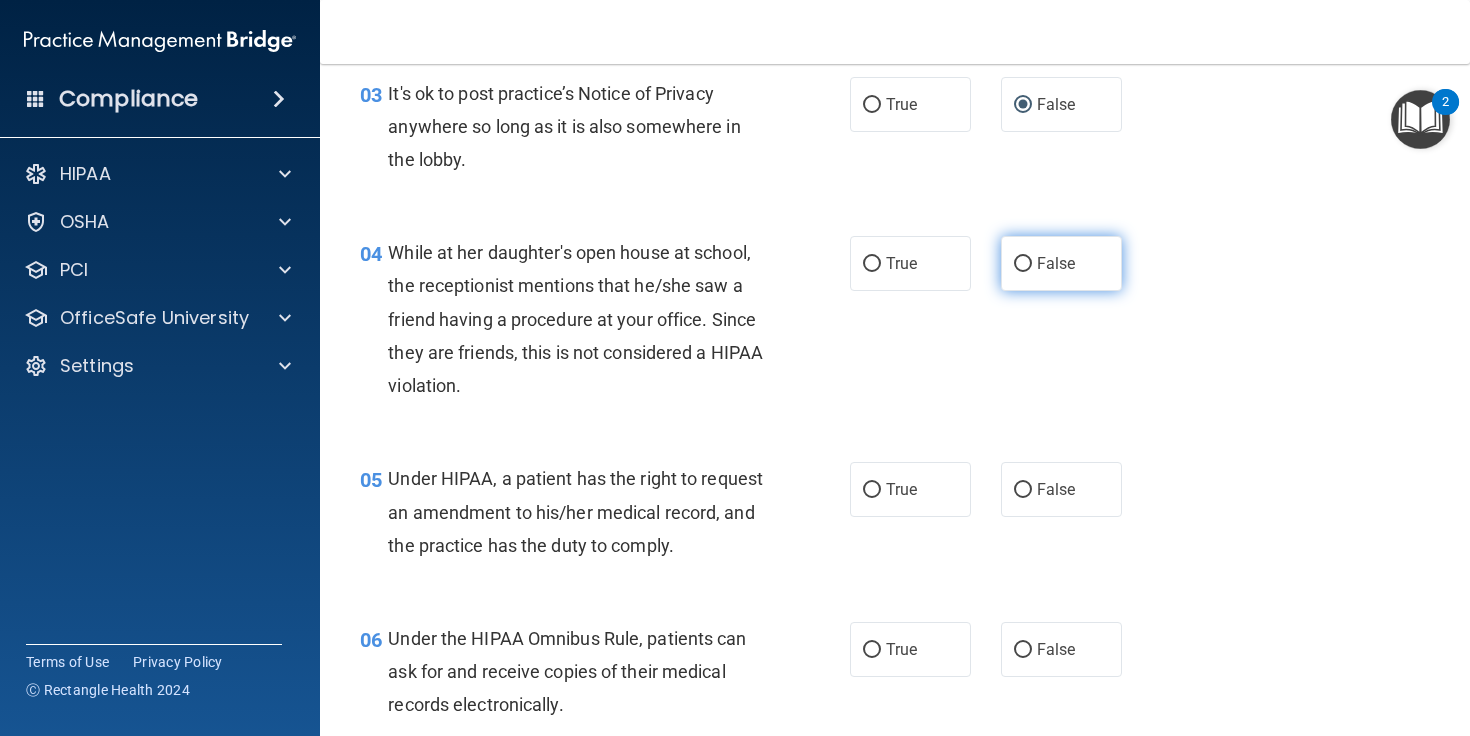 click on "False" at bounding box center (1023, 264) 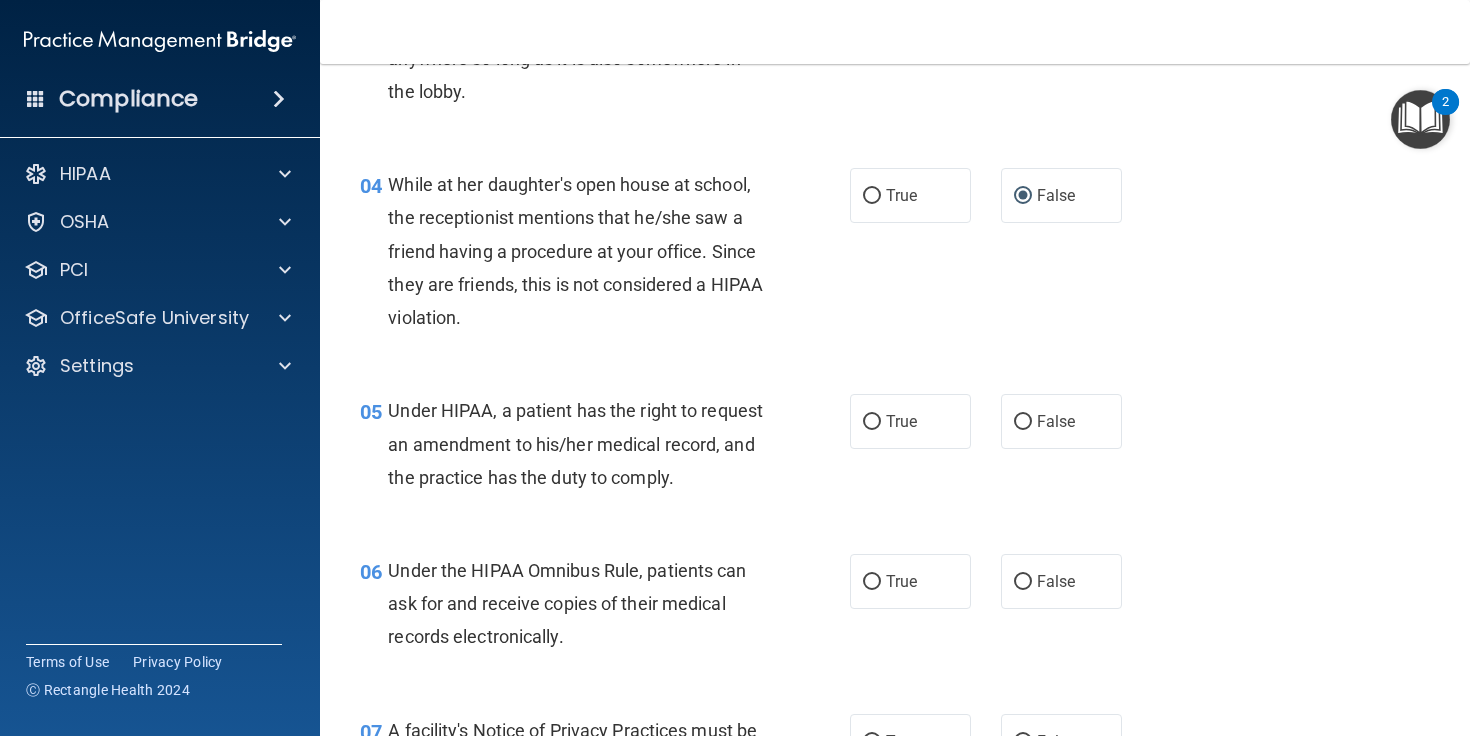 scroll, scrollTop: 604, scrollLeft: 0, axis: vertical 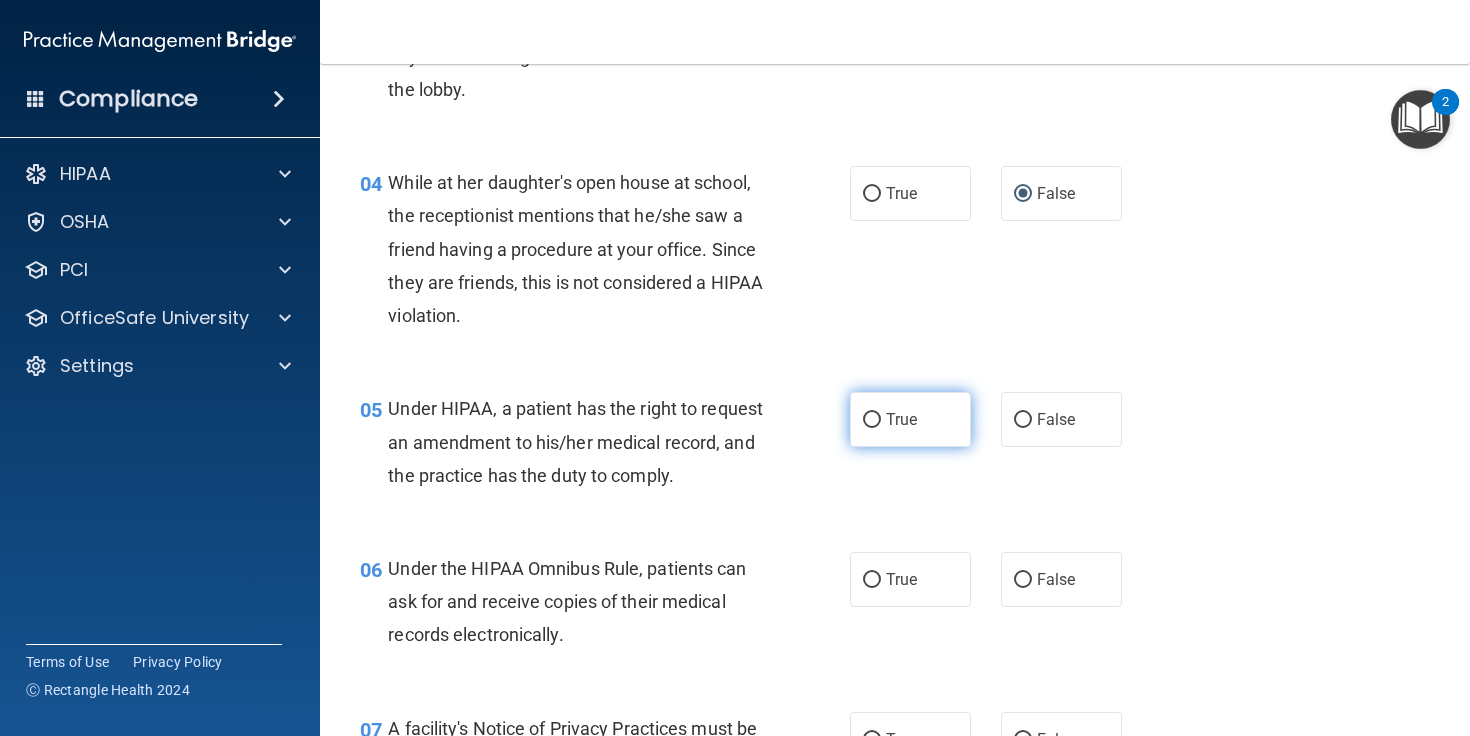 click on "True" at bounding box center (910, 419) 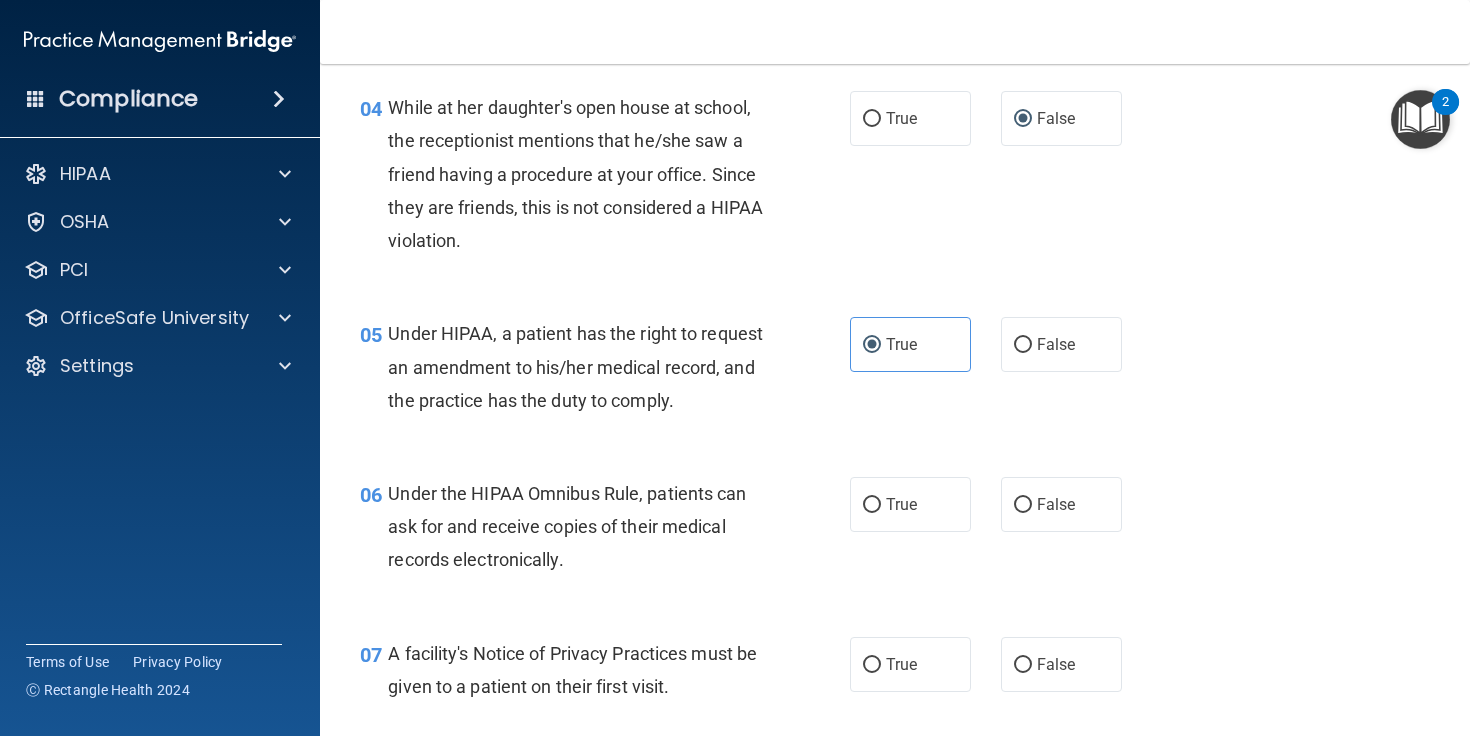 scroll, scrollTop: 693, scrollLeft: 0, axis: vertical 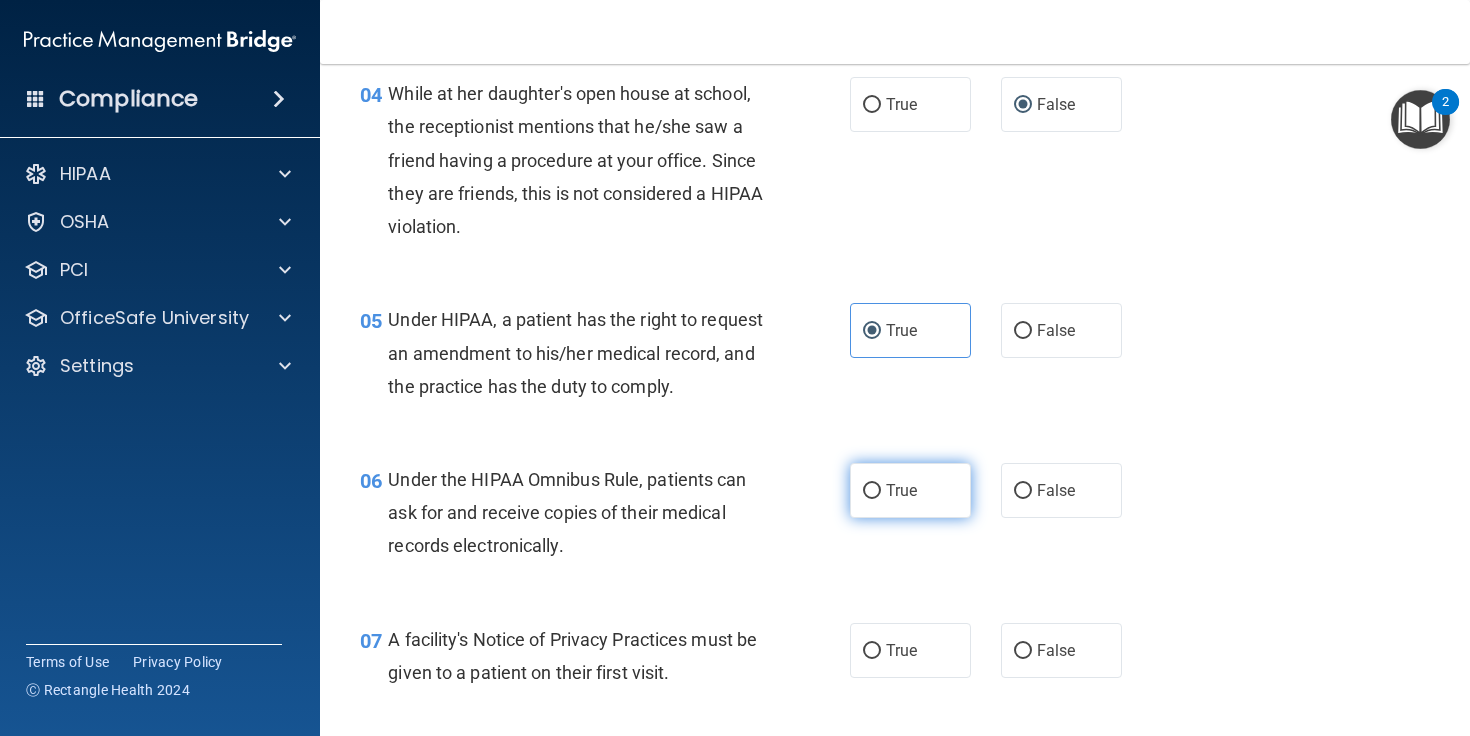 click on "True" at bounding box center [872, 491] 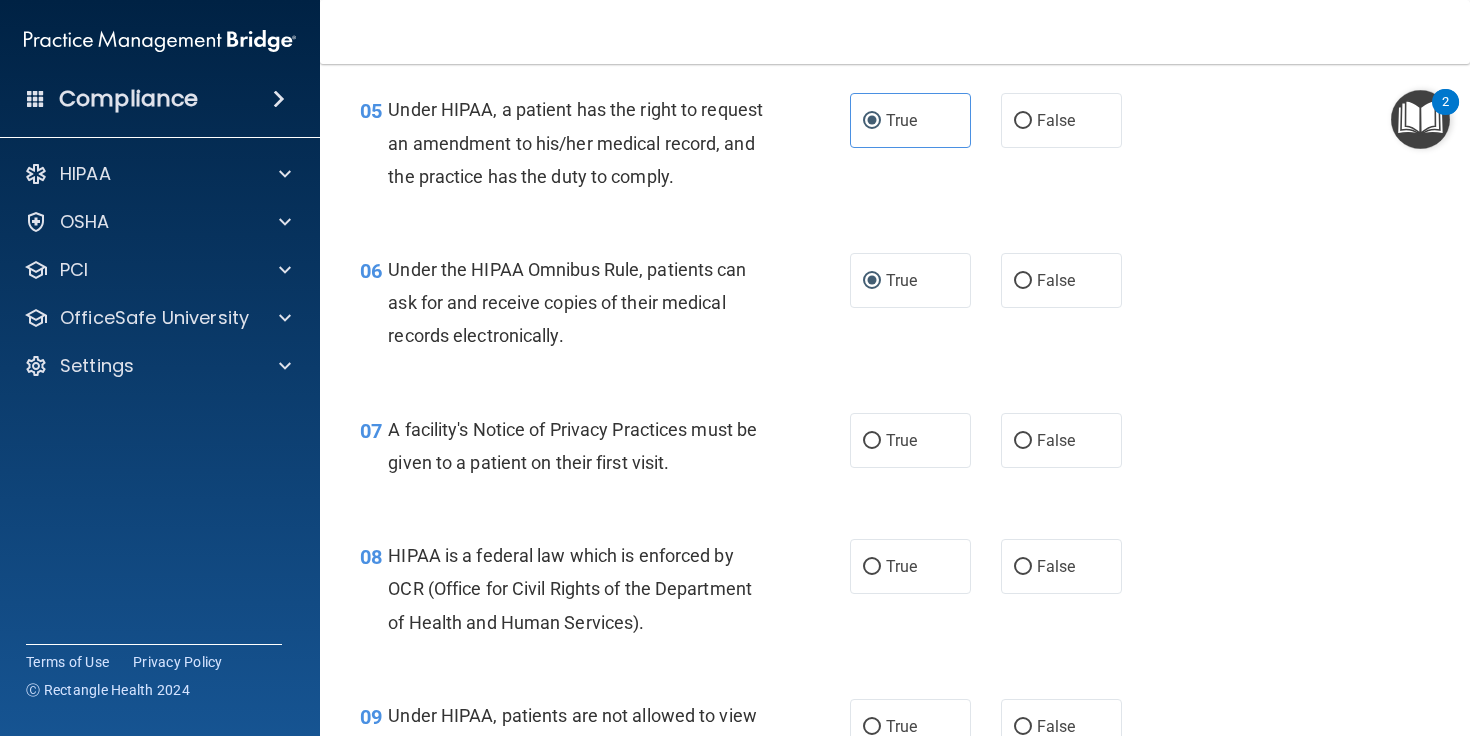 scroll, scrollTop: 905, scrollLeft: 0, axis: vertical 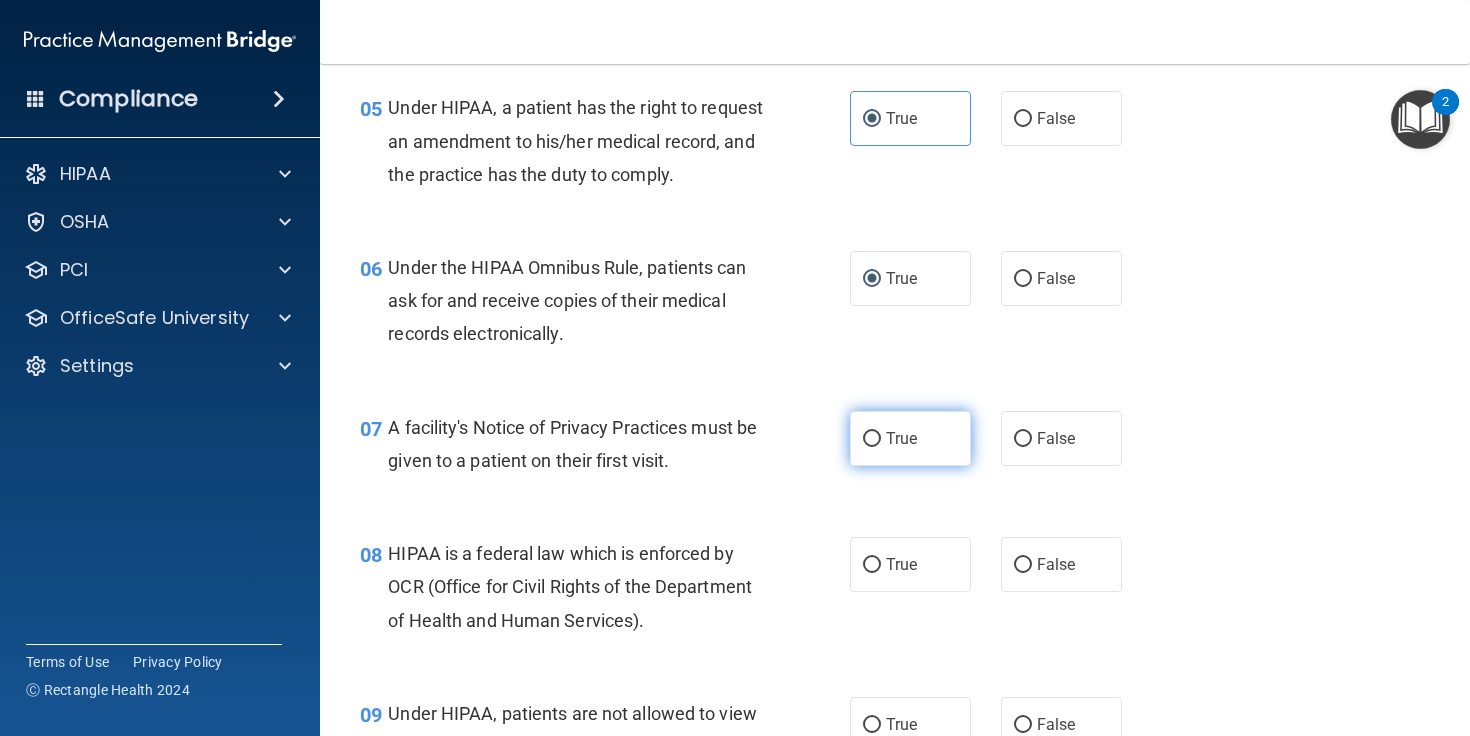 click on "True" at bounding box center [872, 439] 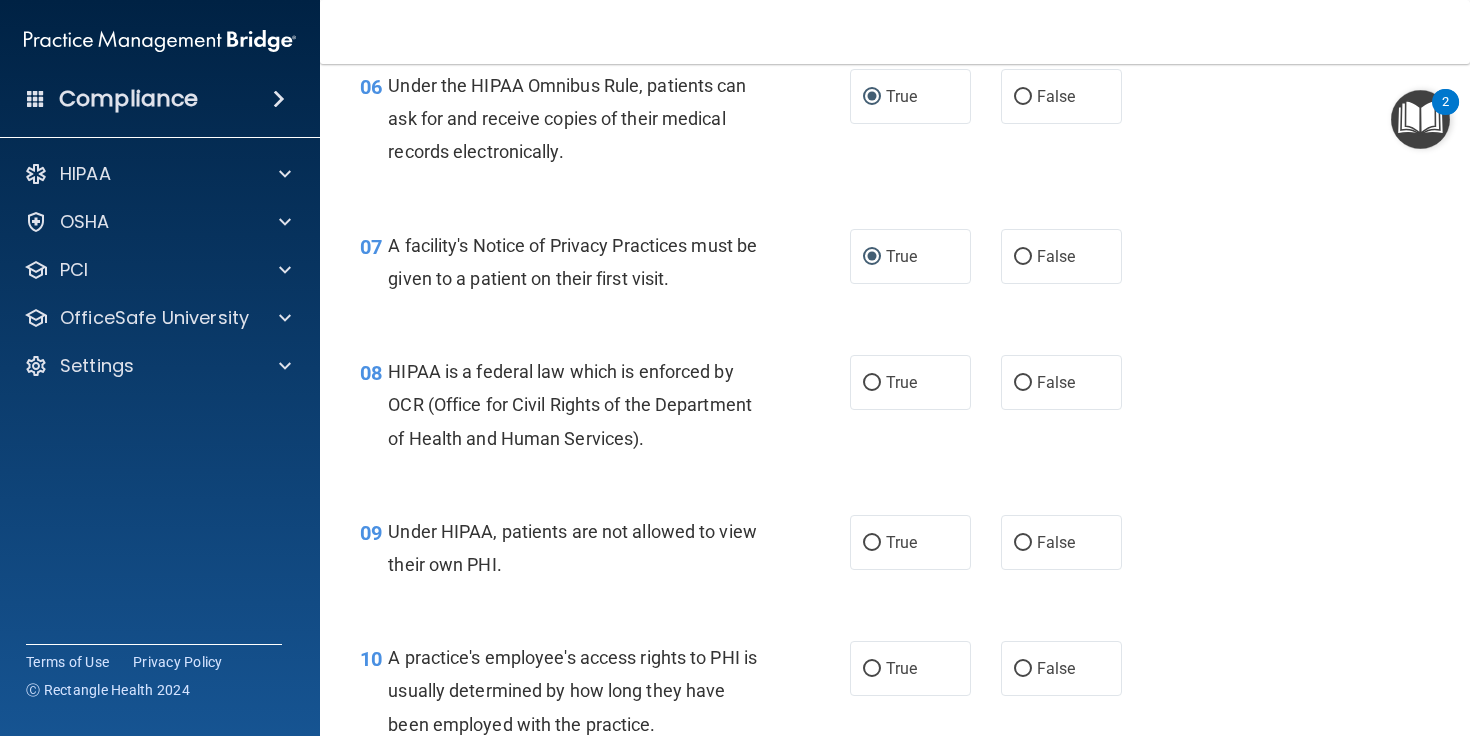scroll, scrollTop: 1088, scrollLeft: 0, axis: vertical 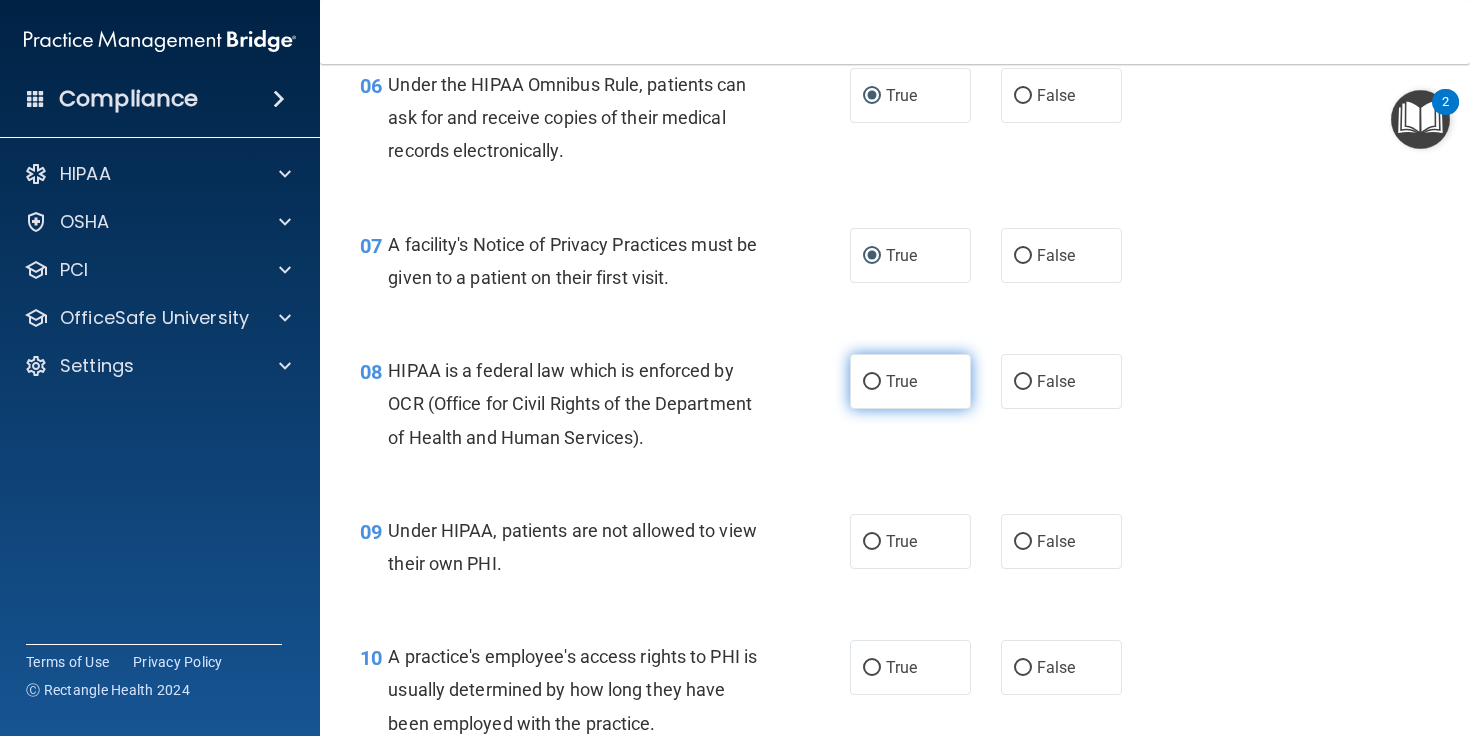click on "True" at bounding box center [872, 382] 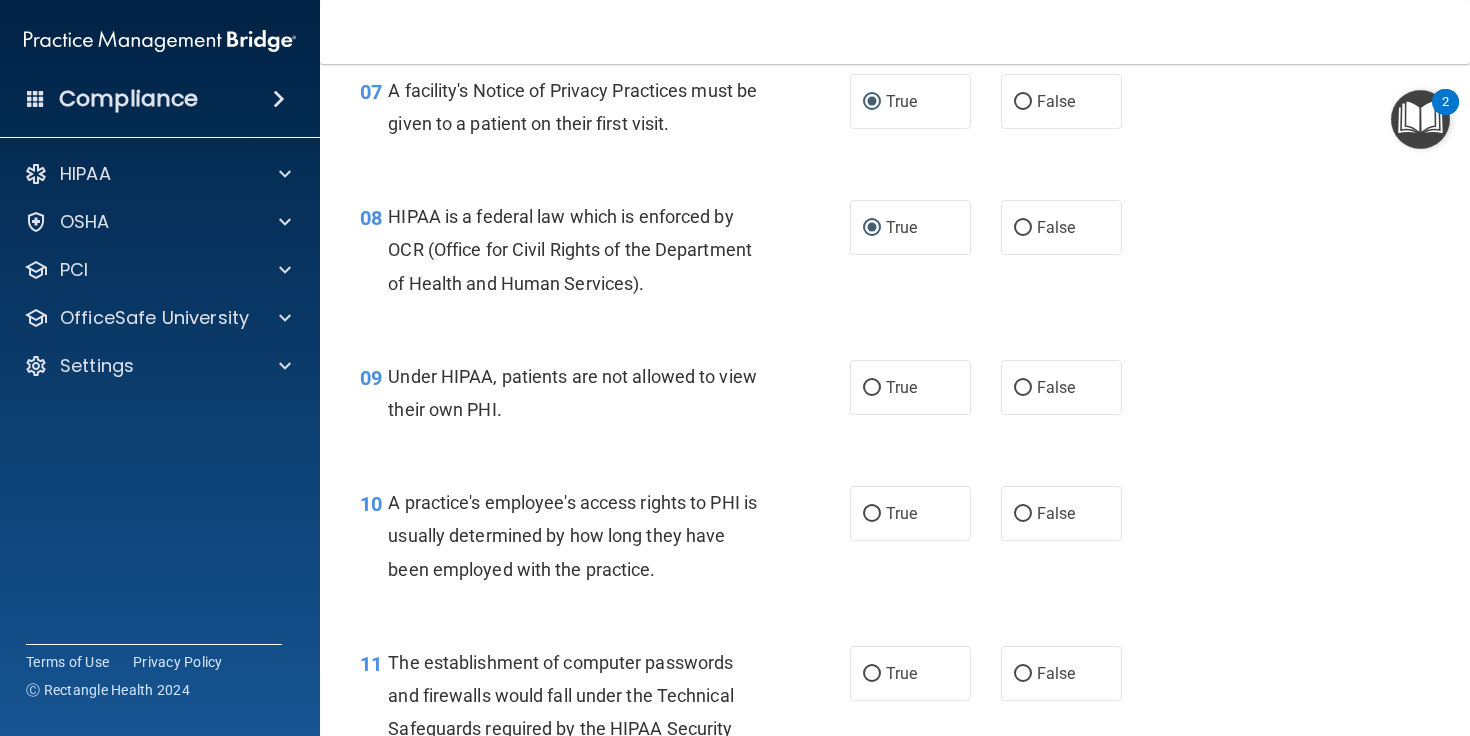 scroll, scrollTop: 1261, scrollLeft: 0, axis: vertical 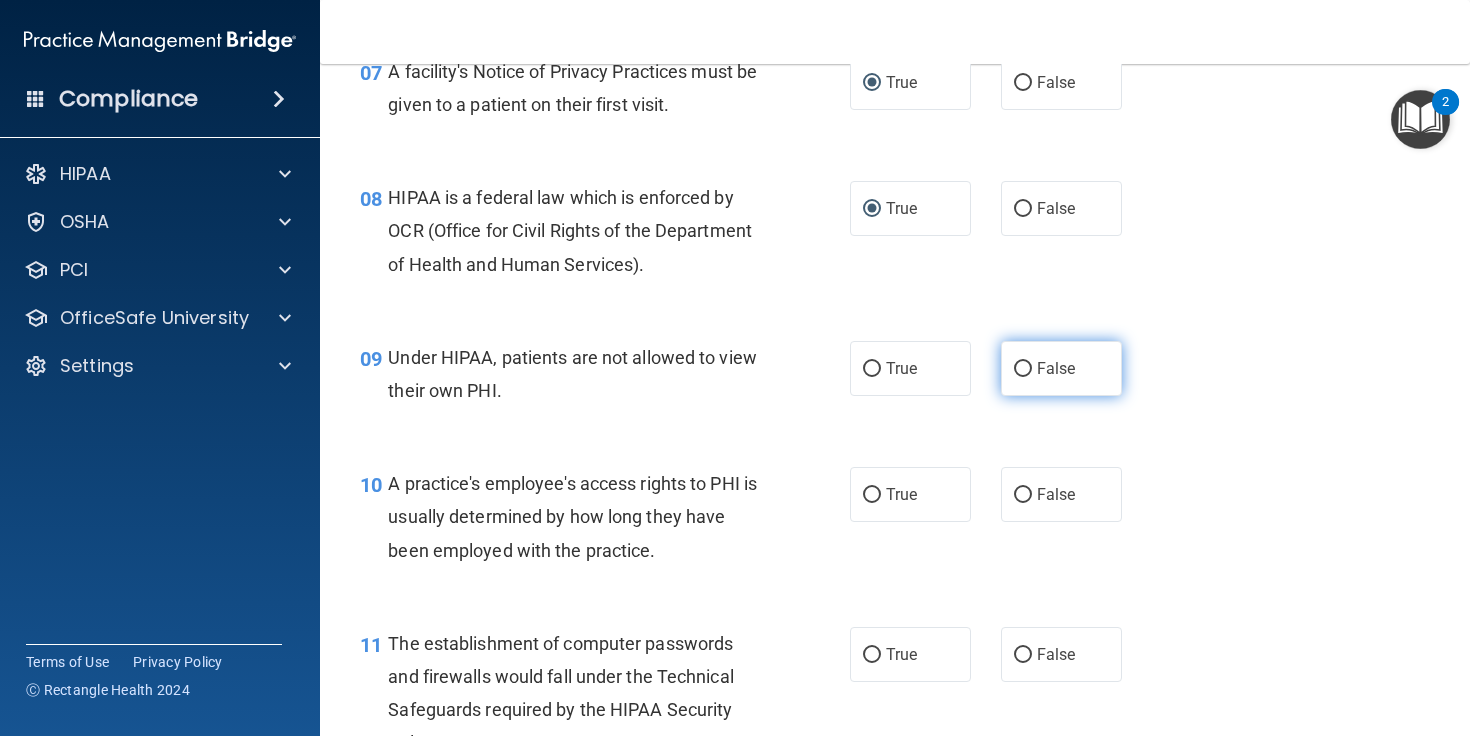 click on "False" at bounding box center (1023, 369) 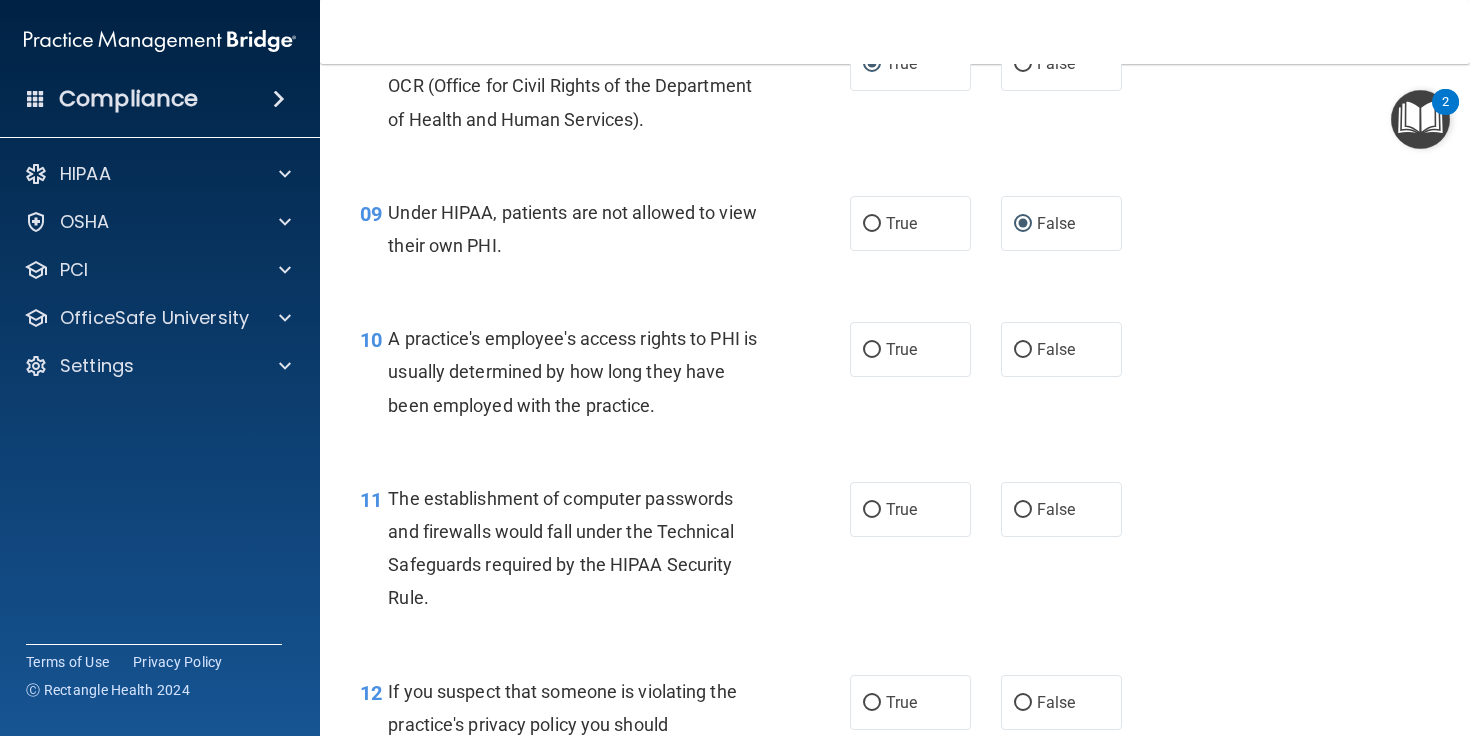 scroll, scrollTop: 1413, scrollLeft: 0, axis: vertical 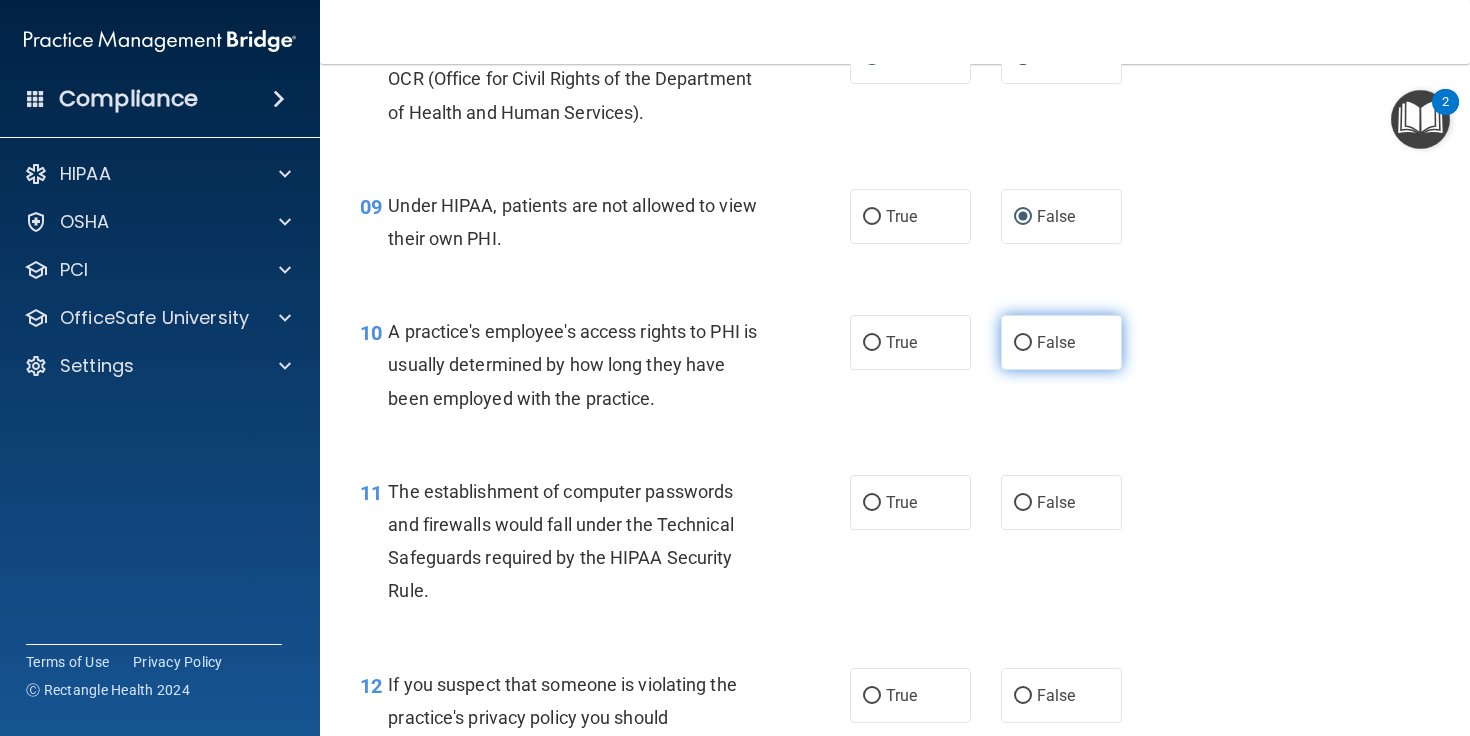 click on "False" at bounding box center (1023, 343) 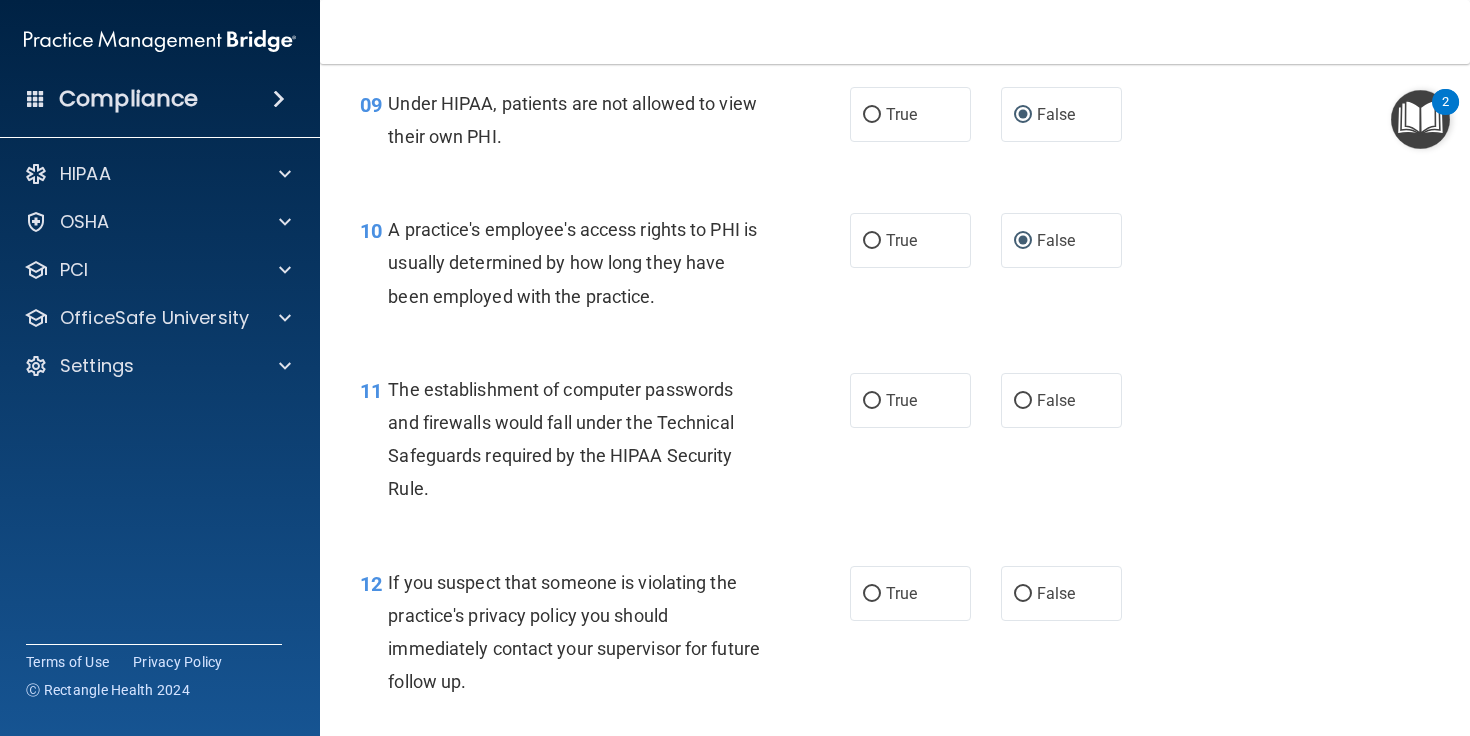 scroll, scrollTop: 1516, scrollLeft: 0, axis: vertical 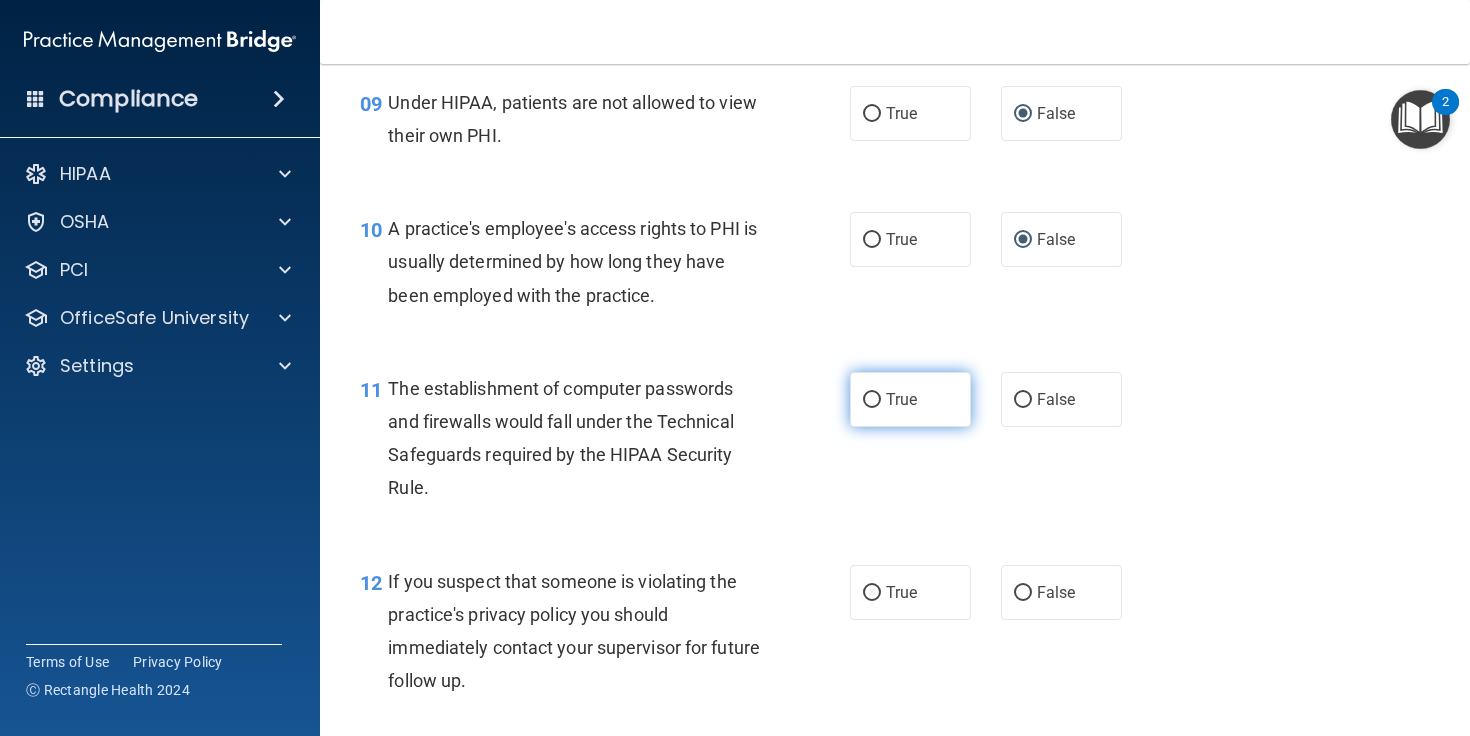 click on "True" at bounding box center (872, 400) 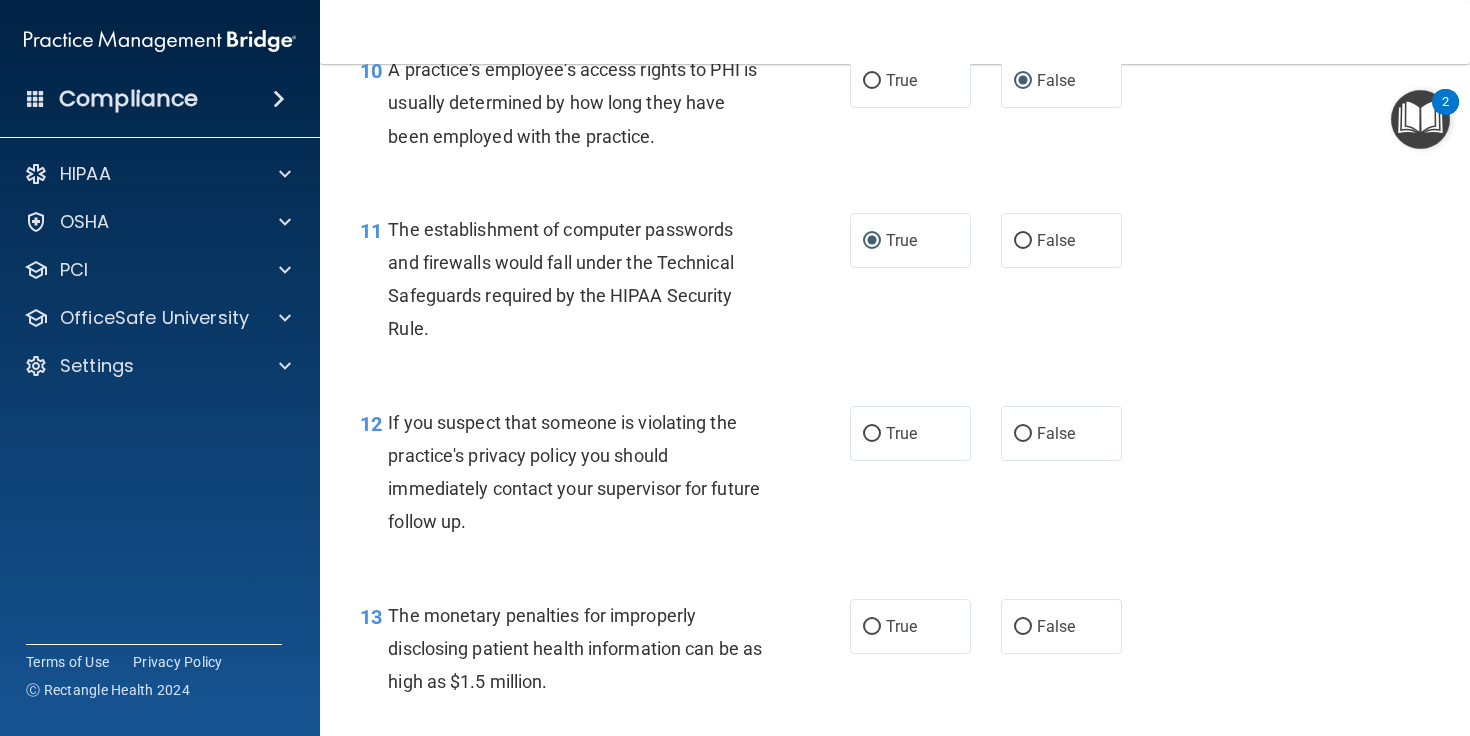 scroll, scrollTop: 1676, scrollLeft: 0, axis: vertical 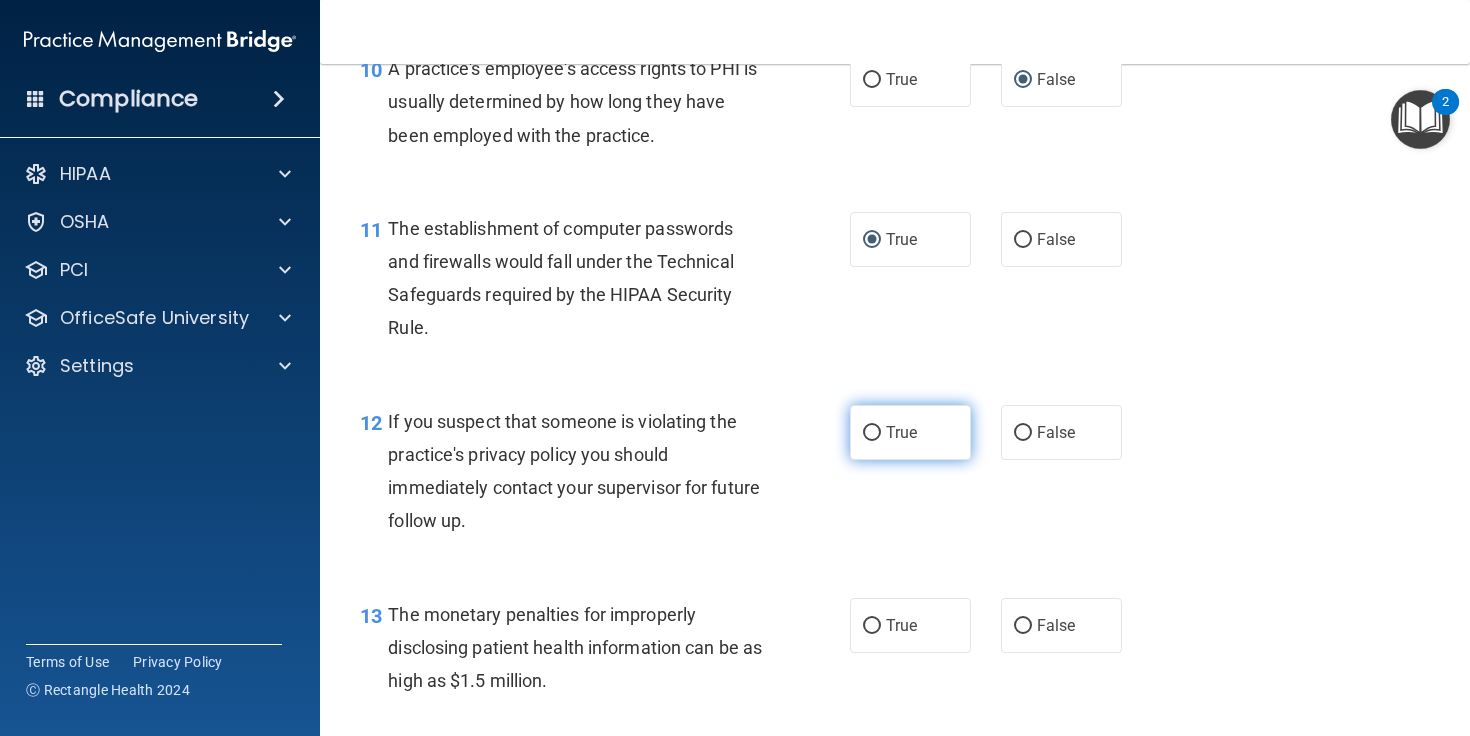 click on "True" at bounding box center [872, 433] 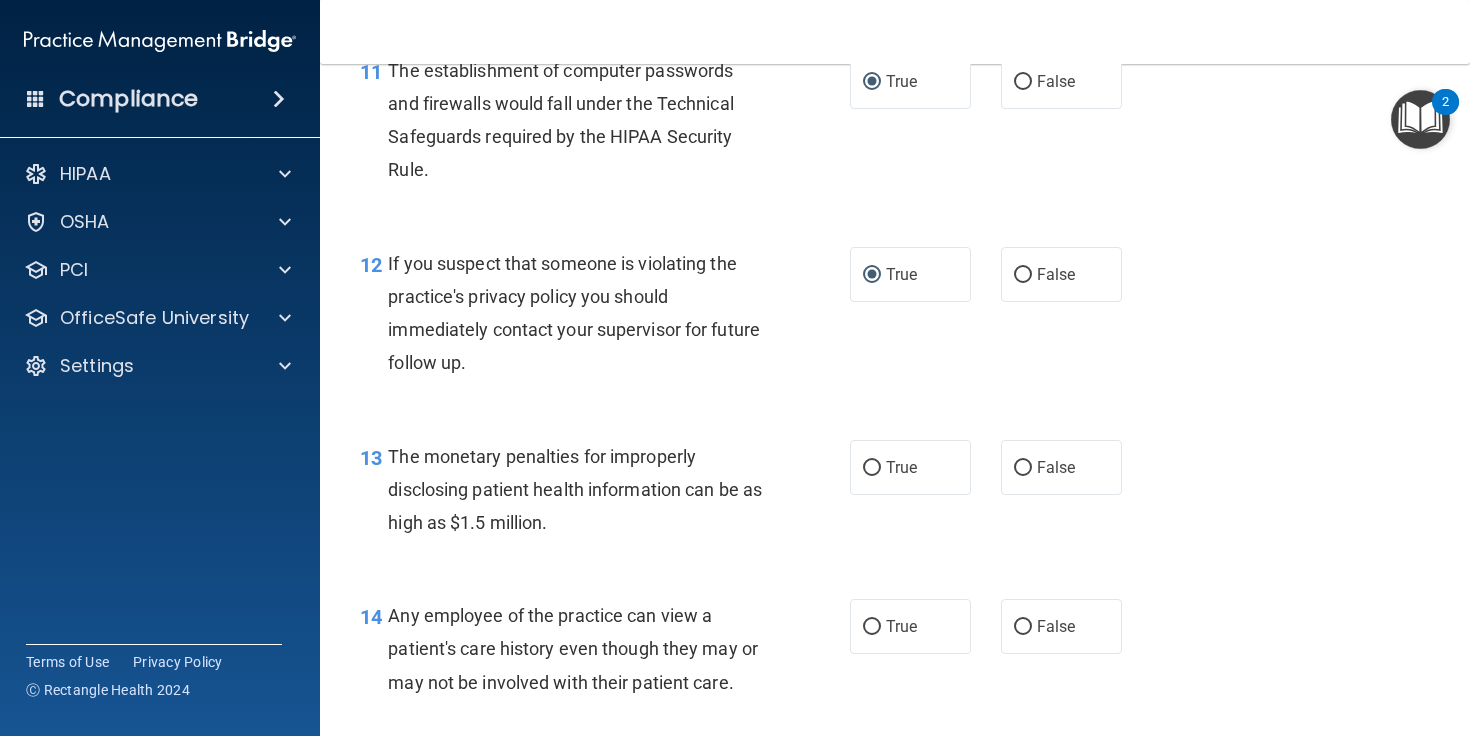 scroll, scrollTop: 1844, scrollLeft: 0, axis: vertical 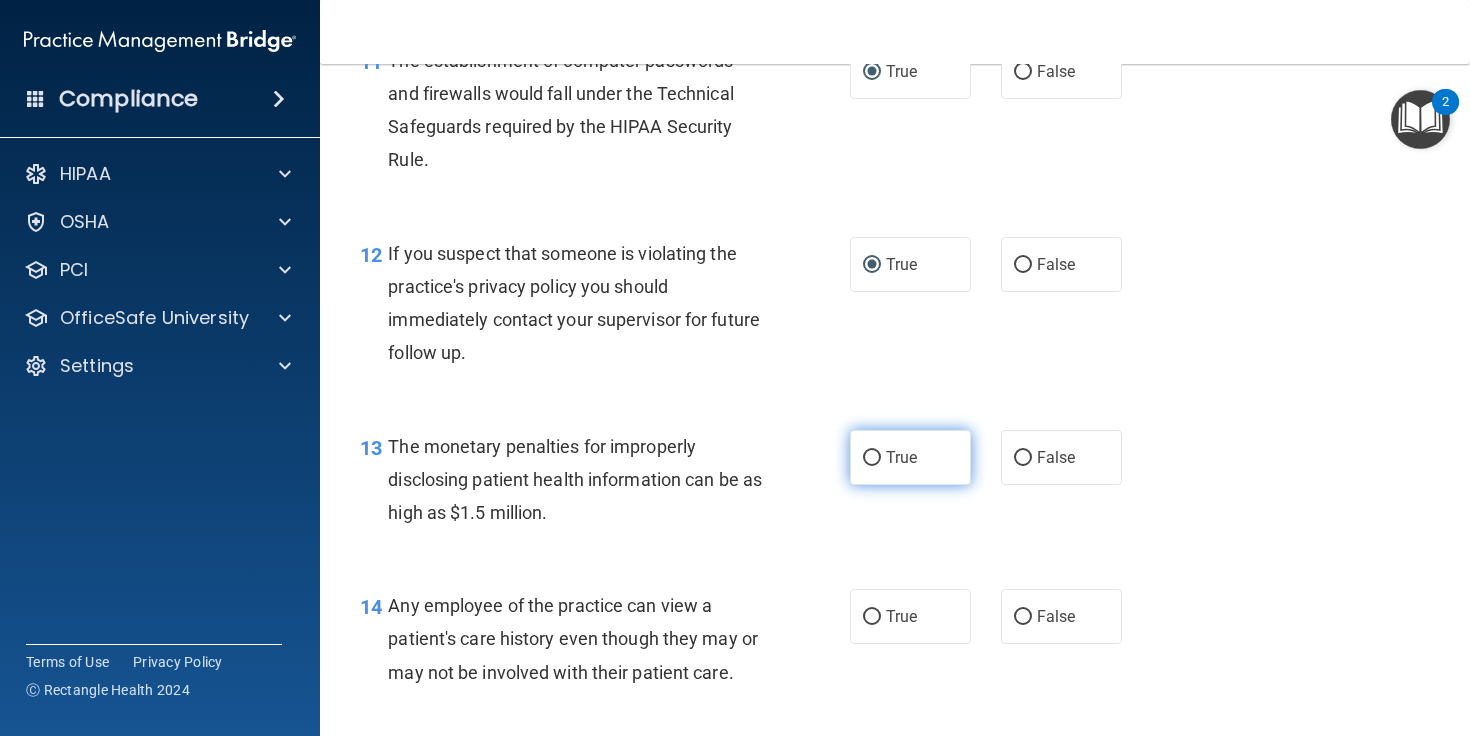 click on "True" at bounding box center [872, 458] 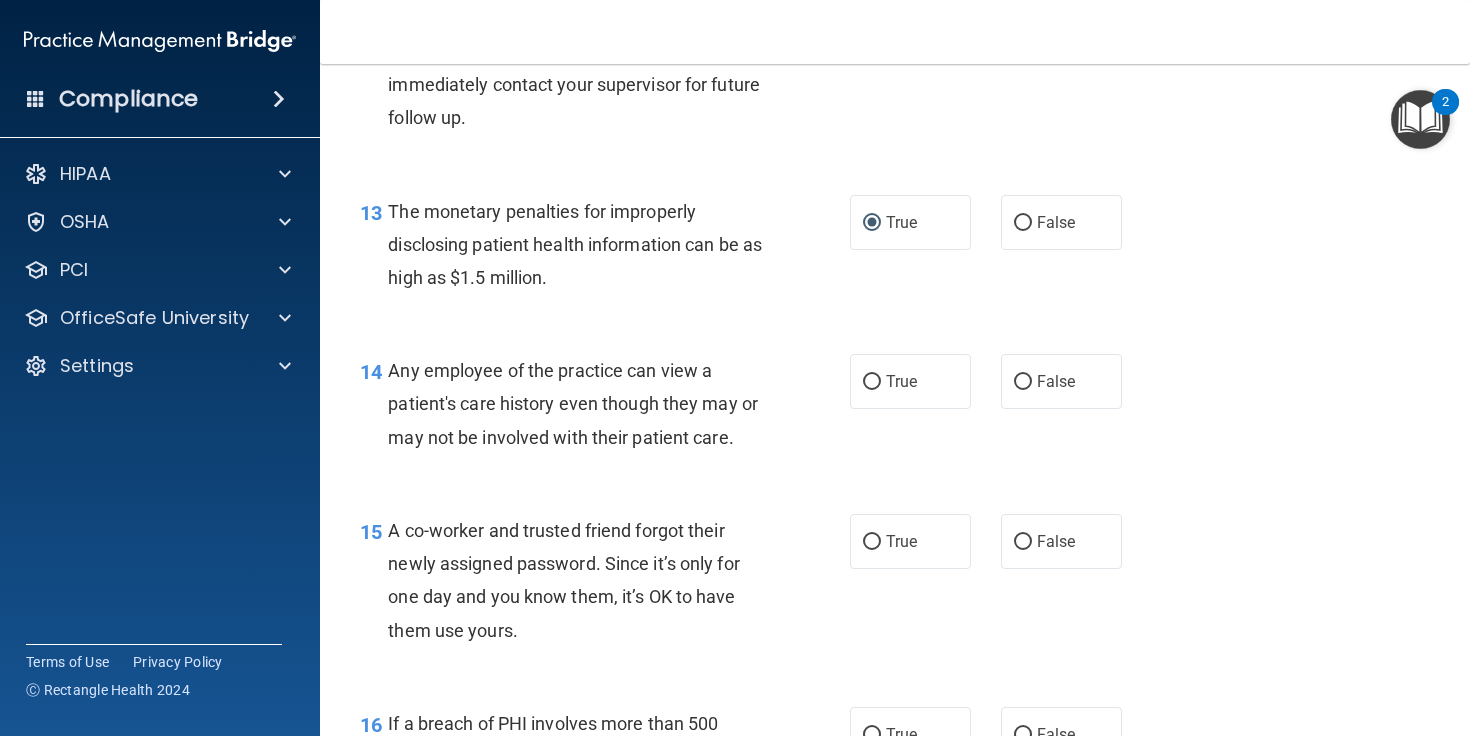 scroll, scrollTop: 2090, scrollLeft: 0, axis: vertical 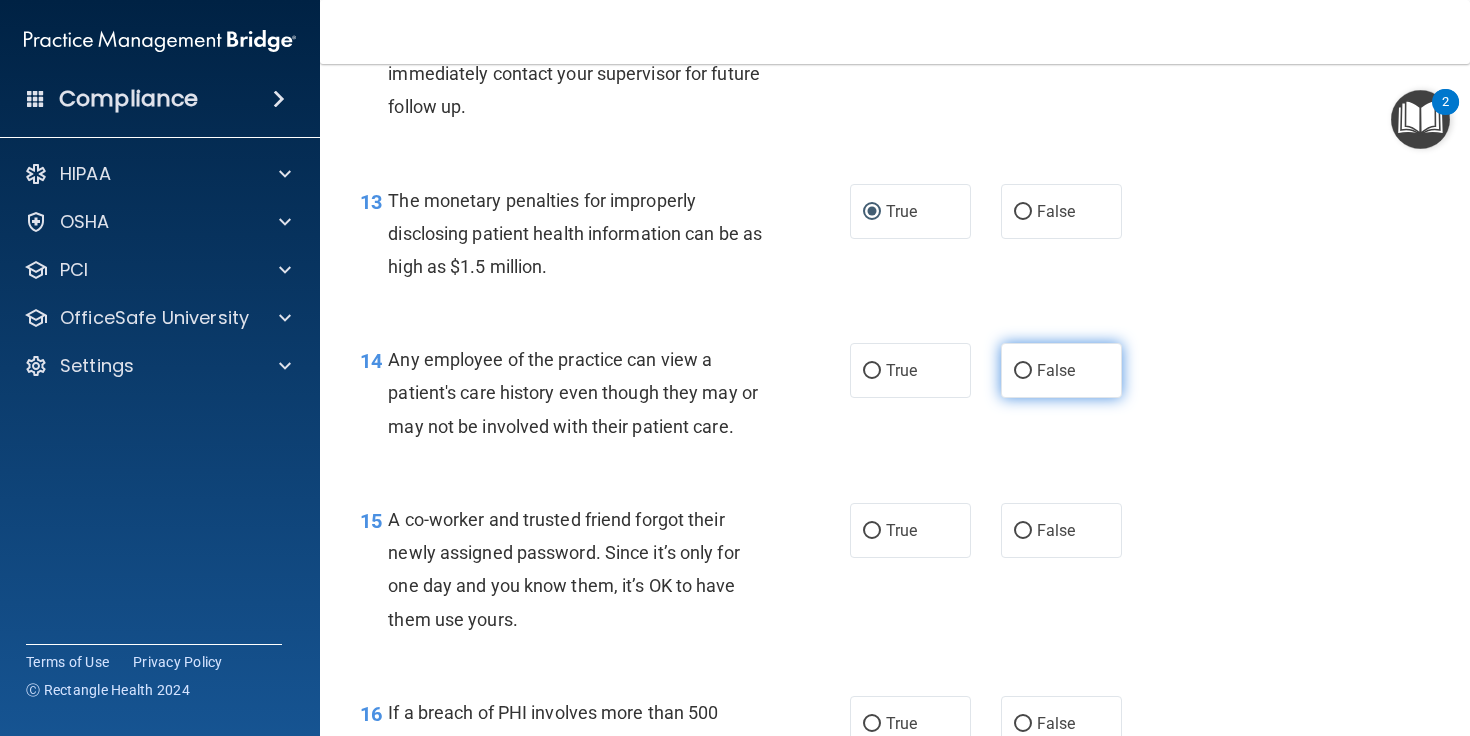 click on "False" at bounding box center (1023, 371) 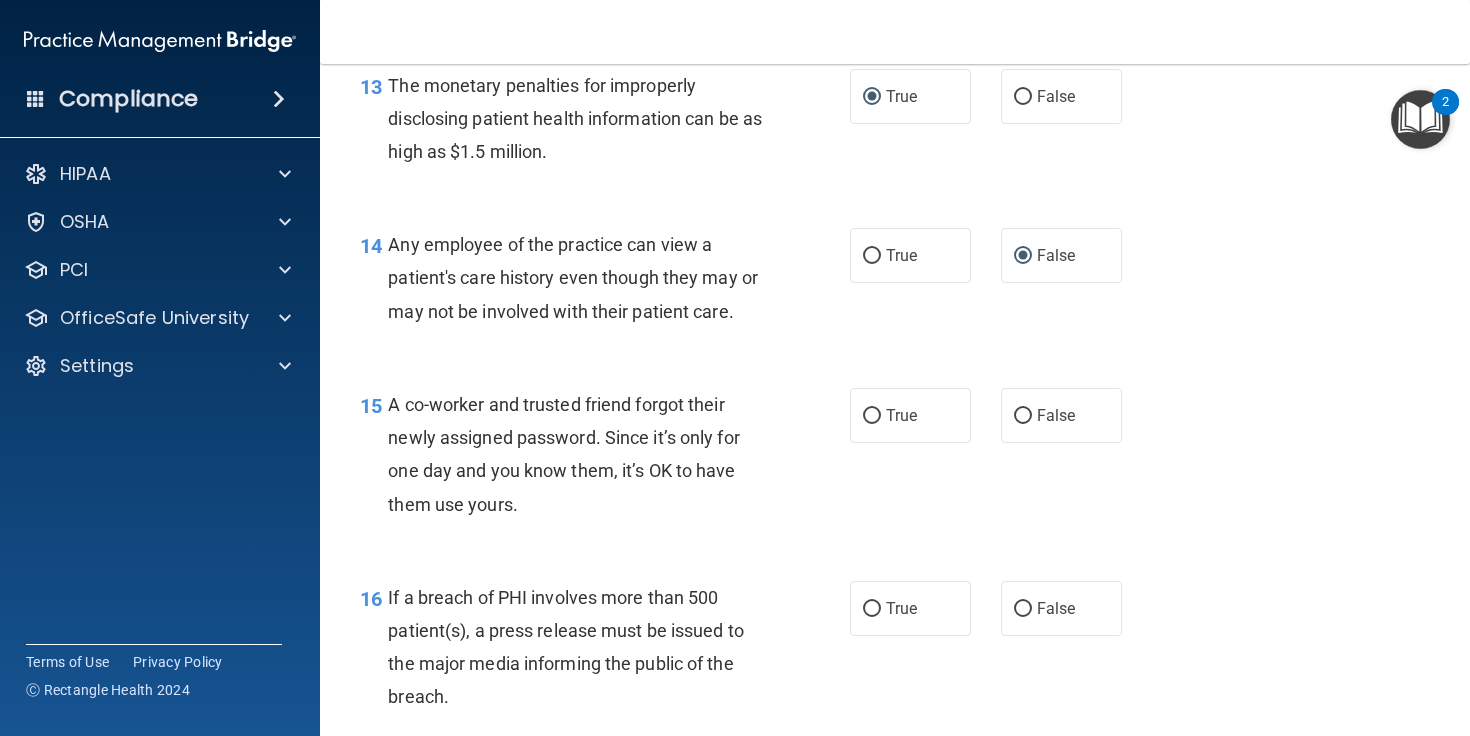 scroll, scrollTop: 2214, scrollLeft: 0, axis: vertical 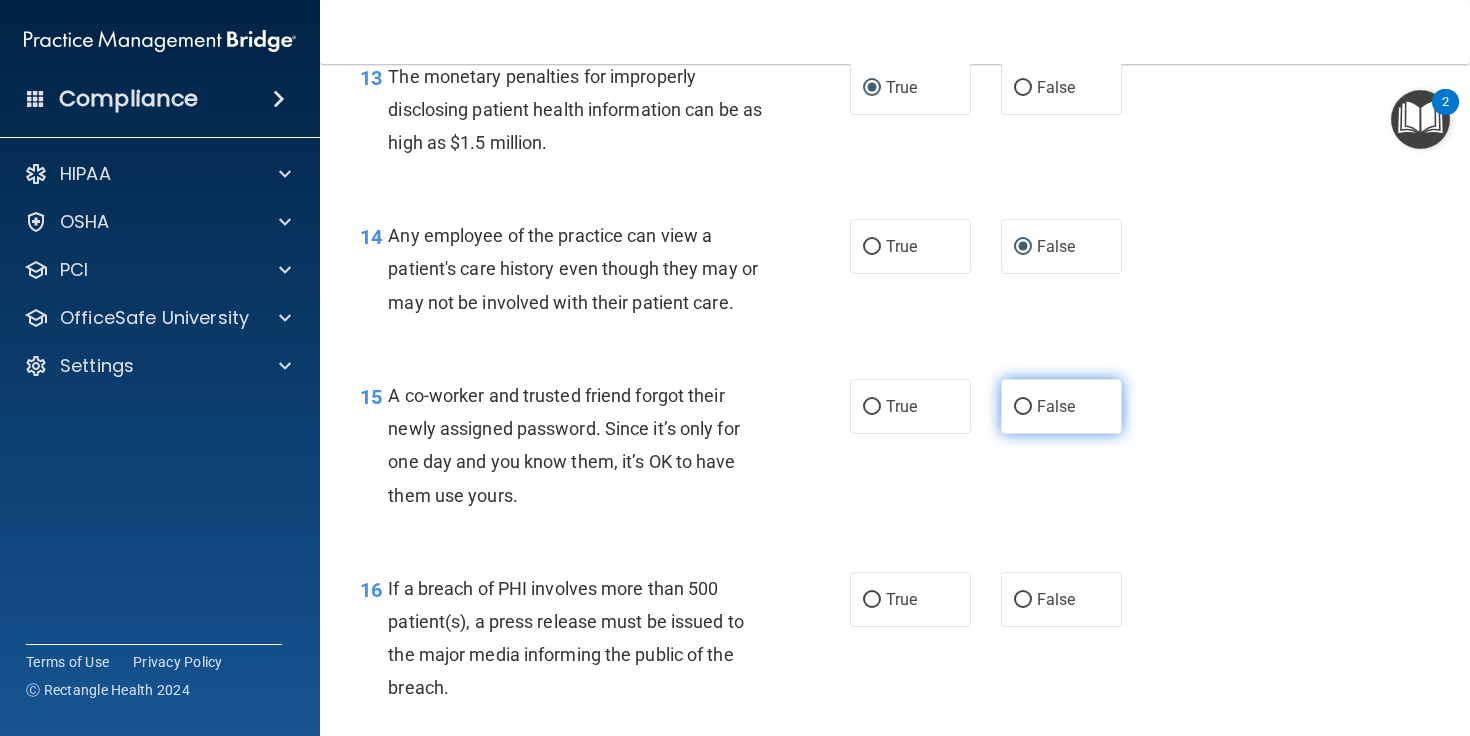 click on "False" at bounding box center (1023, 407) 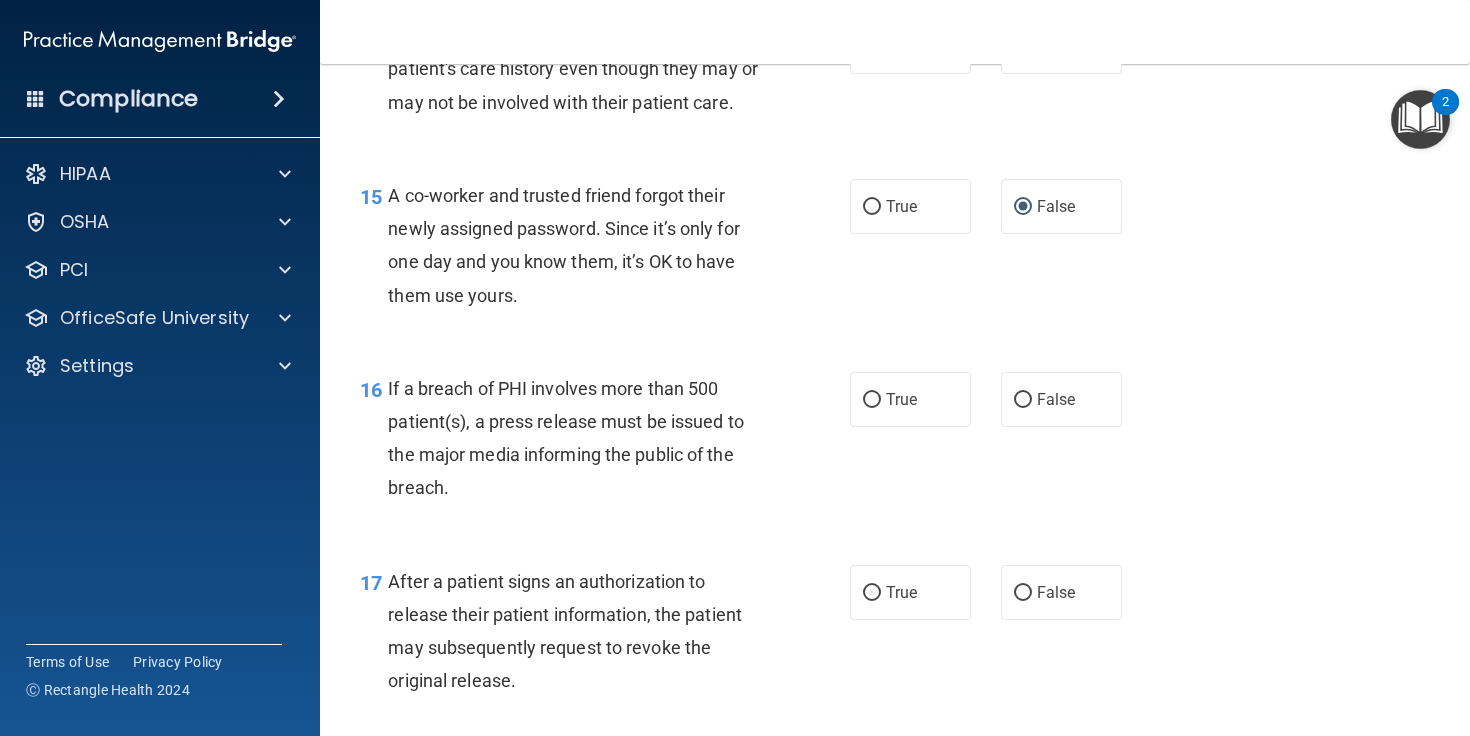 scroll, scrollTop: 2417, scrollLeft: 0, axis: vertical 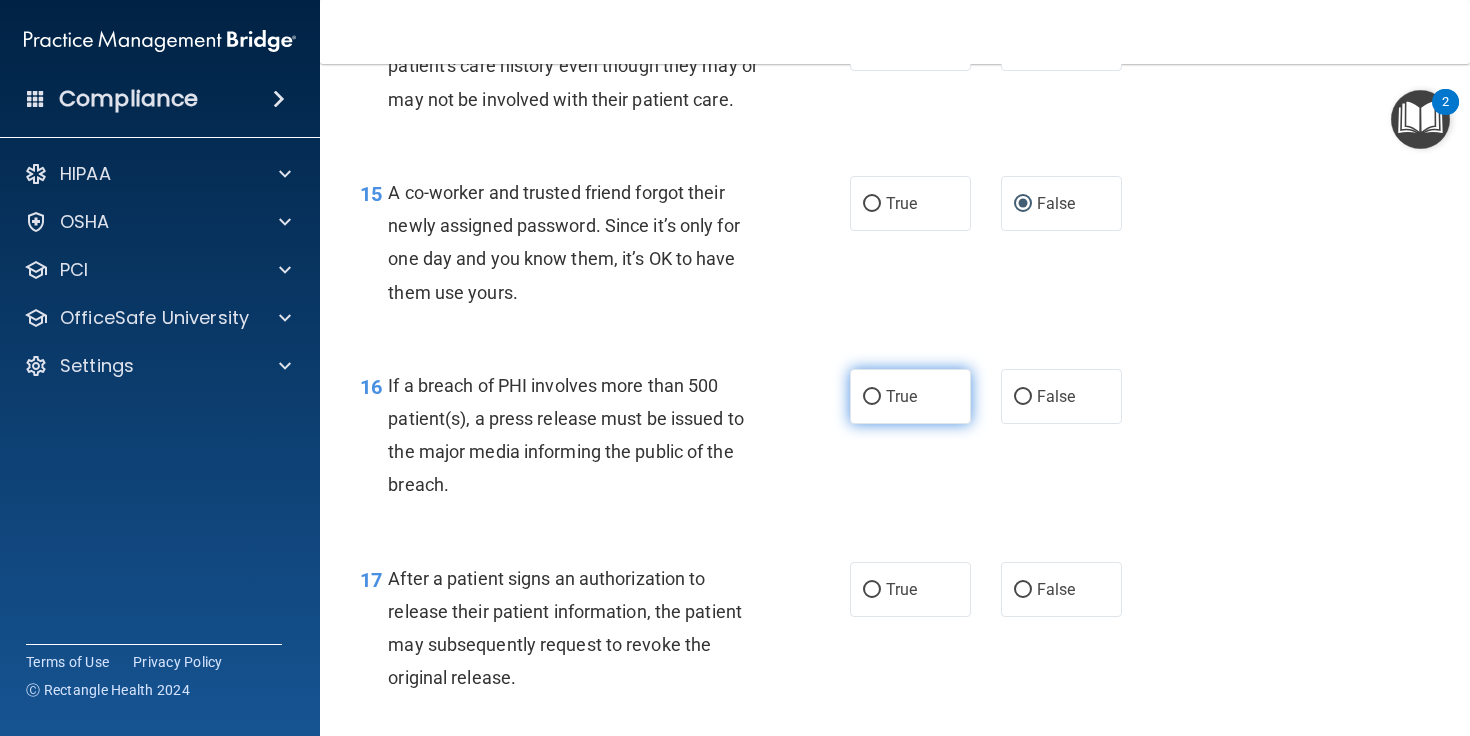 click on "True" at bounding box center (872, 397) 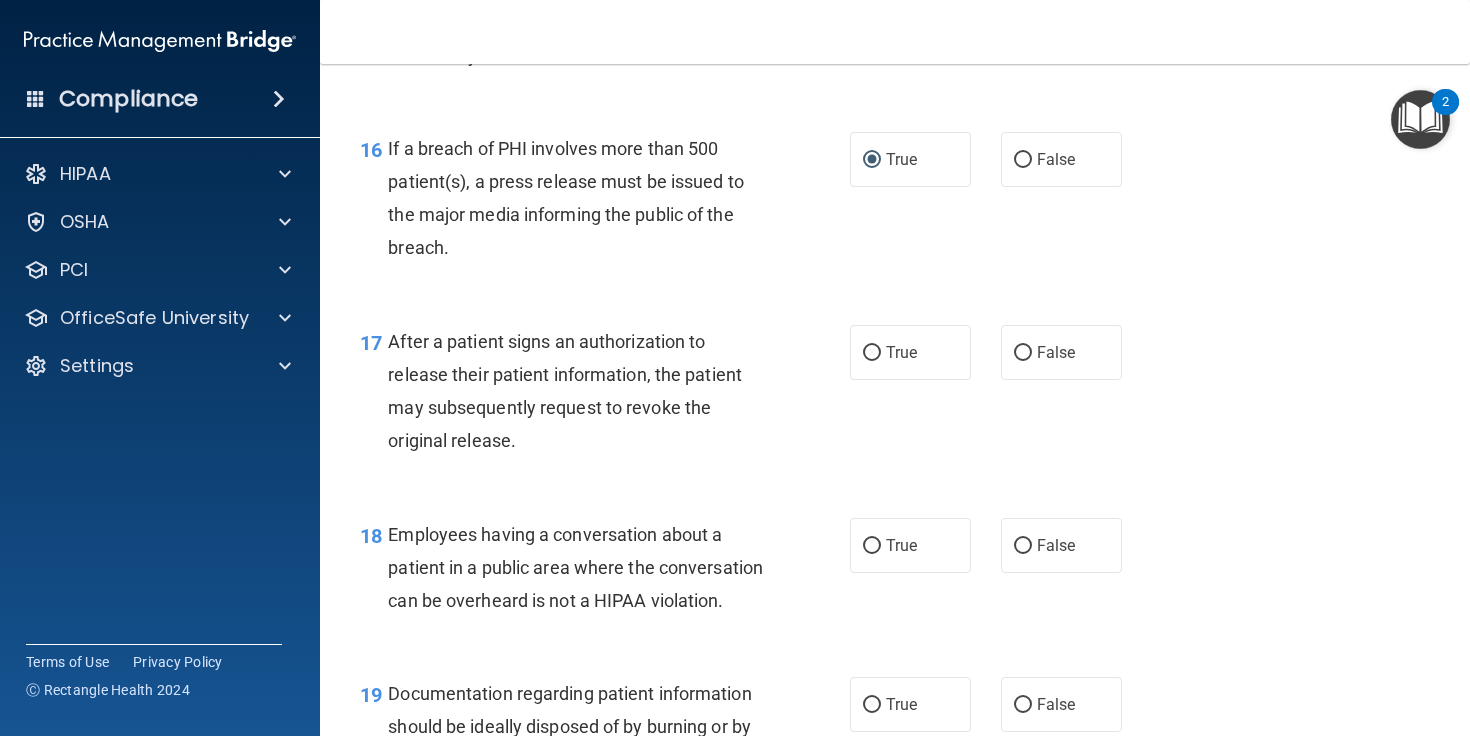 scroll, scrollTop: 2665, scrollLeft: 0, axis: vertical 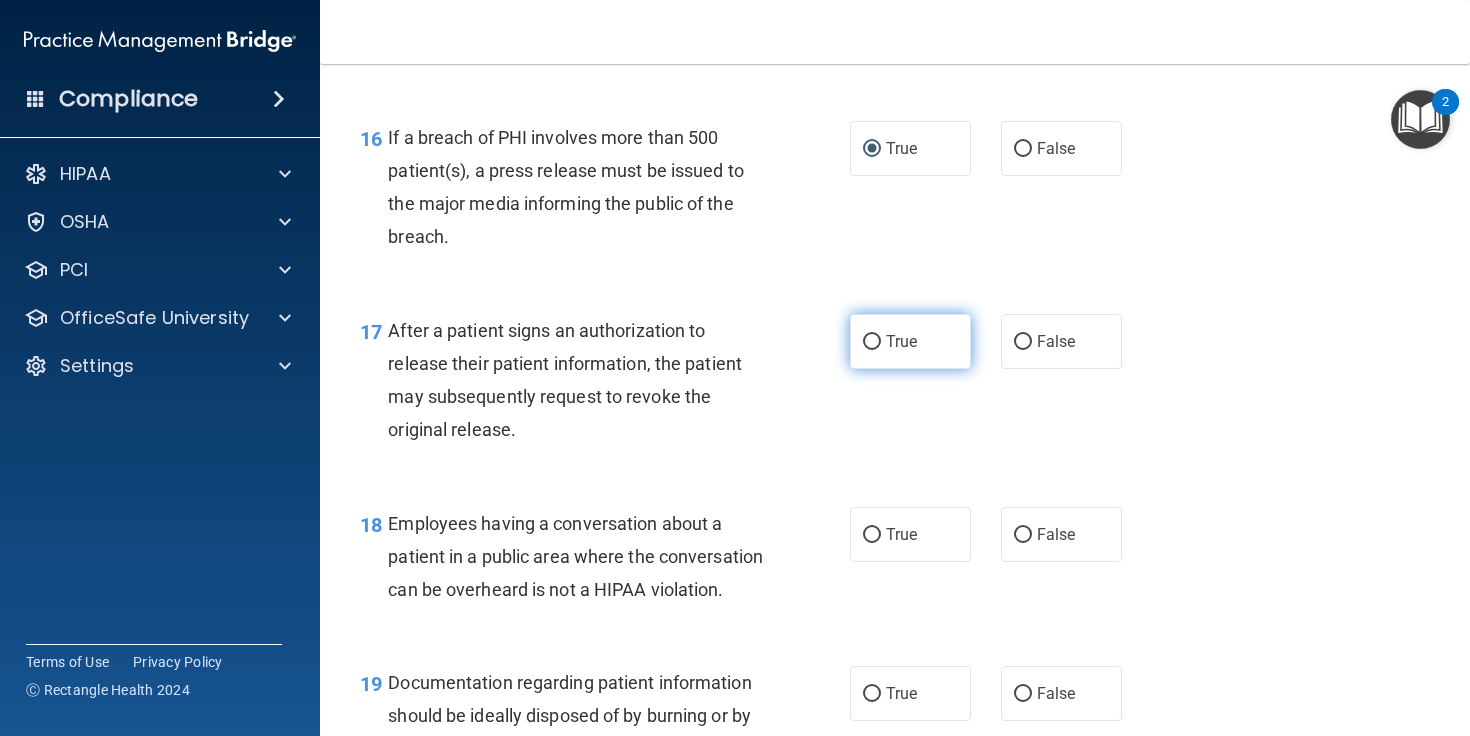 click on "True" at bounding box center [872, 342] 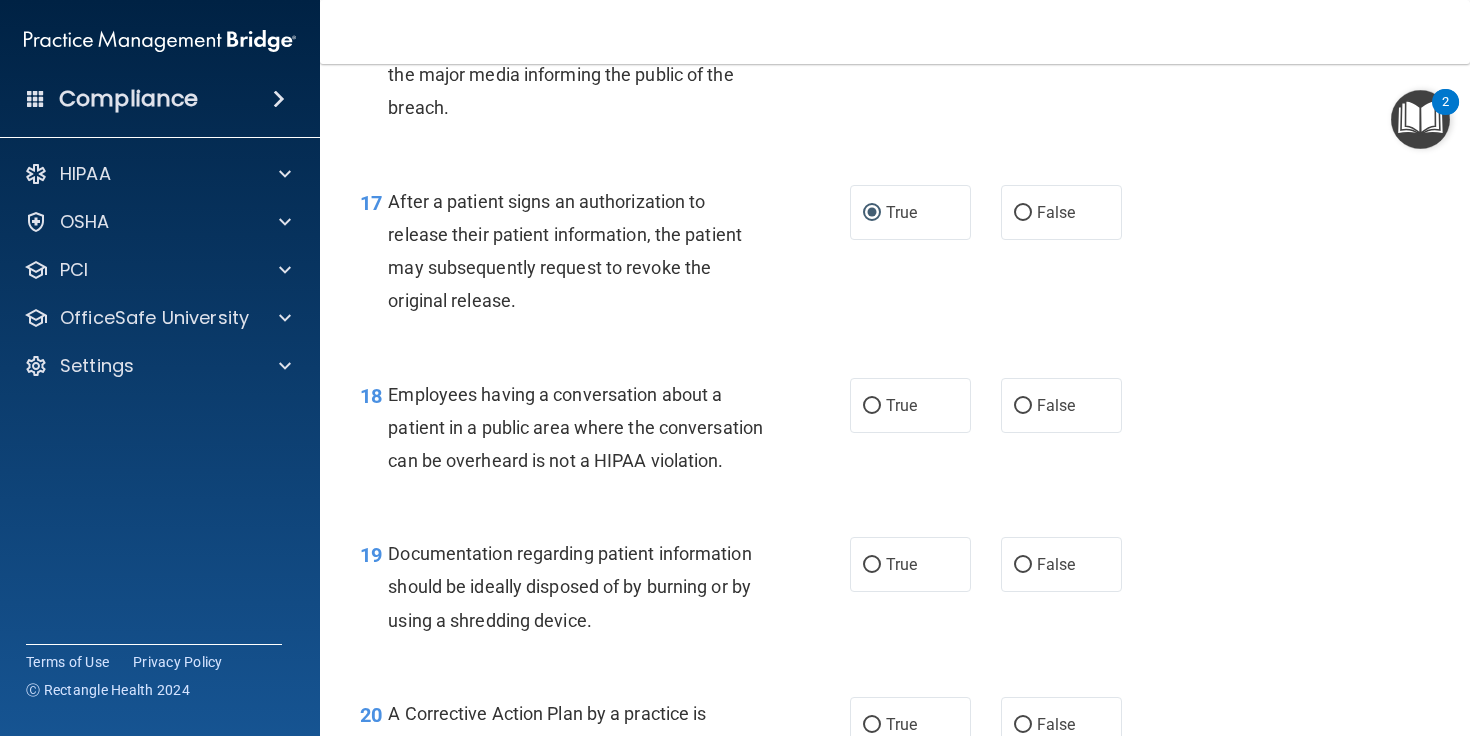 scroll, scrollTop: 2798, scrollLeft: 0, axis: vertical 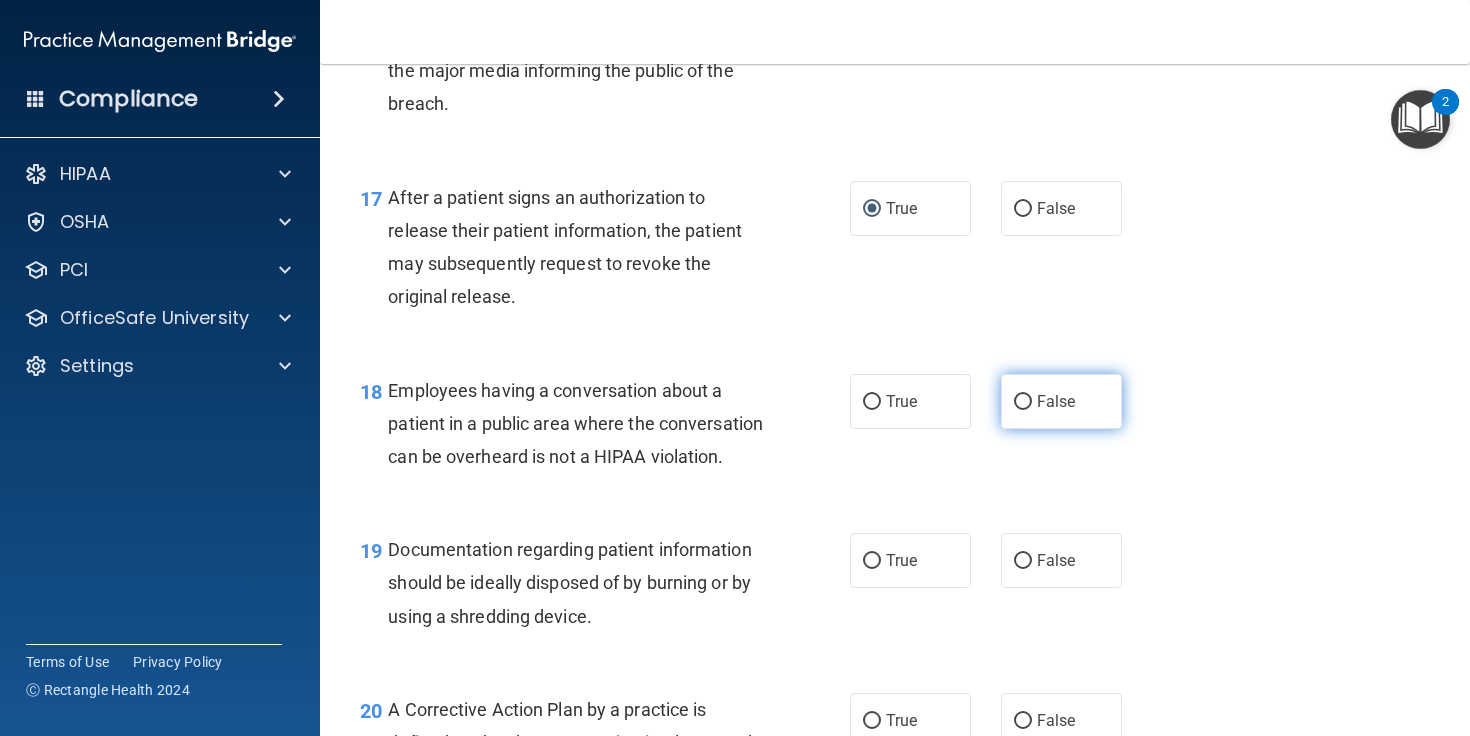 click on "False" at bounding box center (1023, 402) 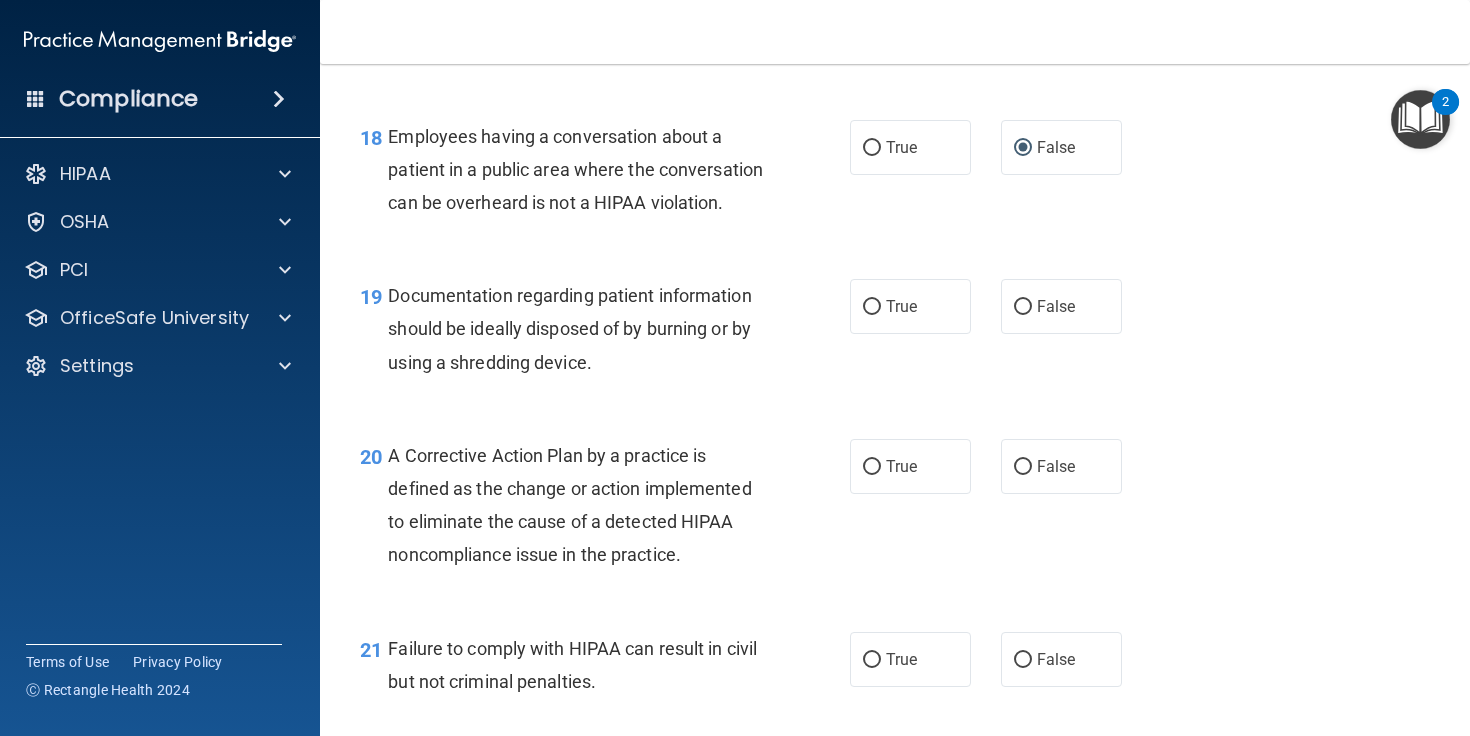 scroll, scrollTop: 3053, scrollLeft: 0, axis: vertical 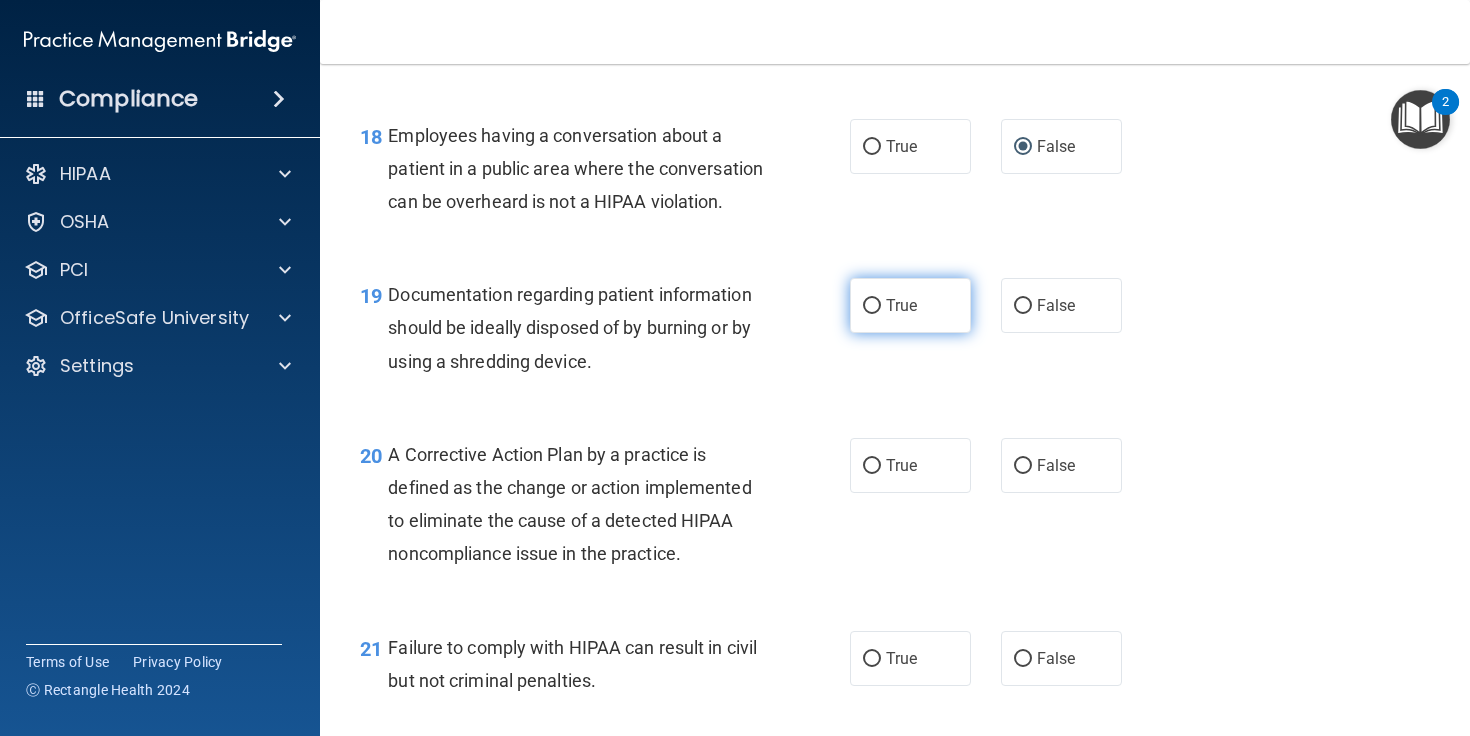 click on "True" at bounding box center (872, 306) 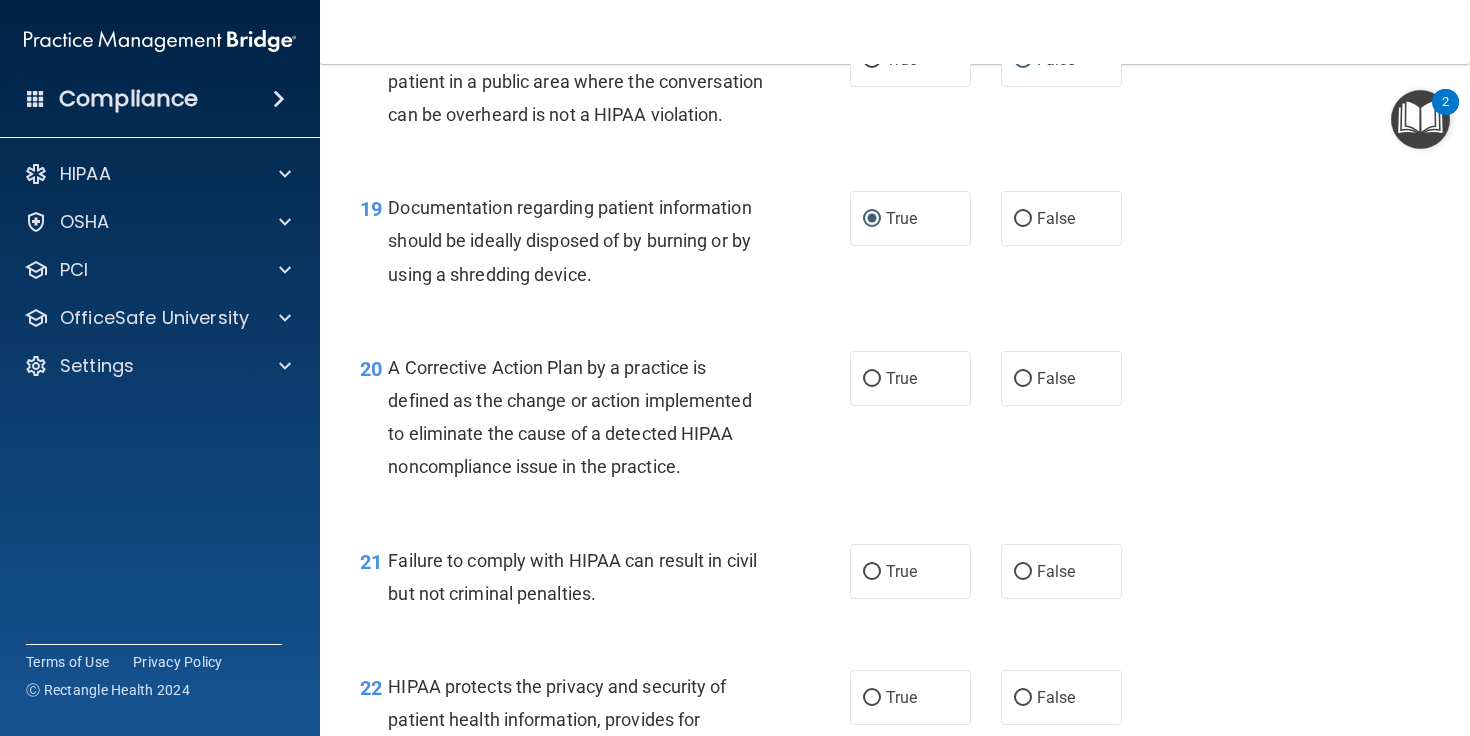 scroll, scrollTop: 3153, scrollLeft: 0, axis: vertical 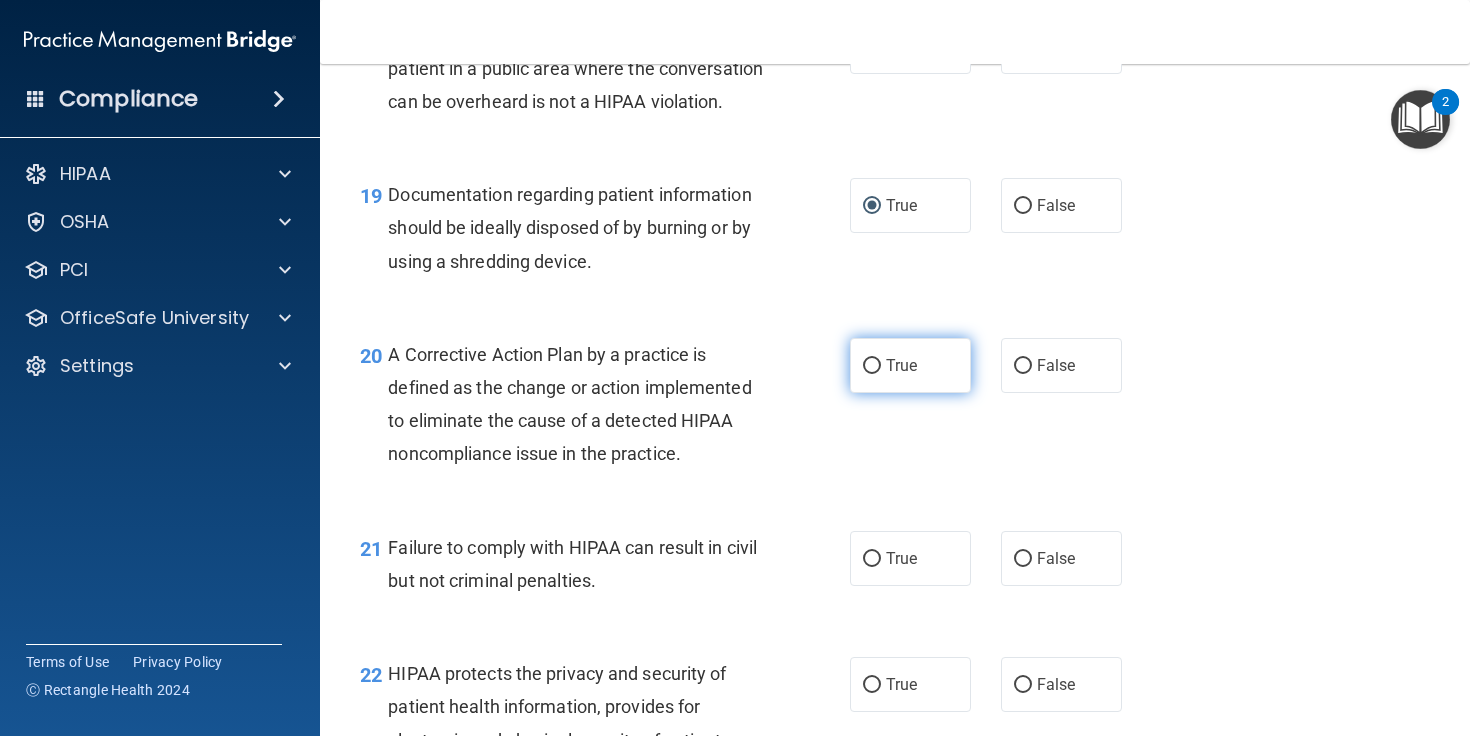 click on "True" at bounding box center (901, 365) 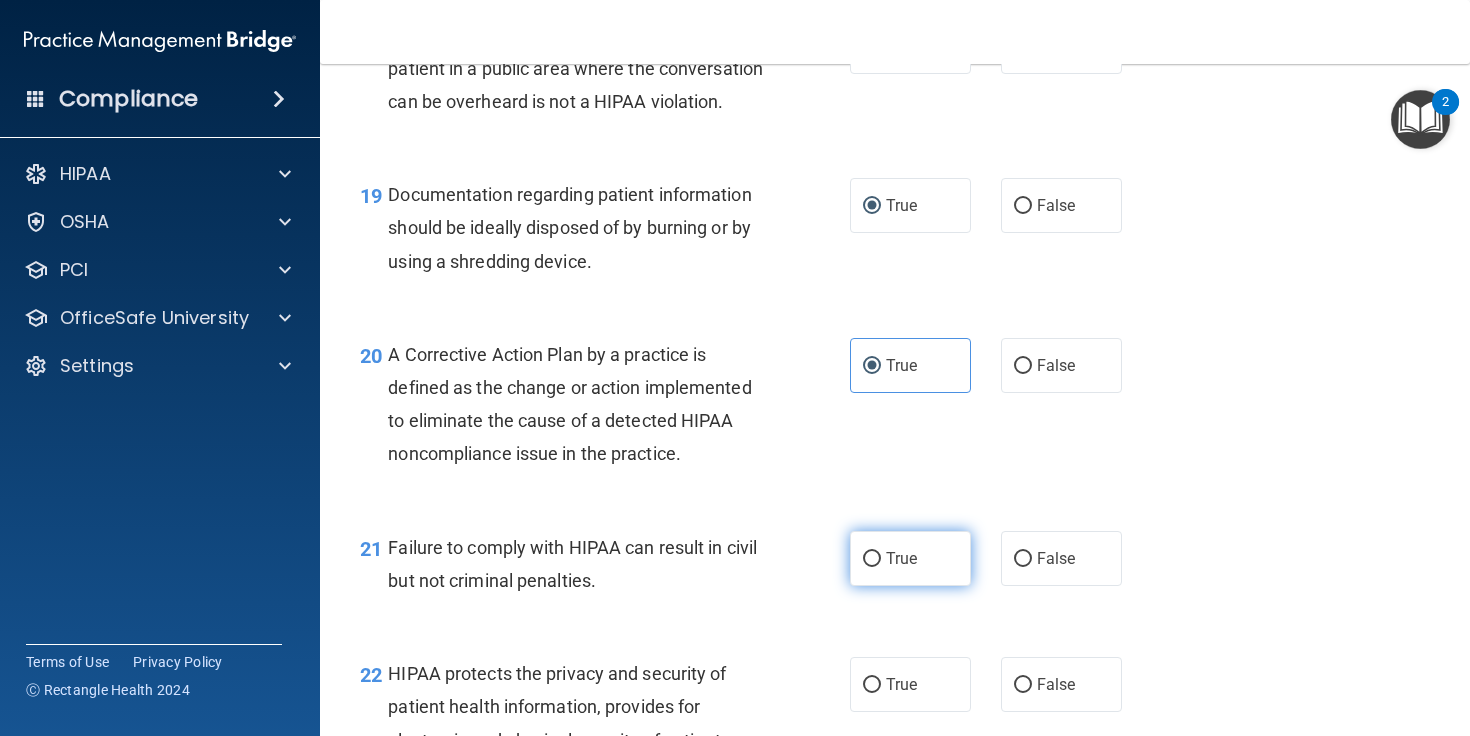 click on "True" at bounding box center [872, 559] 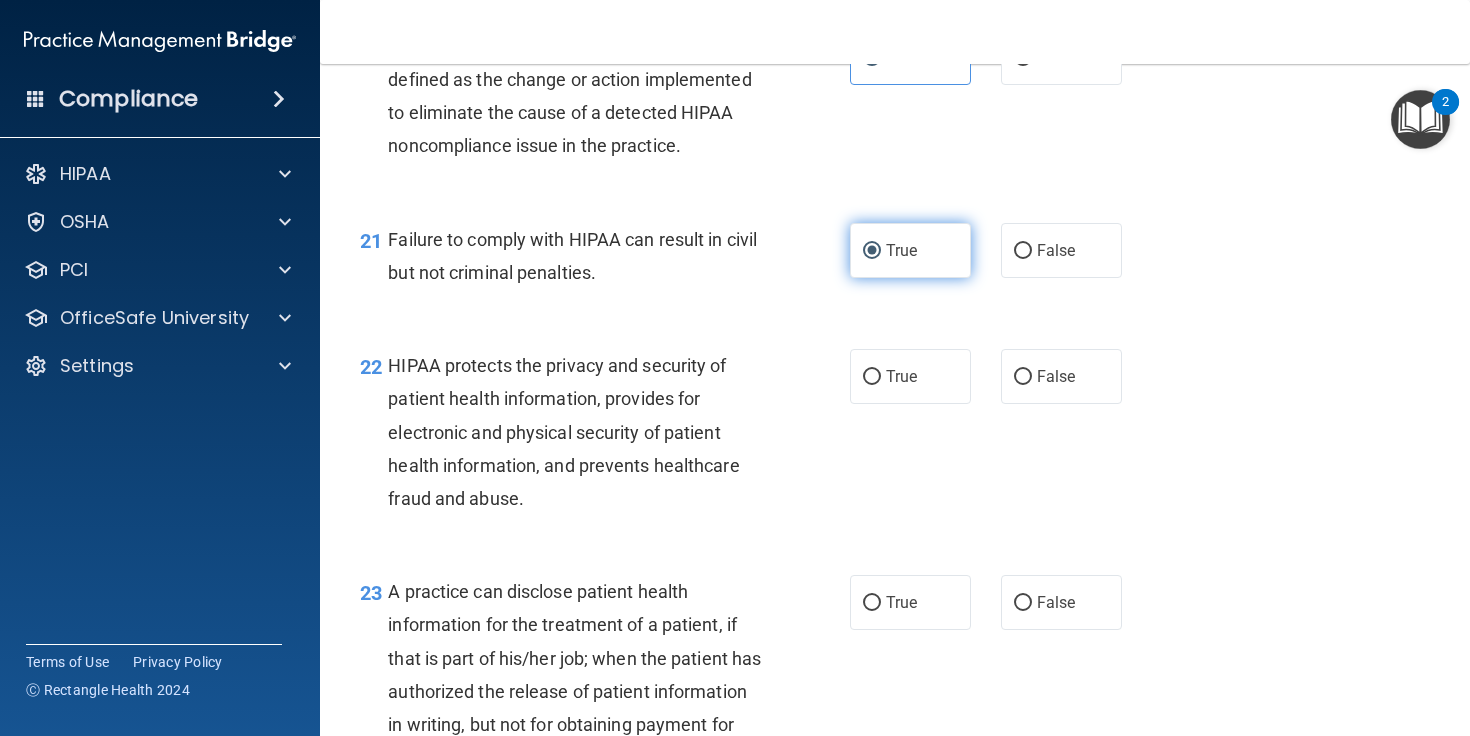 scroll, scrollTop: 3465, scrollLeft: 0, axis: vertical 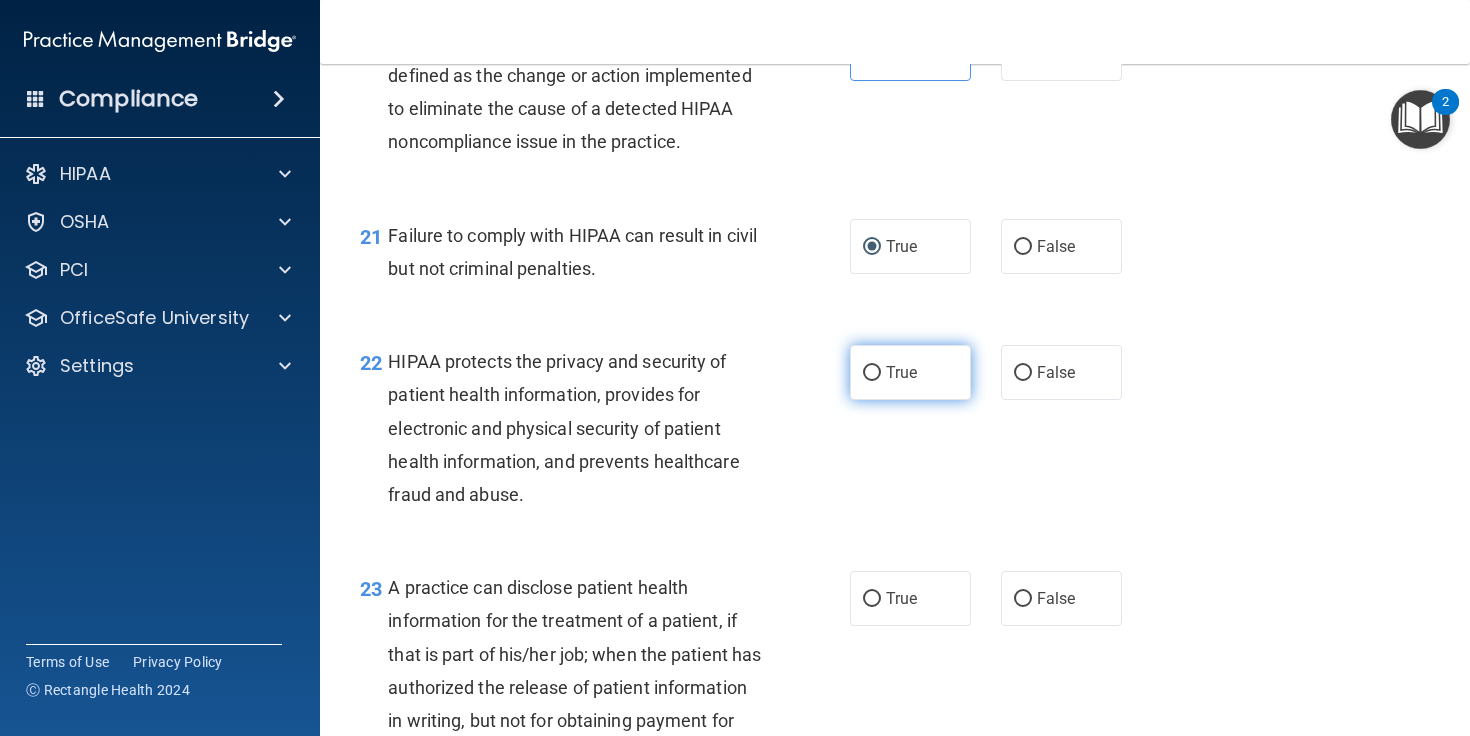 click on "True" at bounding box center [872, 373] 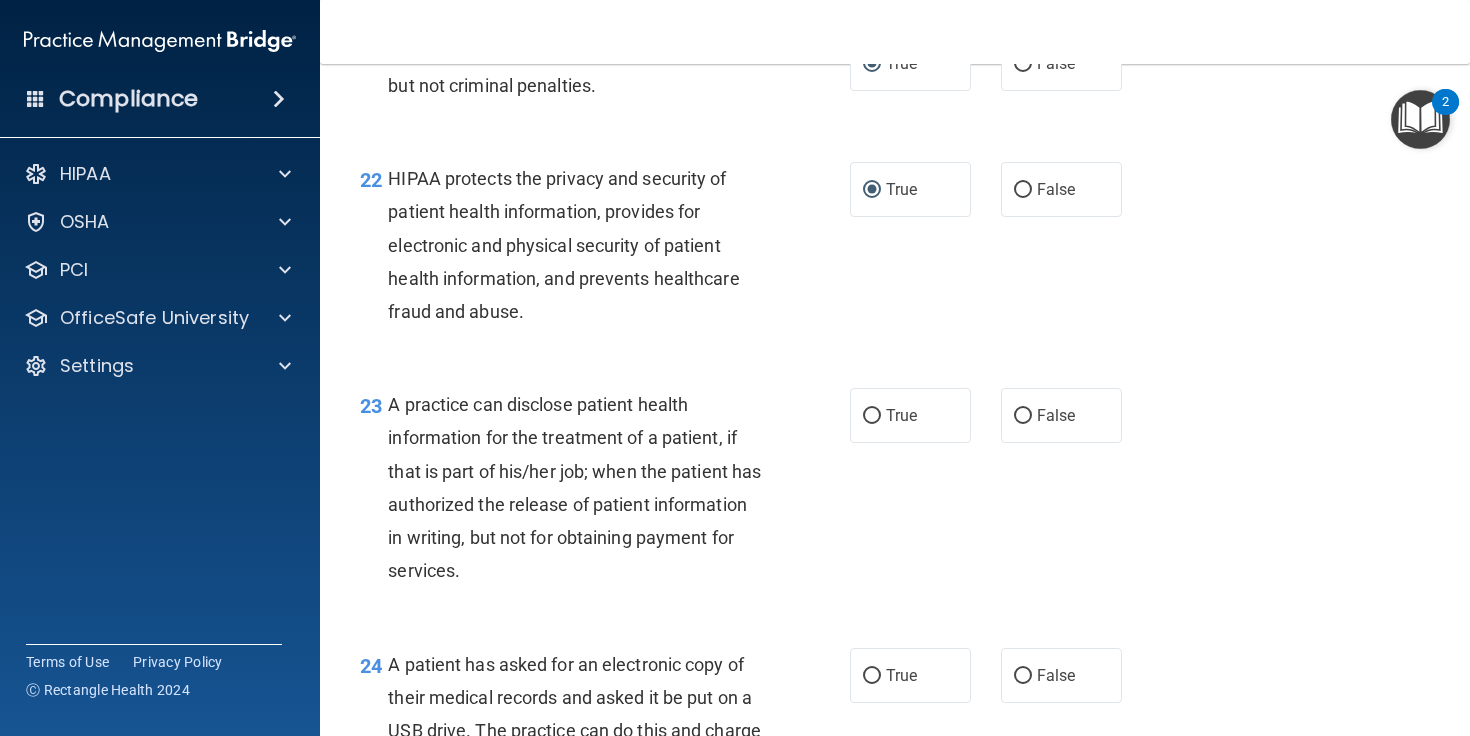 scroll, scrollTop: 3650, scrollLeft: 0, axis: vertical 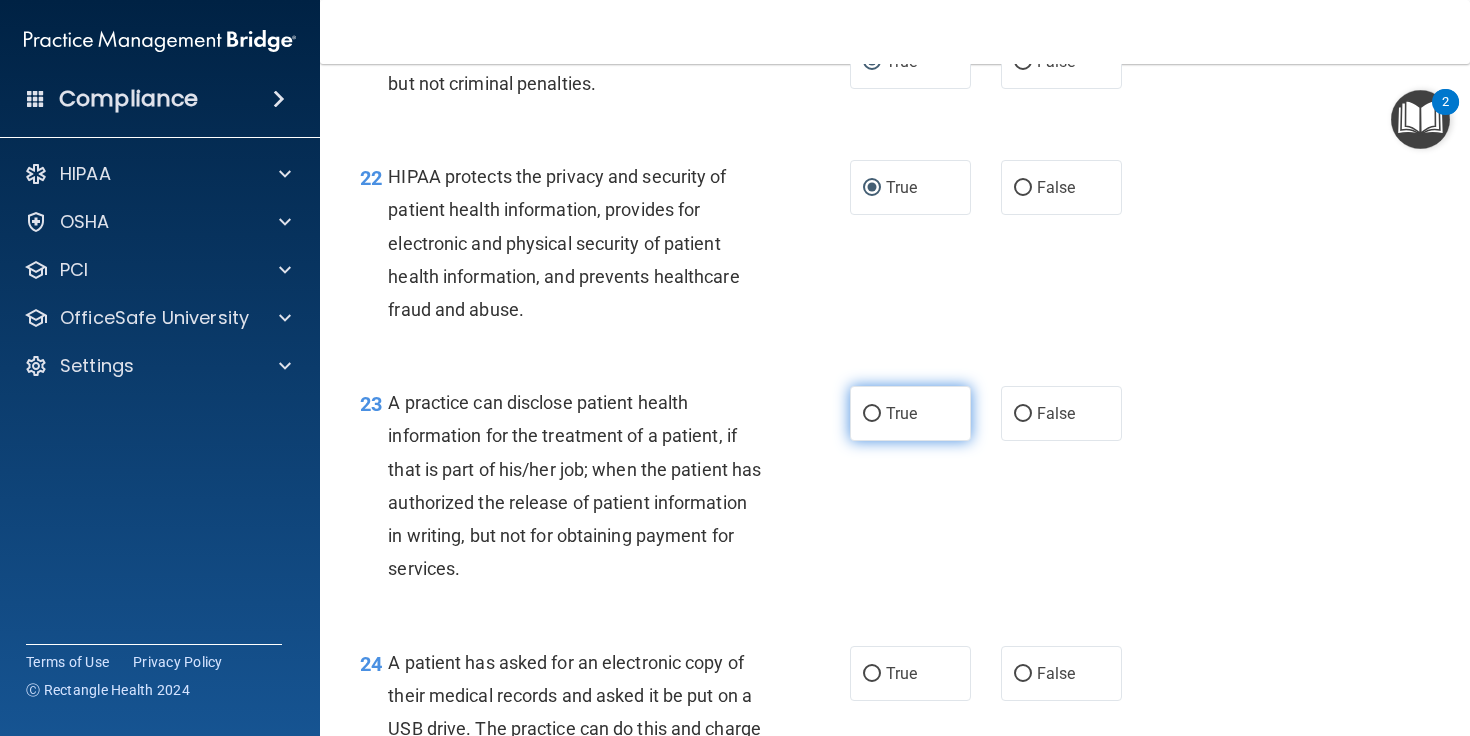 click on "True" at bounding box center (872, 414) 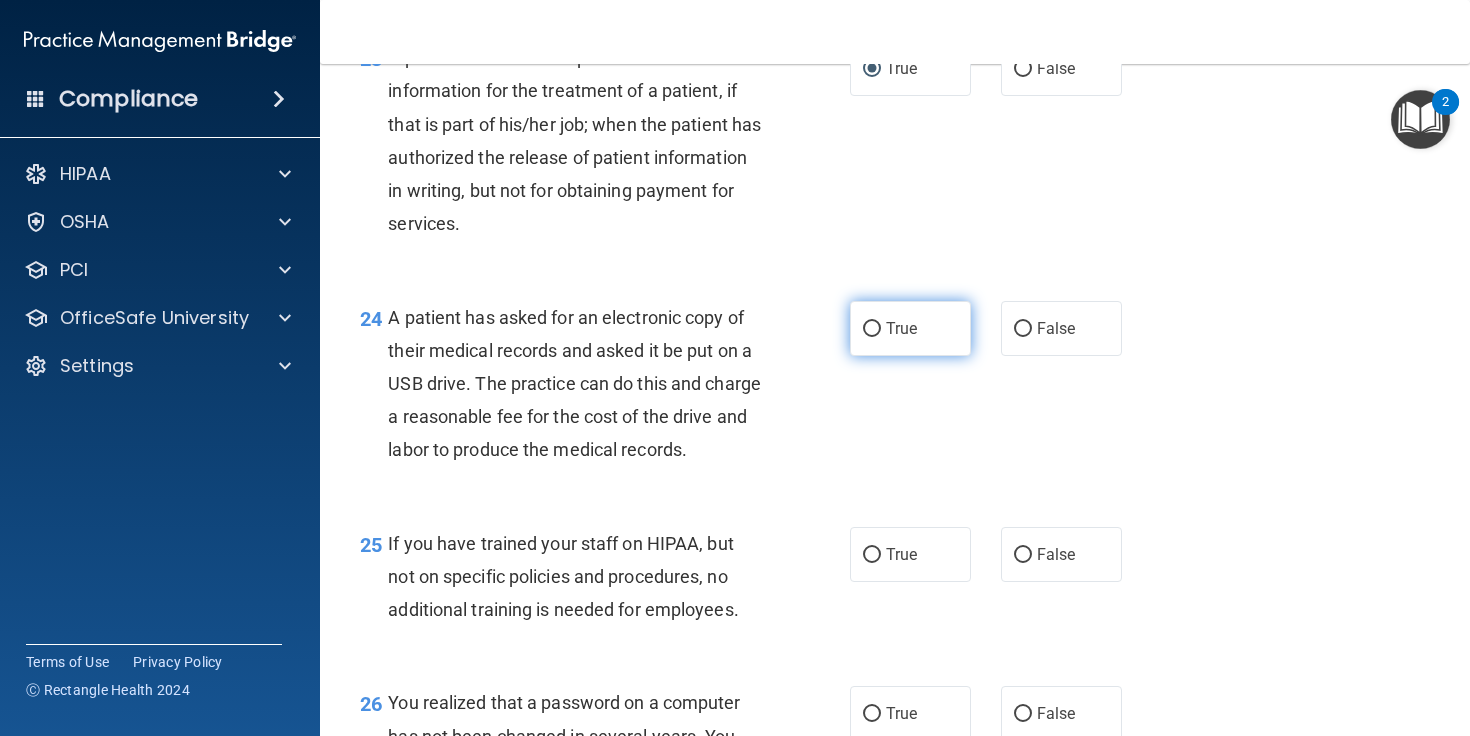 scroll, scrollTop: 3997, scrollLeft: 0, axis: vertical 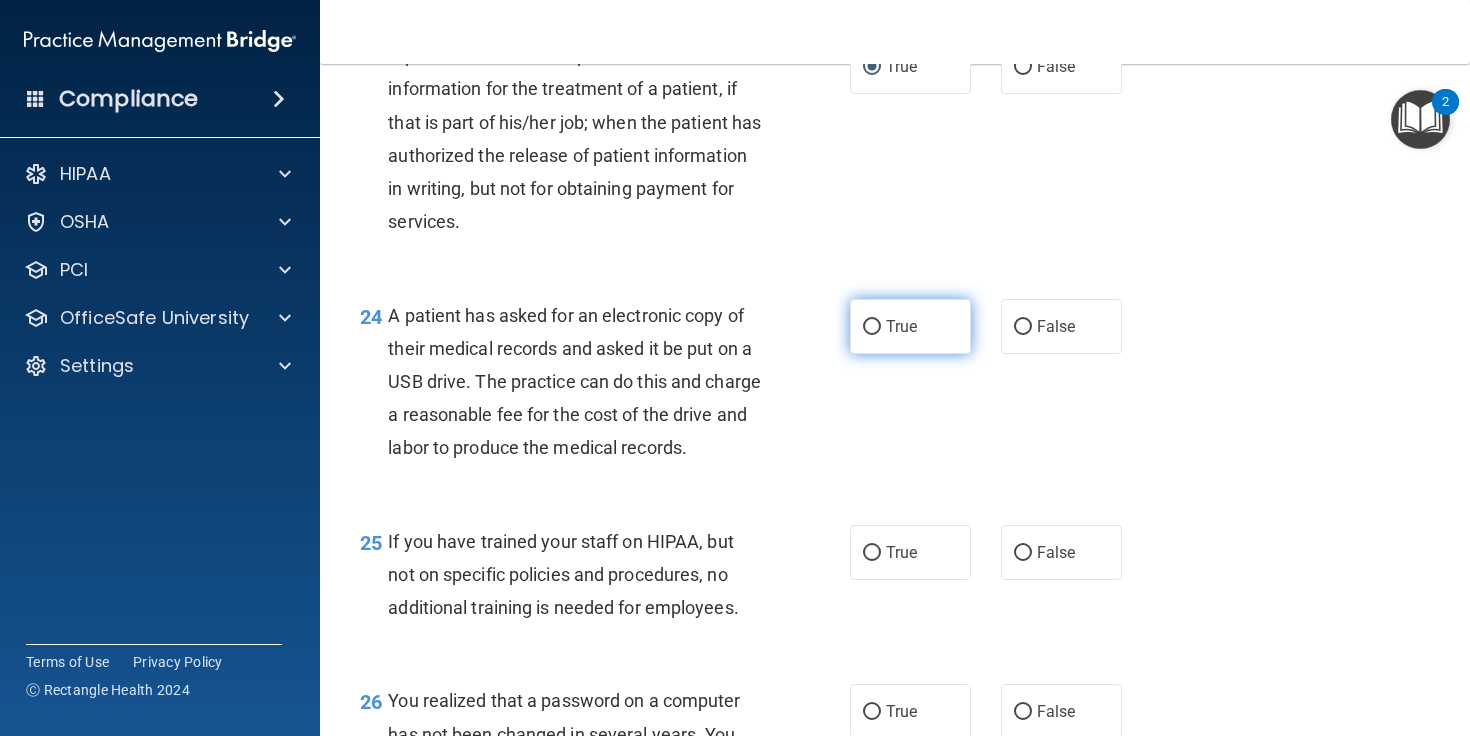 click on "True" at bounding box center [872, 327] 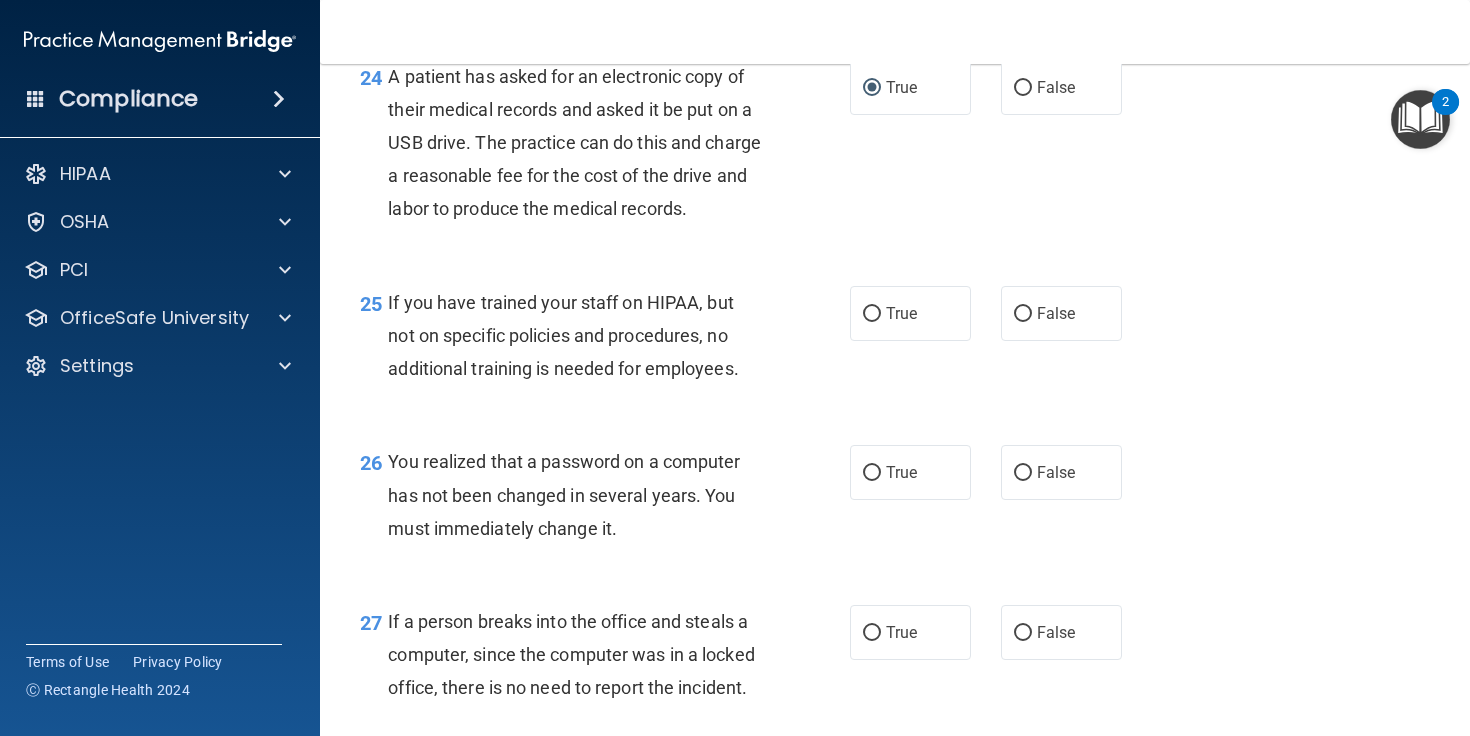 scroll, scrollTop: 4237, scrollLeft: 0, axis: vertical 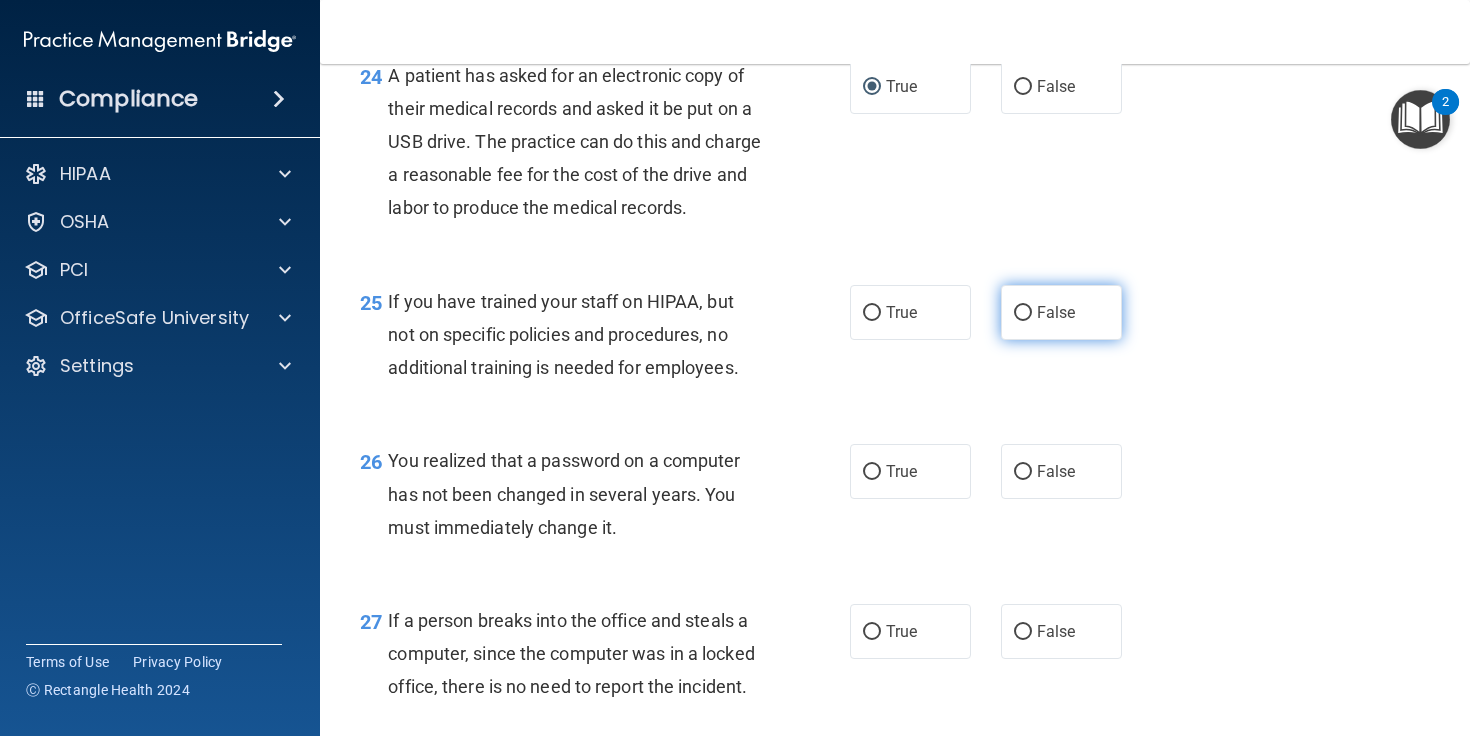 click on "False" at bounding box center [1023, 313] 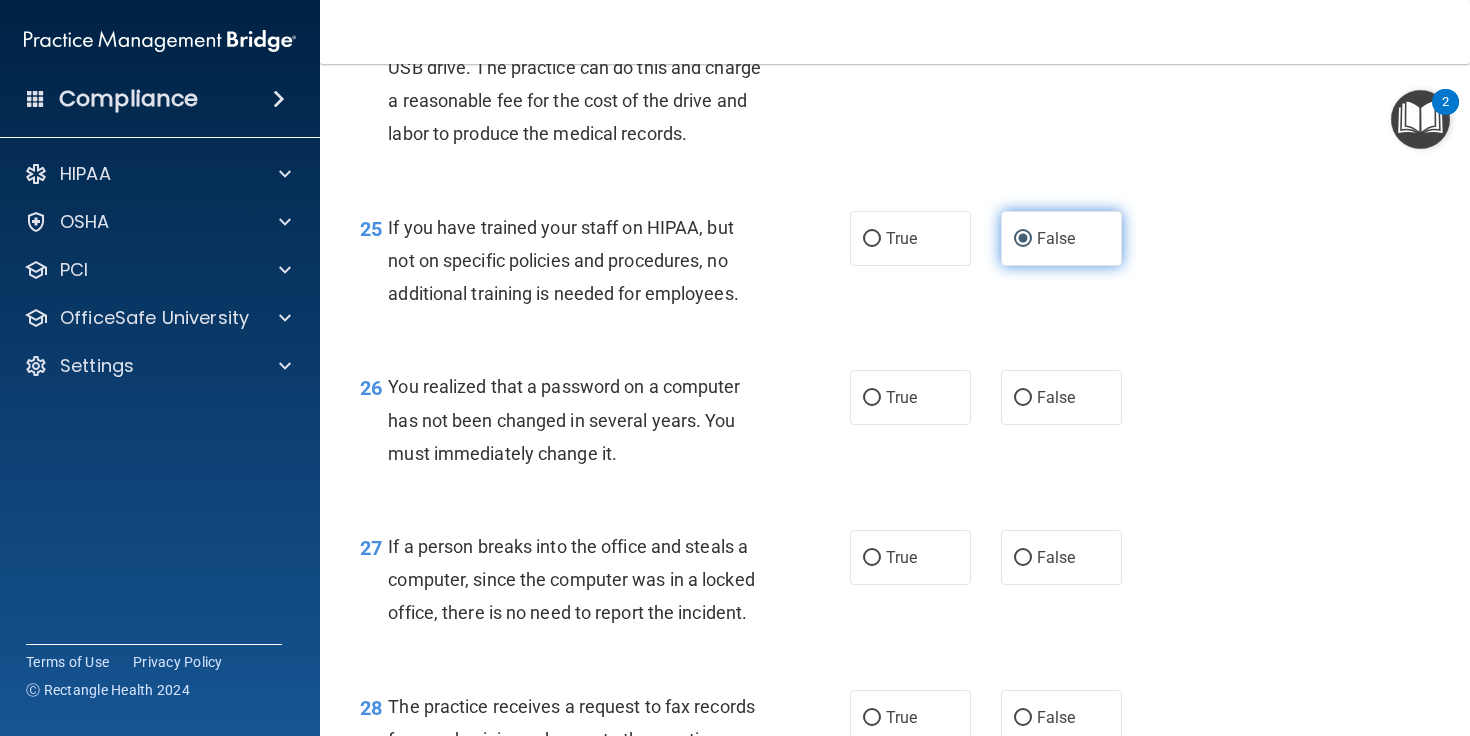 scroll, scrollTop: 4318, scrollLeft: 0, axis: vertical 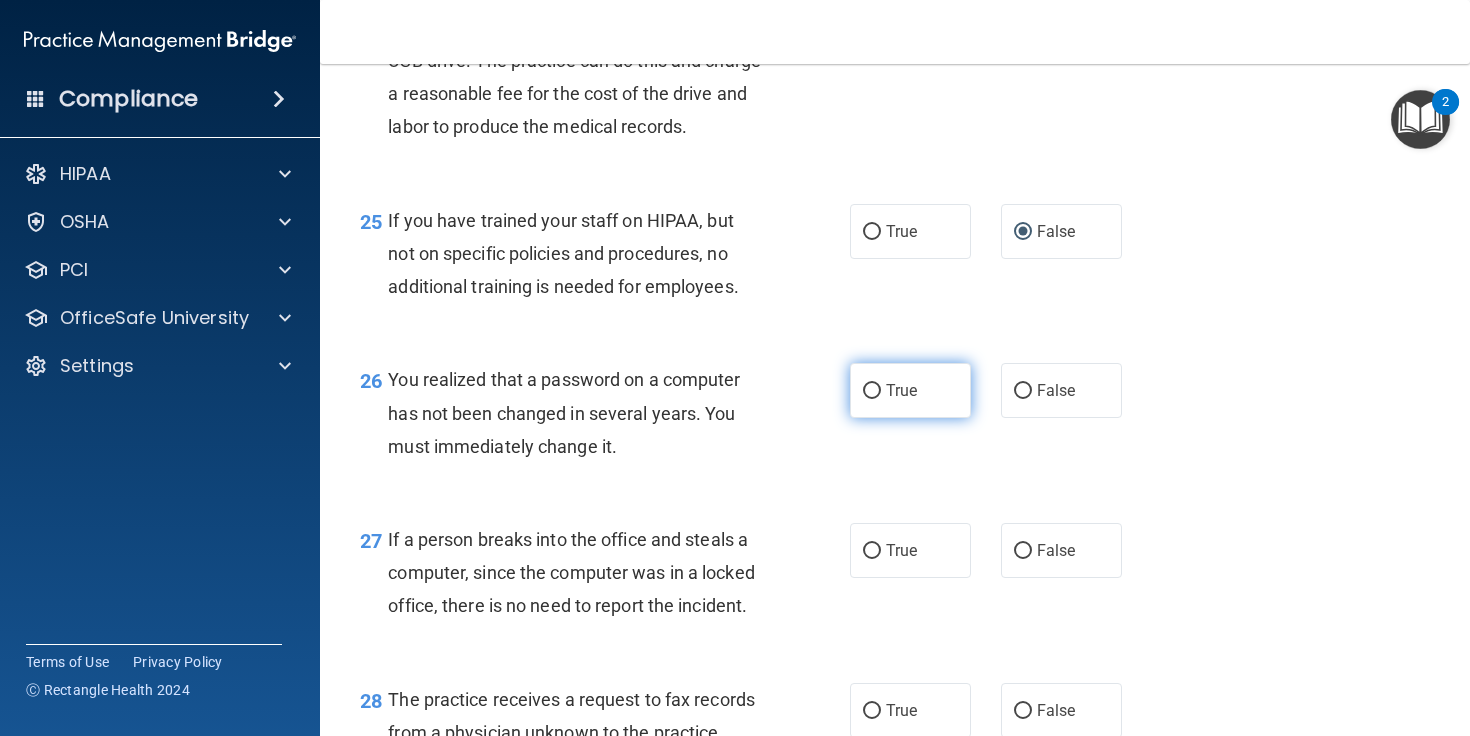 click on "True" at bounding box center (872, 391) 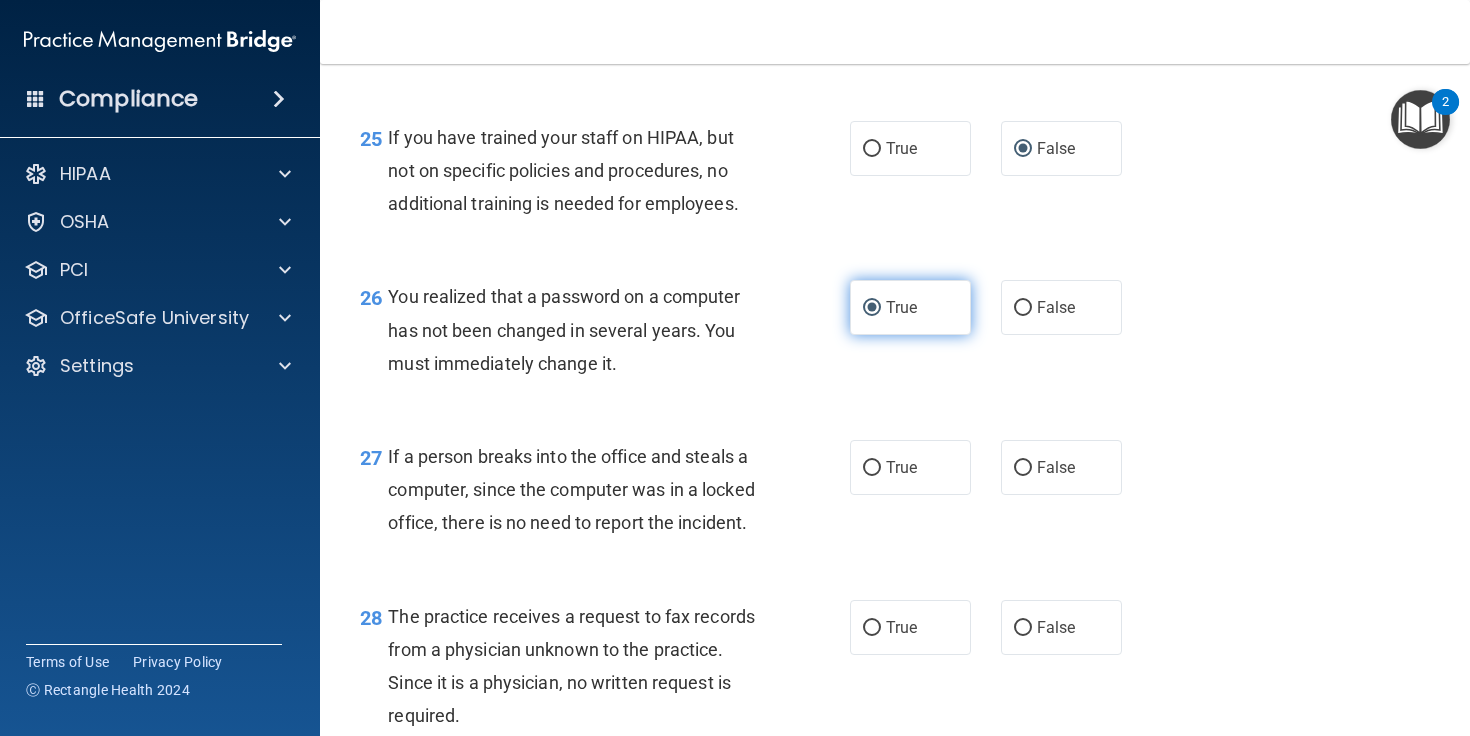scroll, scrollTop: 4423, scrollLeft: 0, axis: vertical 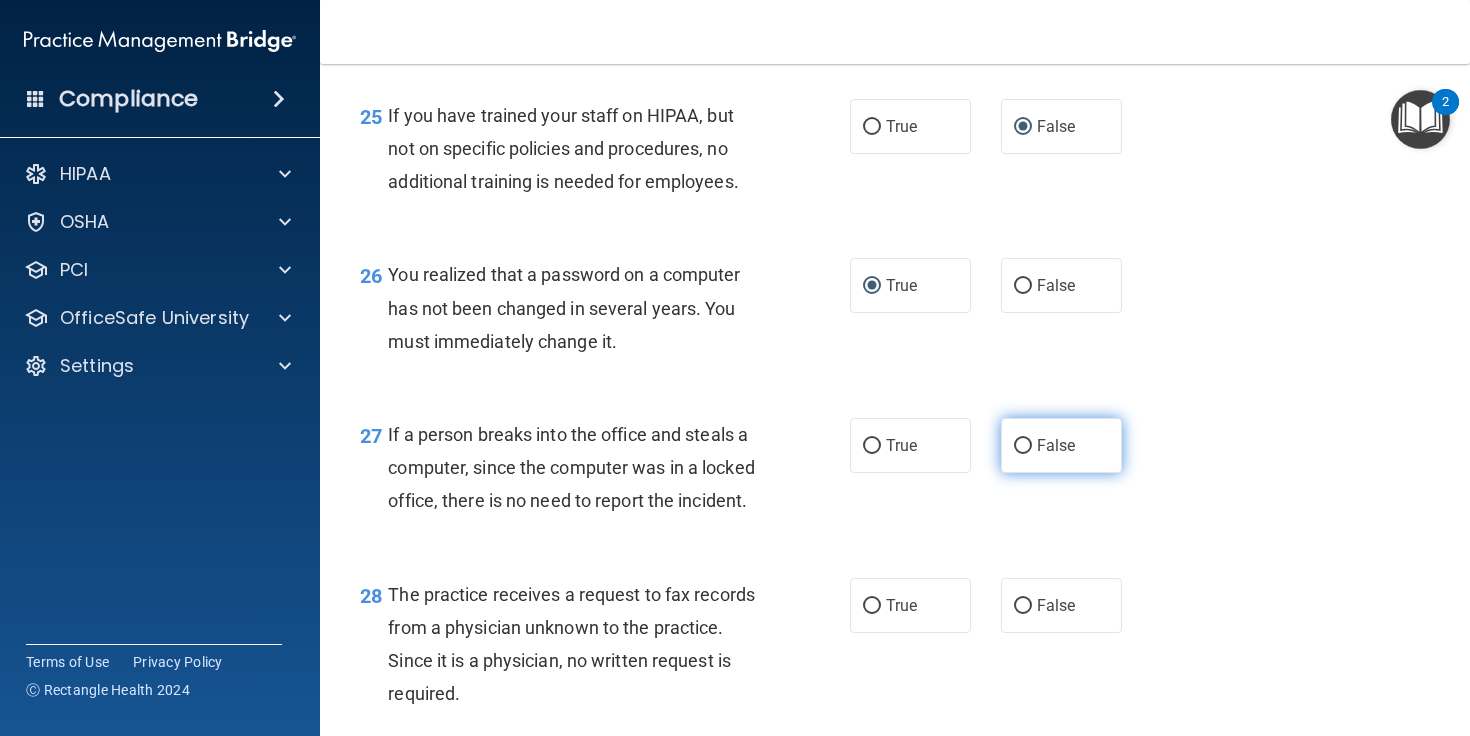 click on "False" at bounding box center (1023, 446) 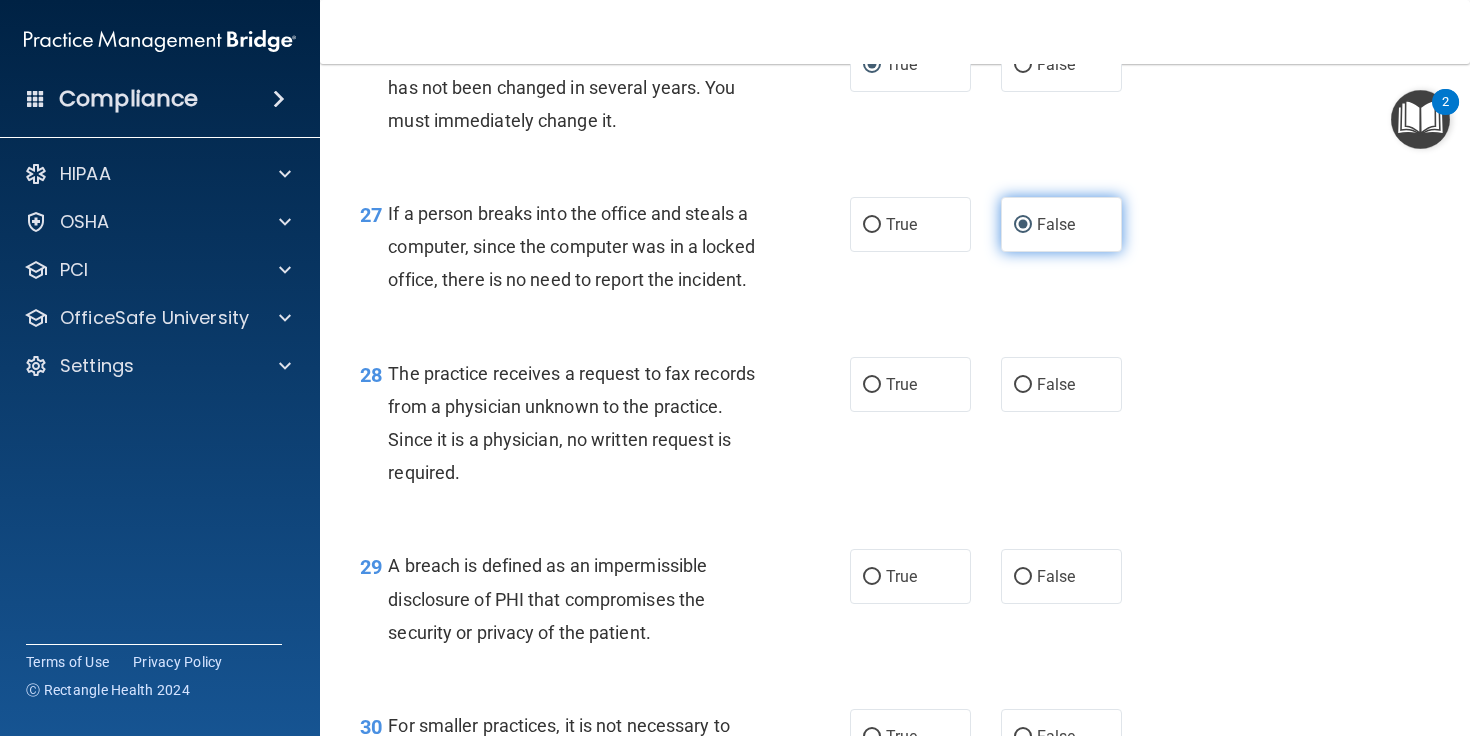 scroll, scrollTop: 4655, scrollLeft: 0, axis: vertical 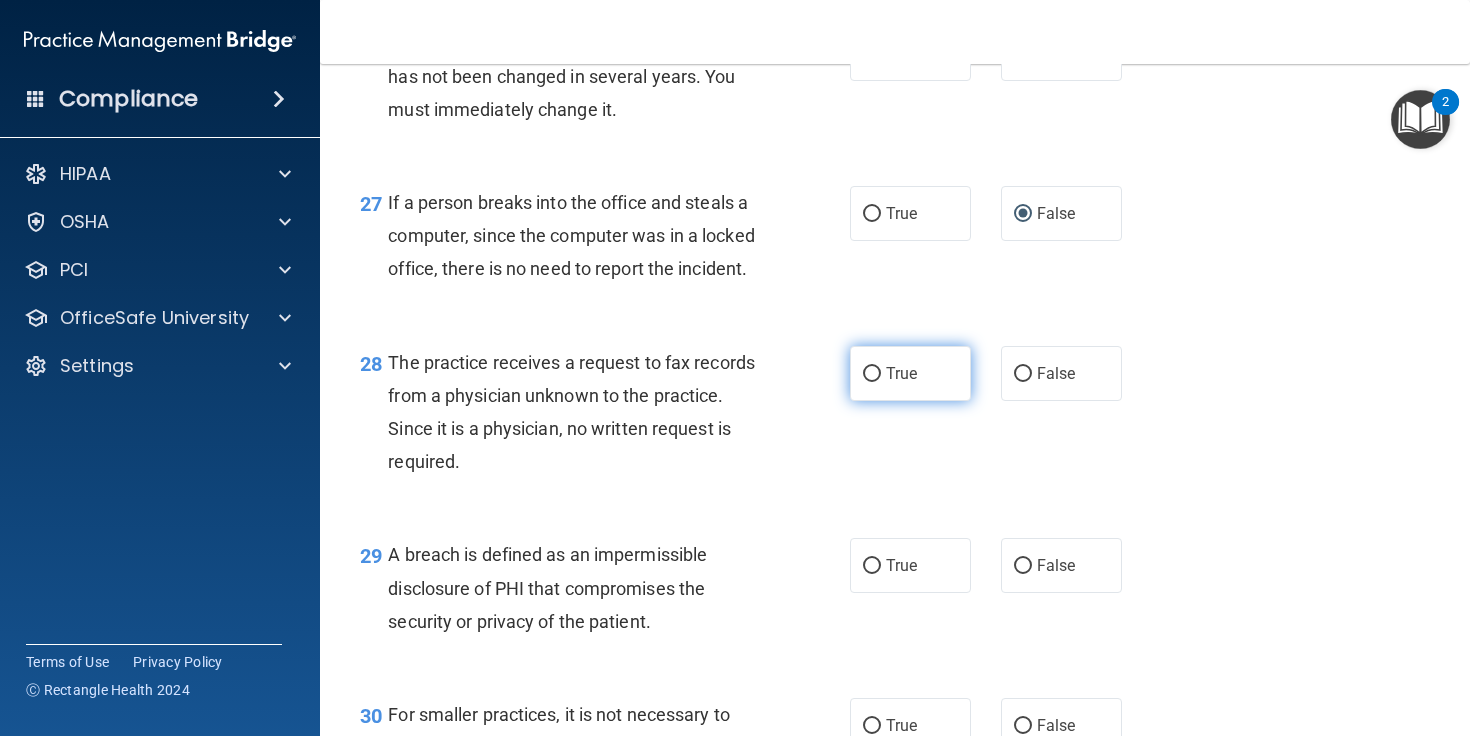 click on "True" at bounding box center [872, 374] 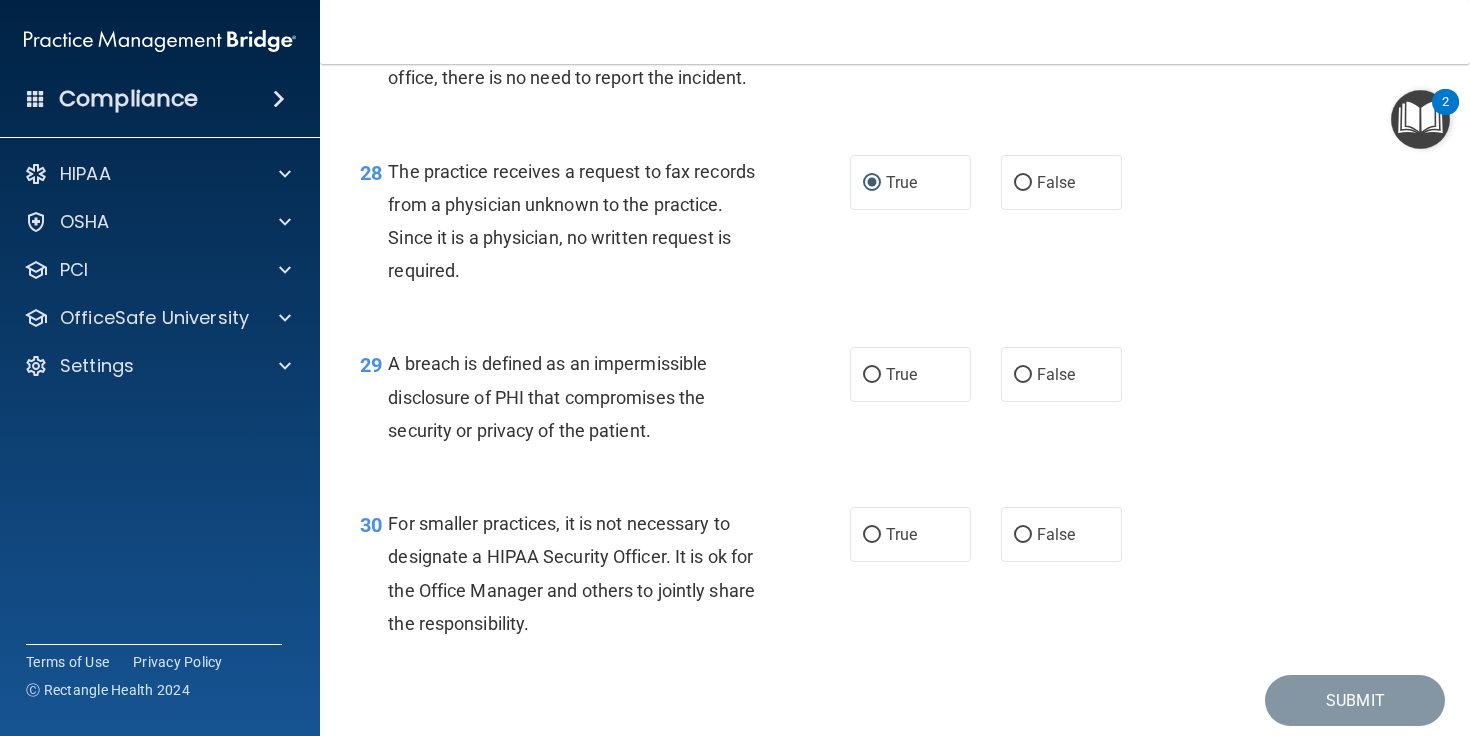 scroll, scrollTop: 4849, scrollLeft: 0, axis: vertical 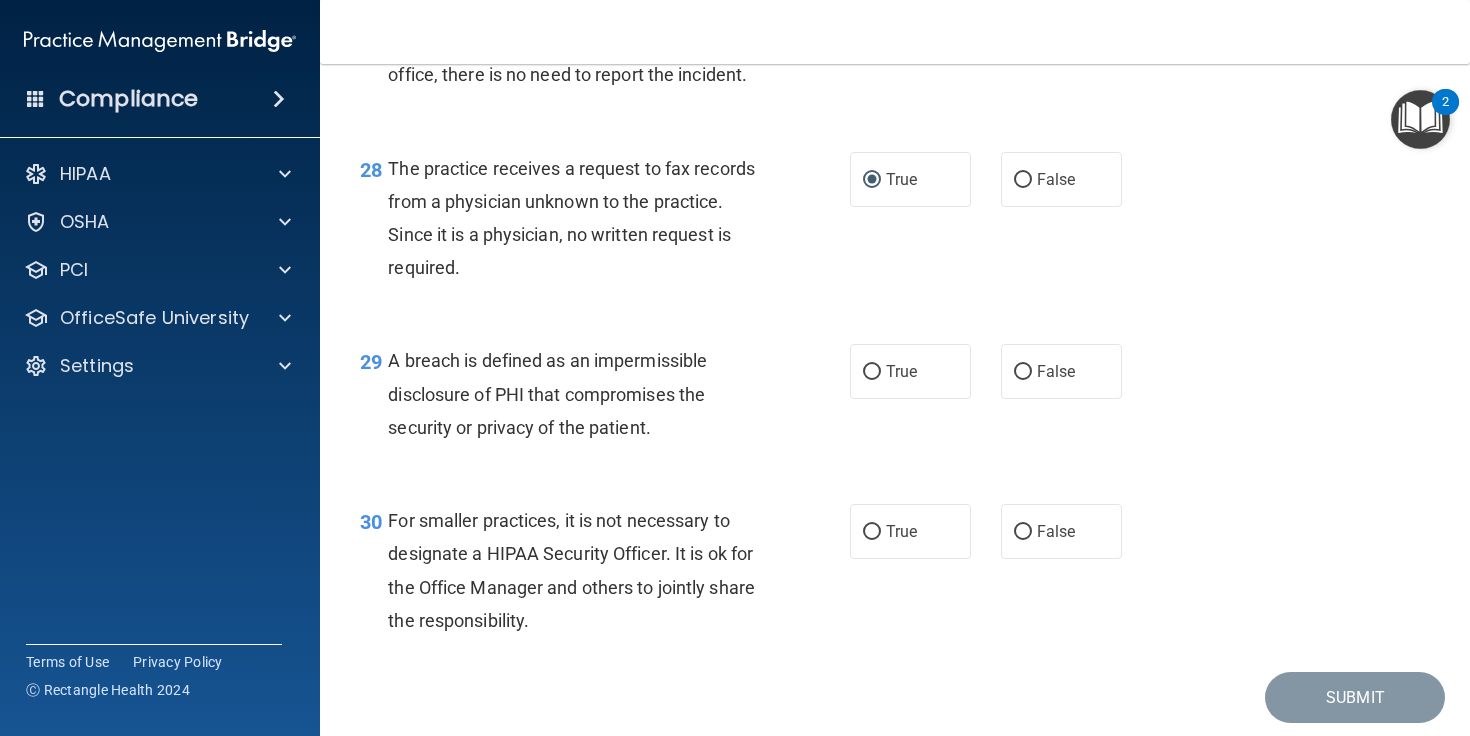 click on "True" at bounding box center (872, 372) 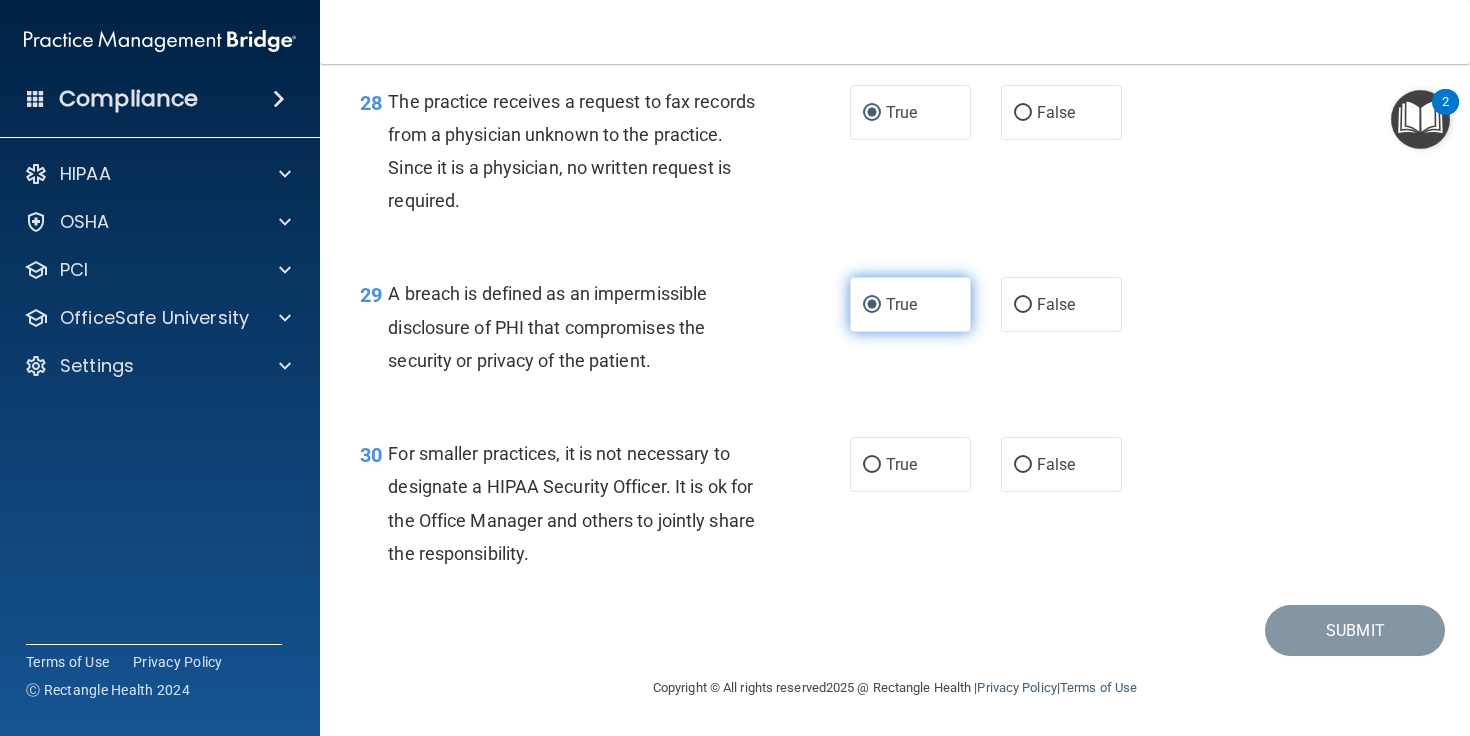 scroll, scrollTop: 4983, scrollLeft: 0, axis: vertical 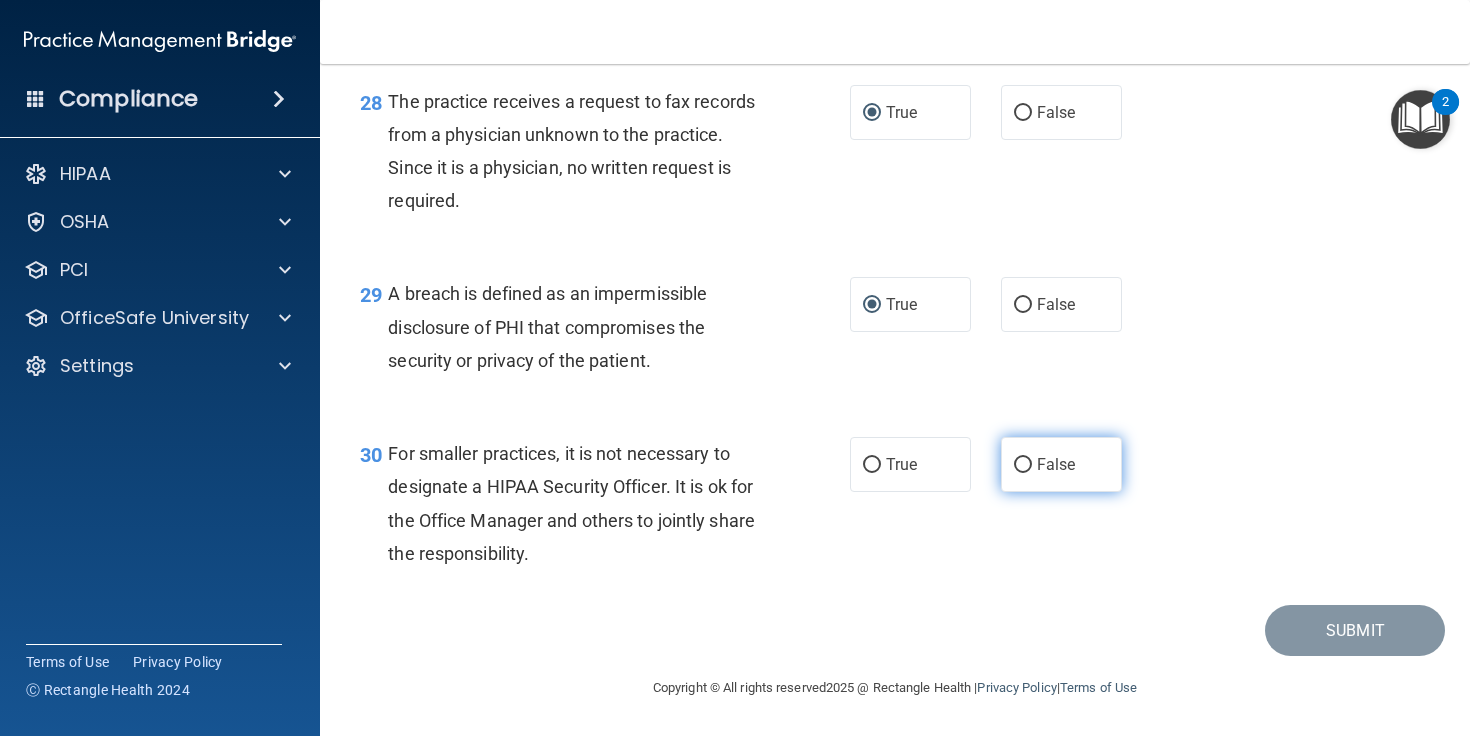 click on "False" at bounding box center (1023, 465) 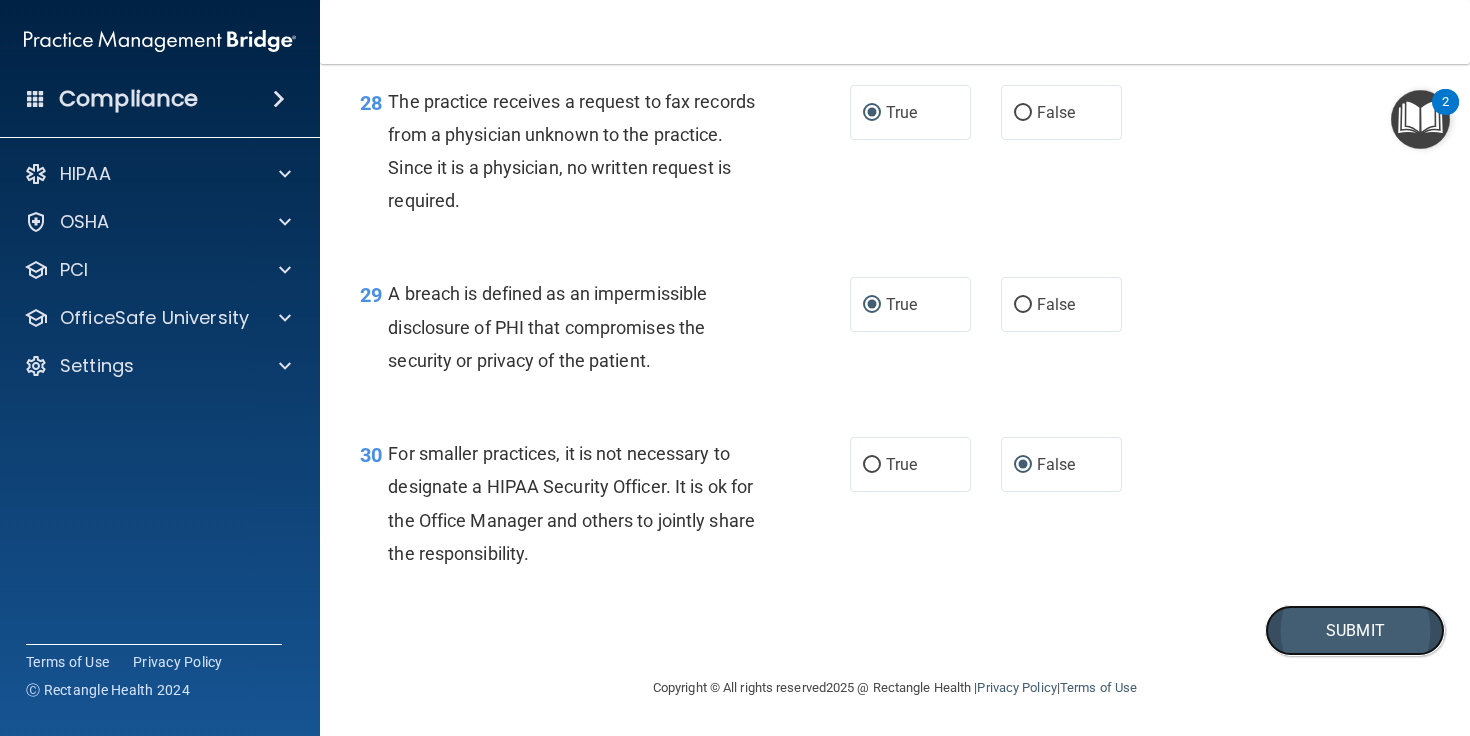 click on "Submit" at bounding box center (1355, 630) 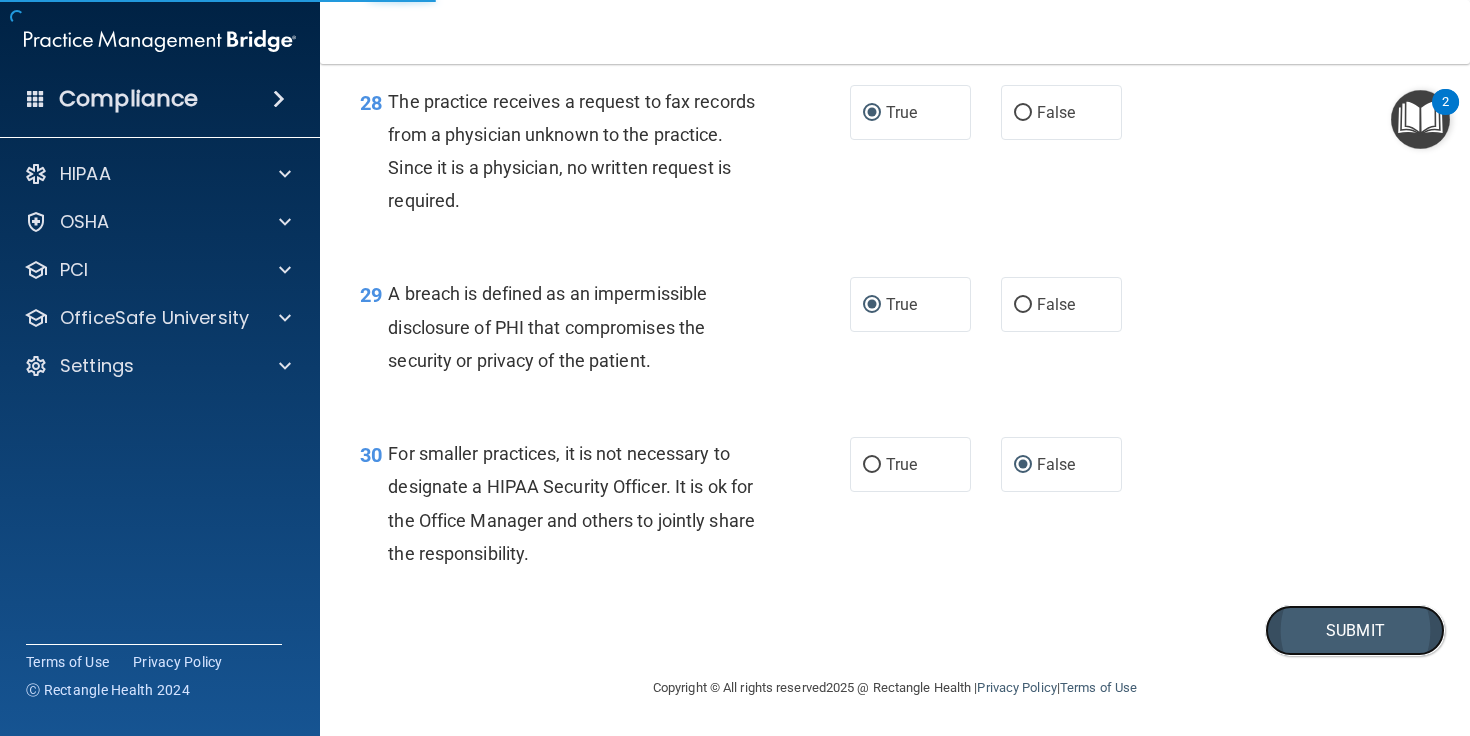 click on "Submit" at bounding box center [1355, 630] 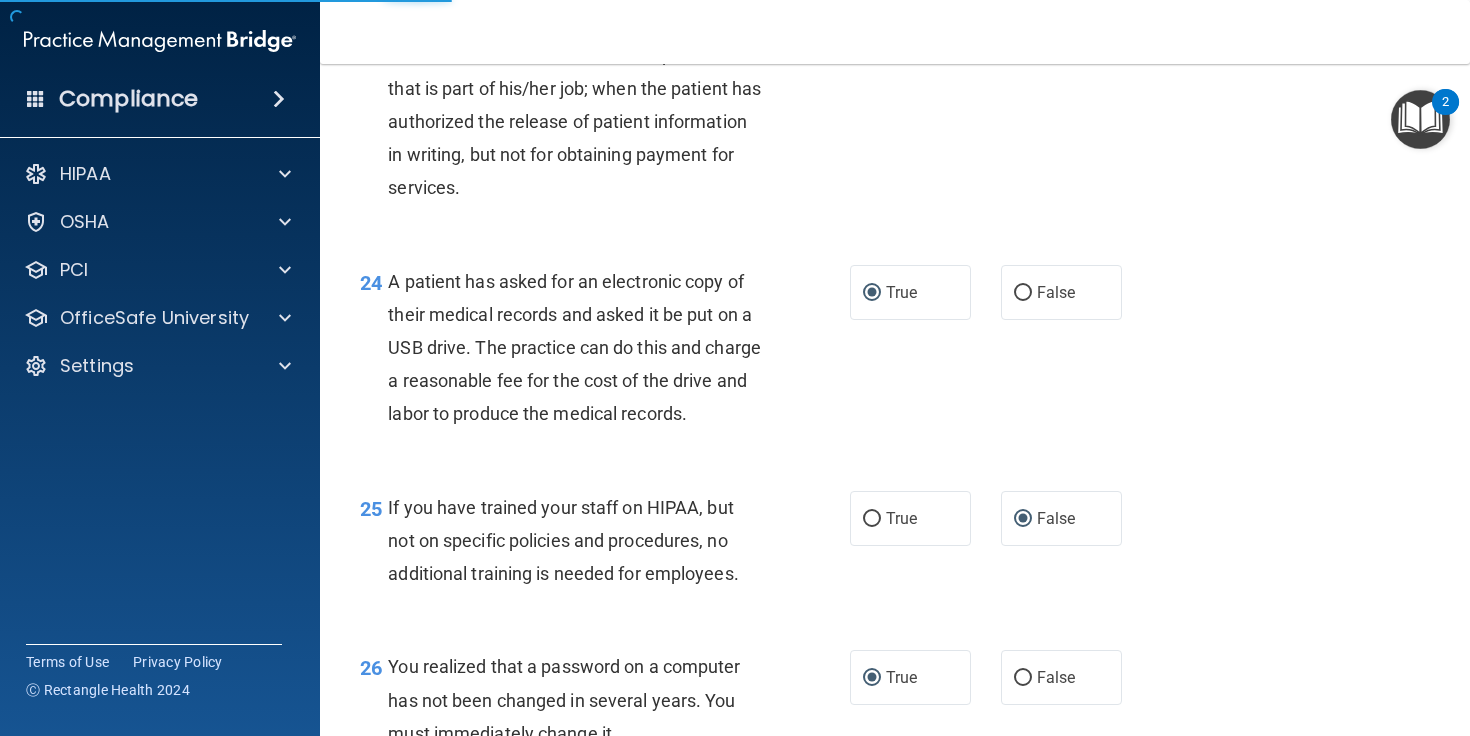 scroll, scrollTop: 4026, scrollLeft: 0, axis: vertical 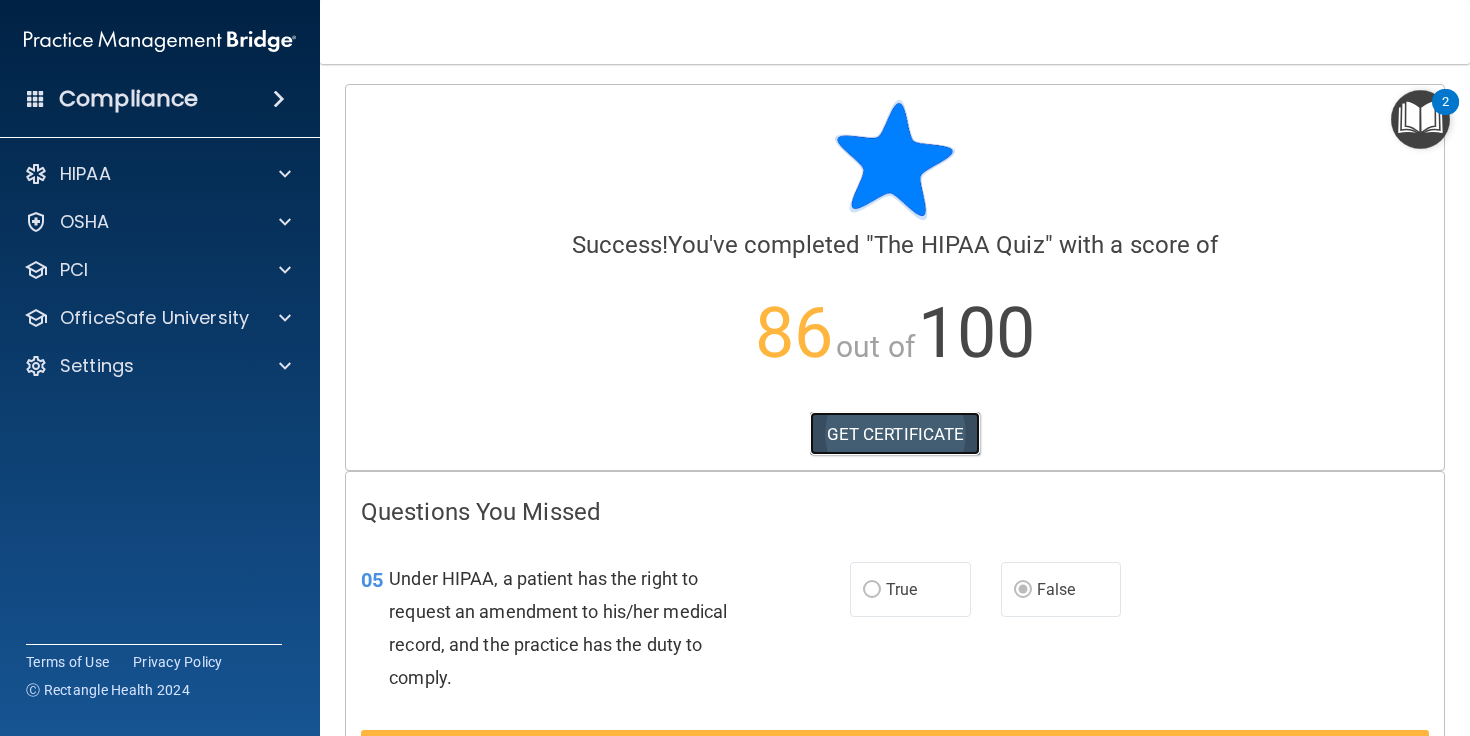 click on "GET CERTIFICATE" at bounding box center [895, 434] 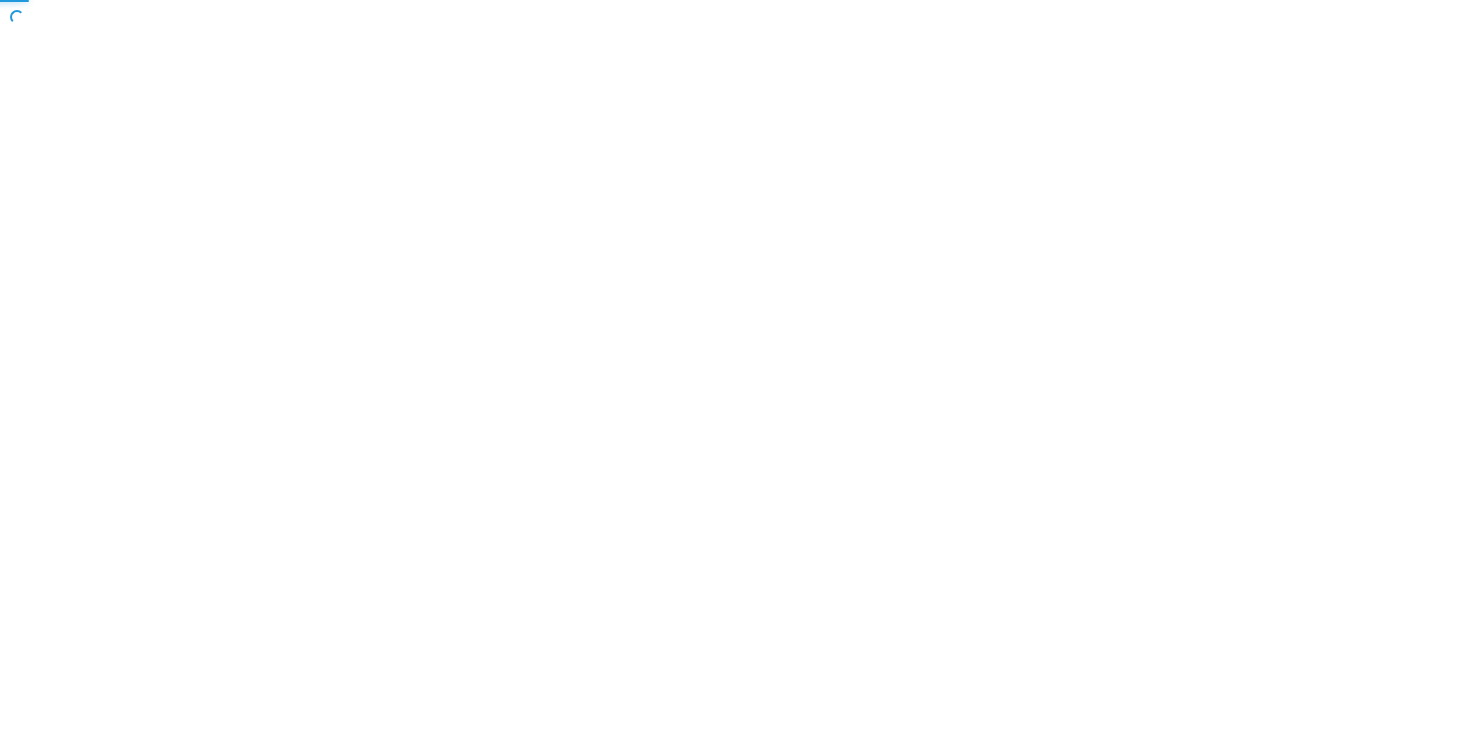 scroll, scrollTop: 0, scrollLeft: 0, axis: both 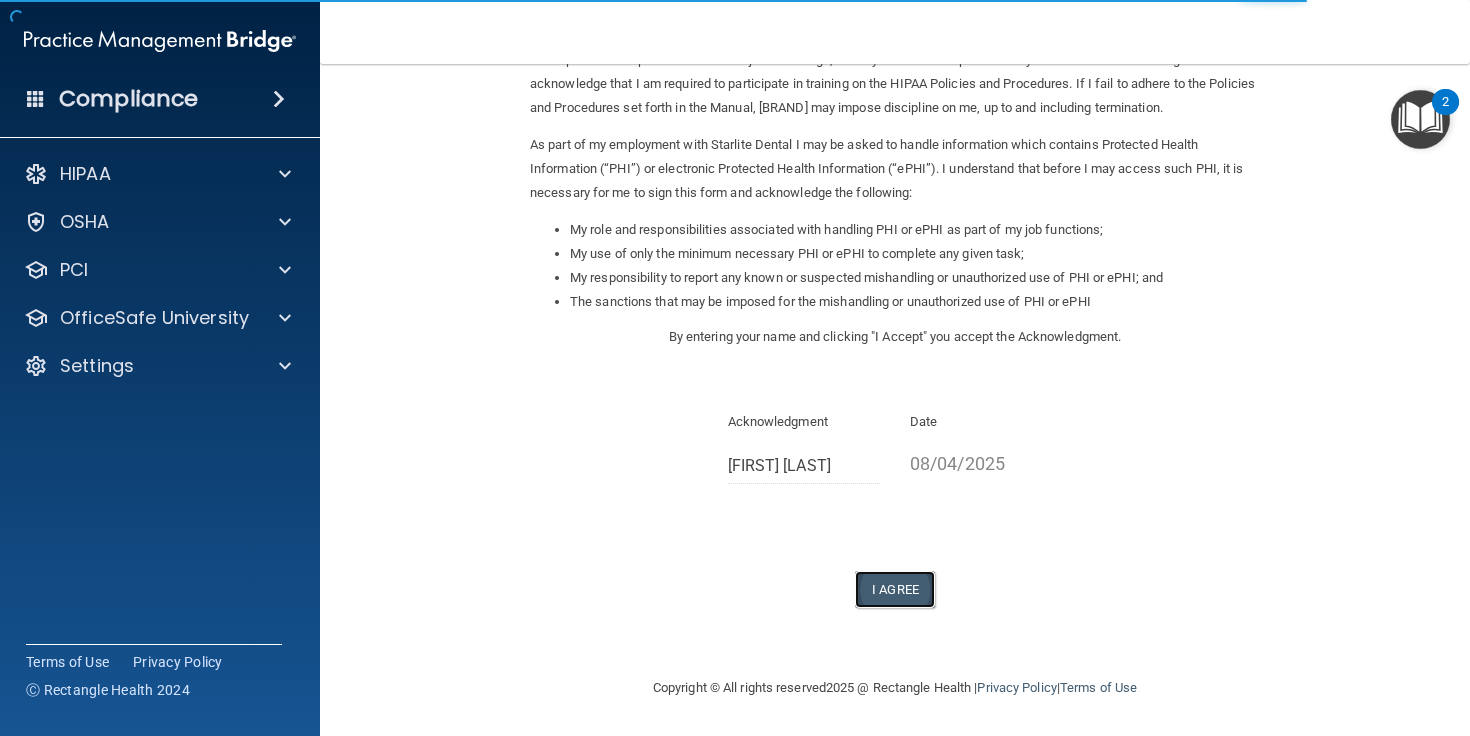 click on "I Agree" at bounding box center (895, 589) 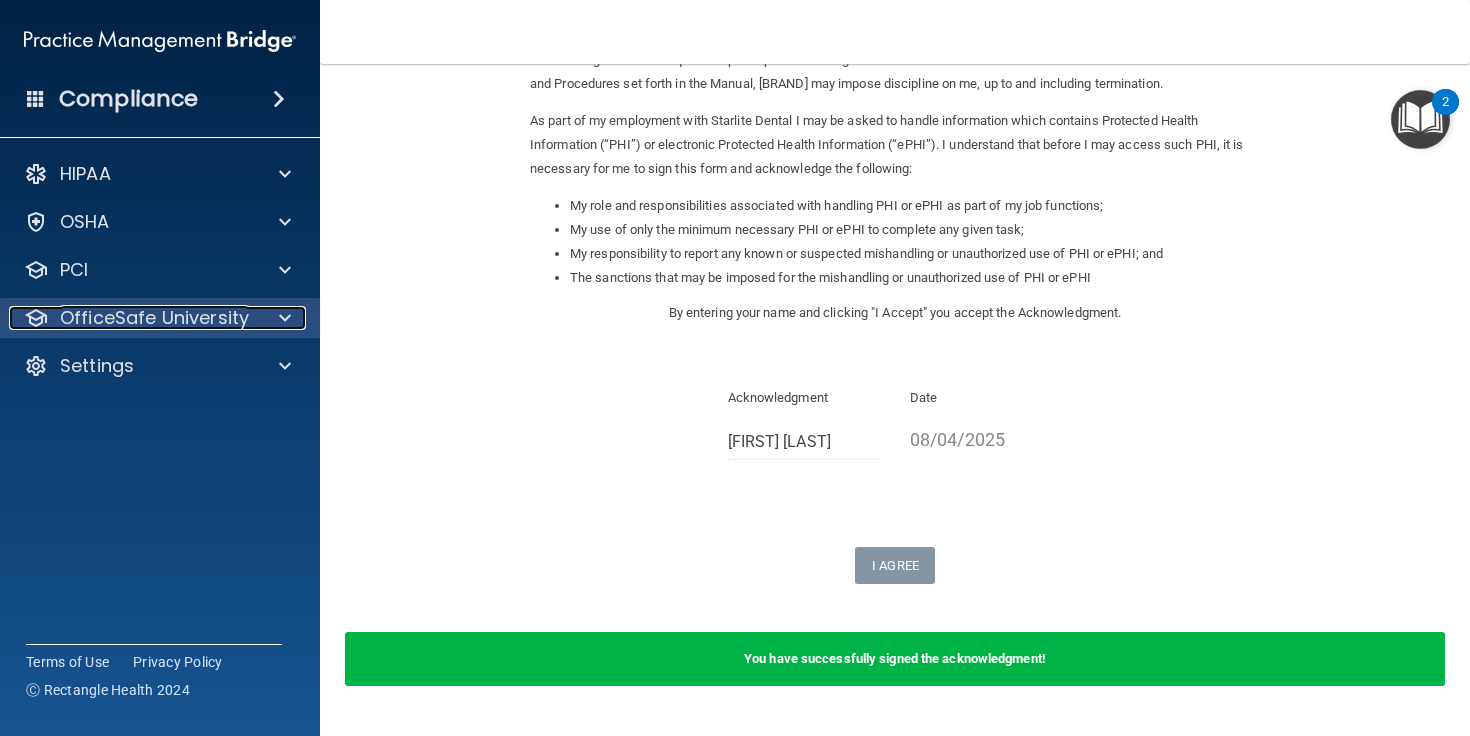 click on "OfficeSafe University" at bounding box center [154, 318] 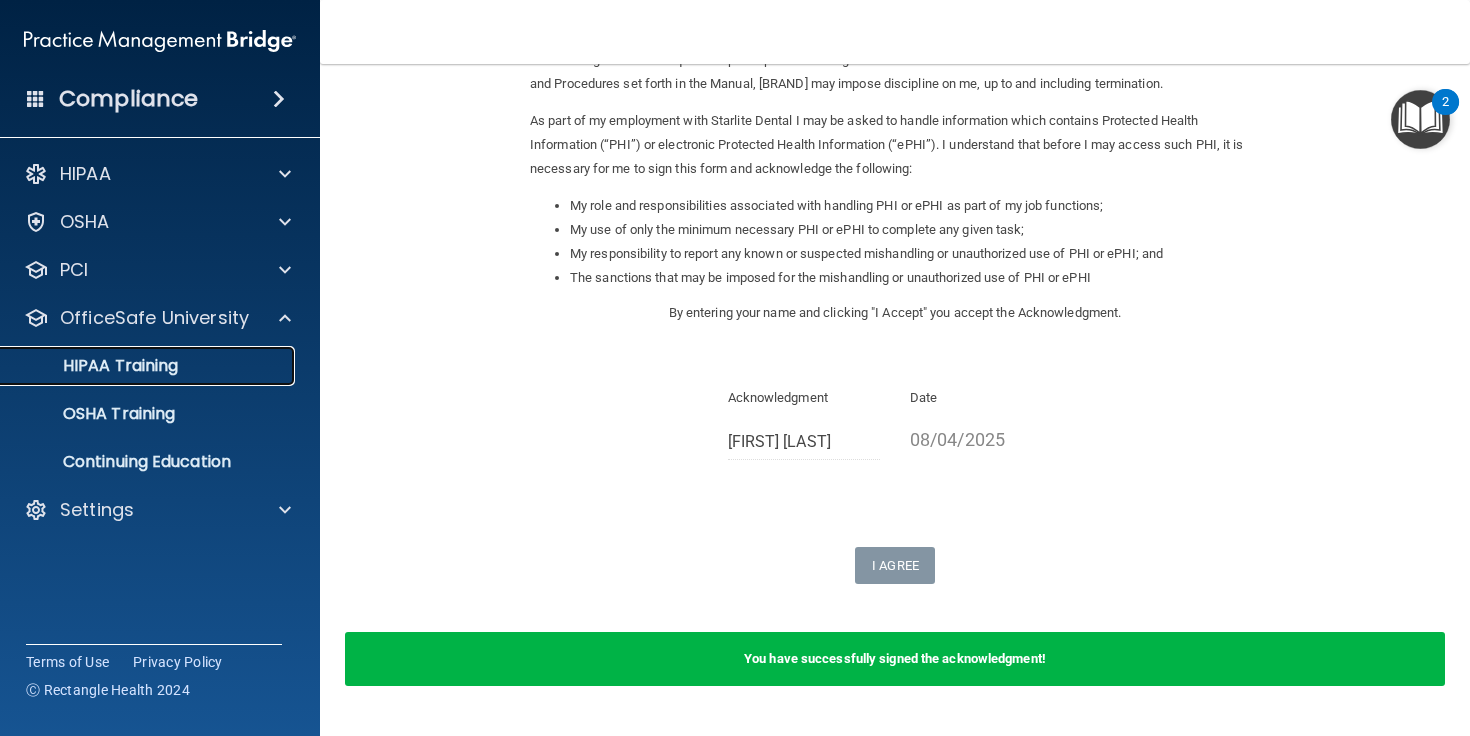 click on "HIPAA Training" at bounding box center (137, 366) 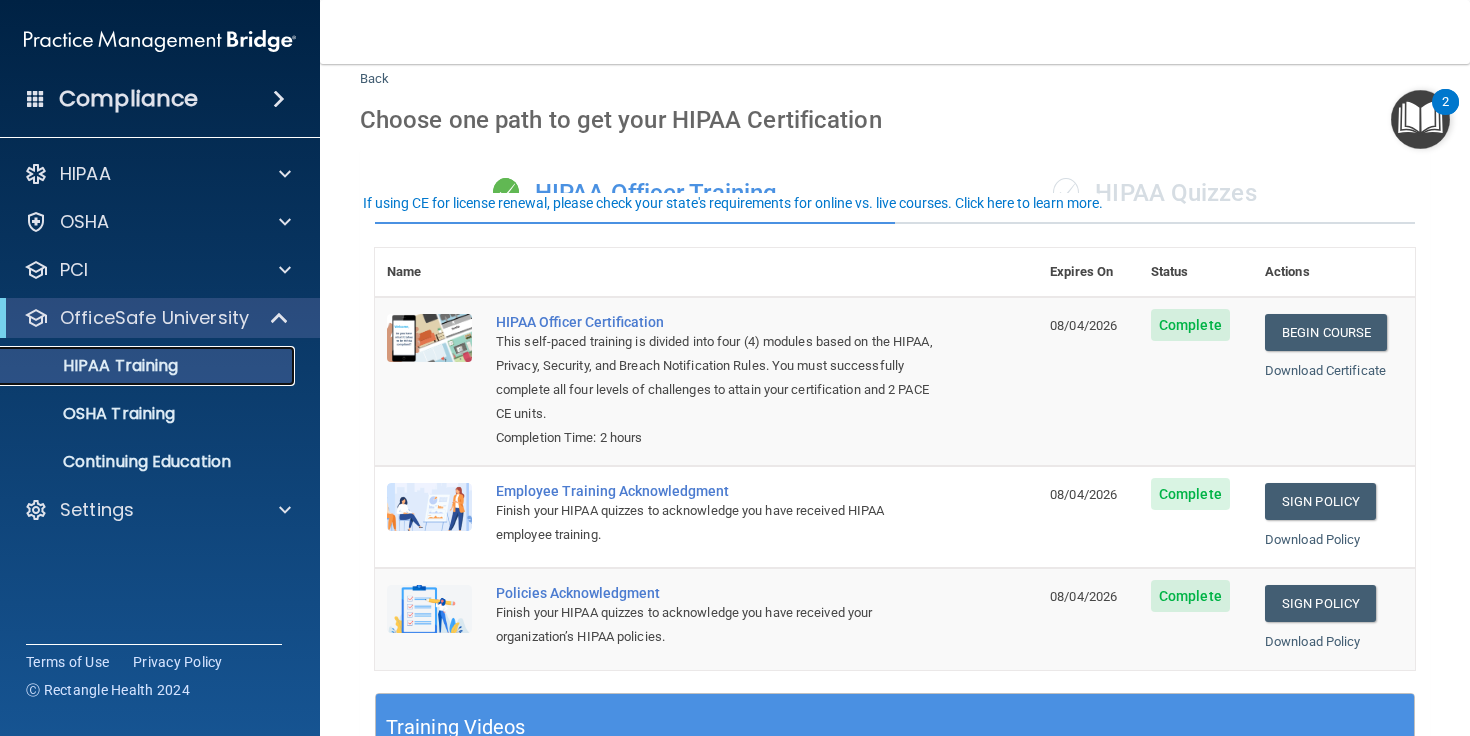 scroll, scrollTop: 0, scrollLeft: 0, axis: both 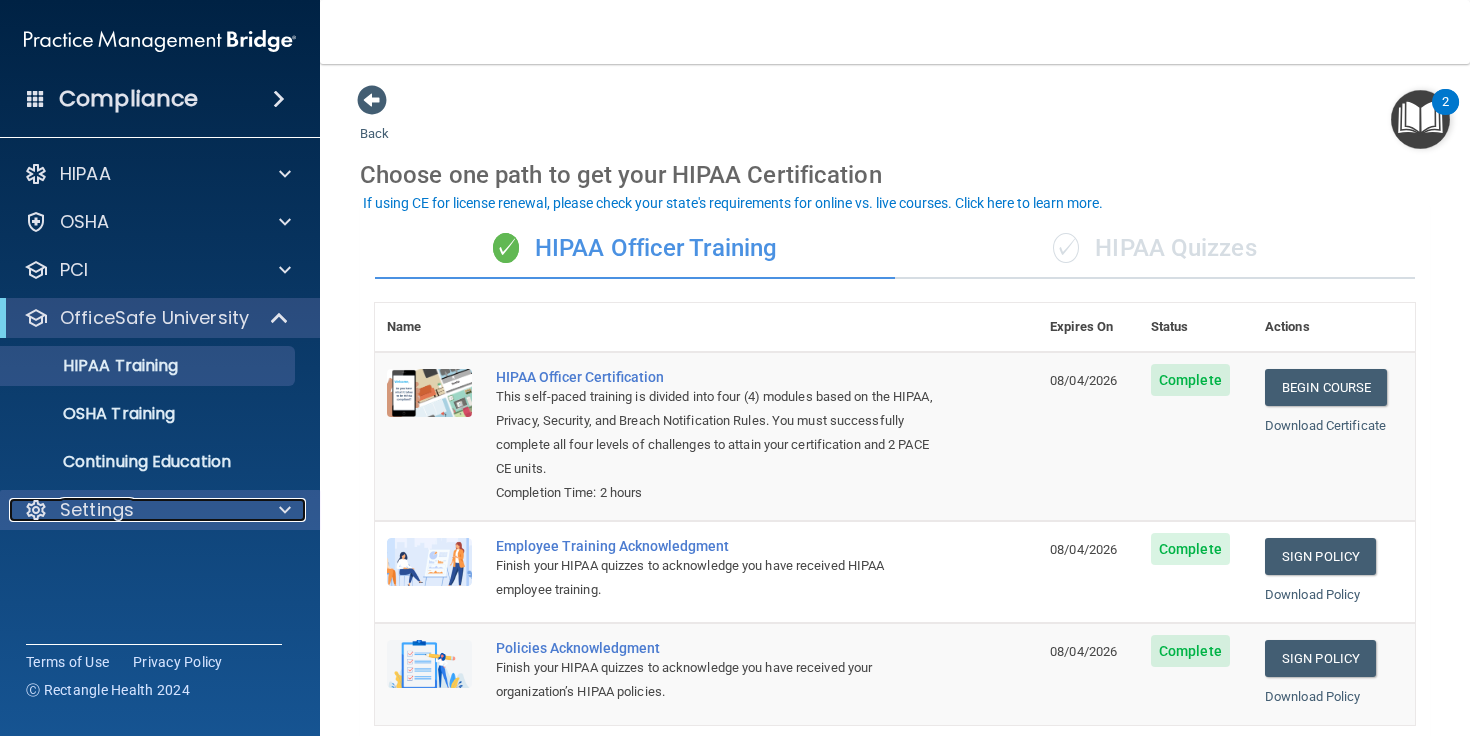 click on "Settings" at bounding box center [97, 510] 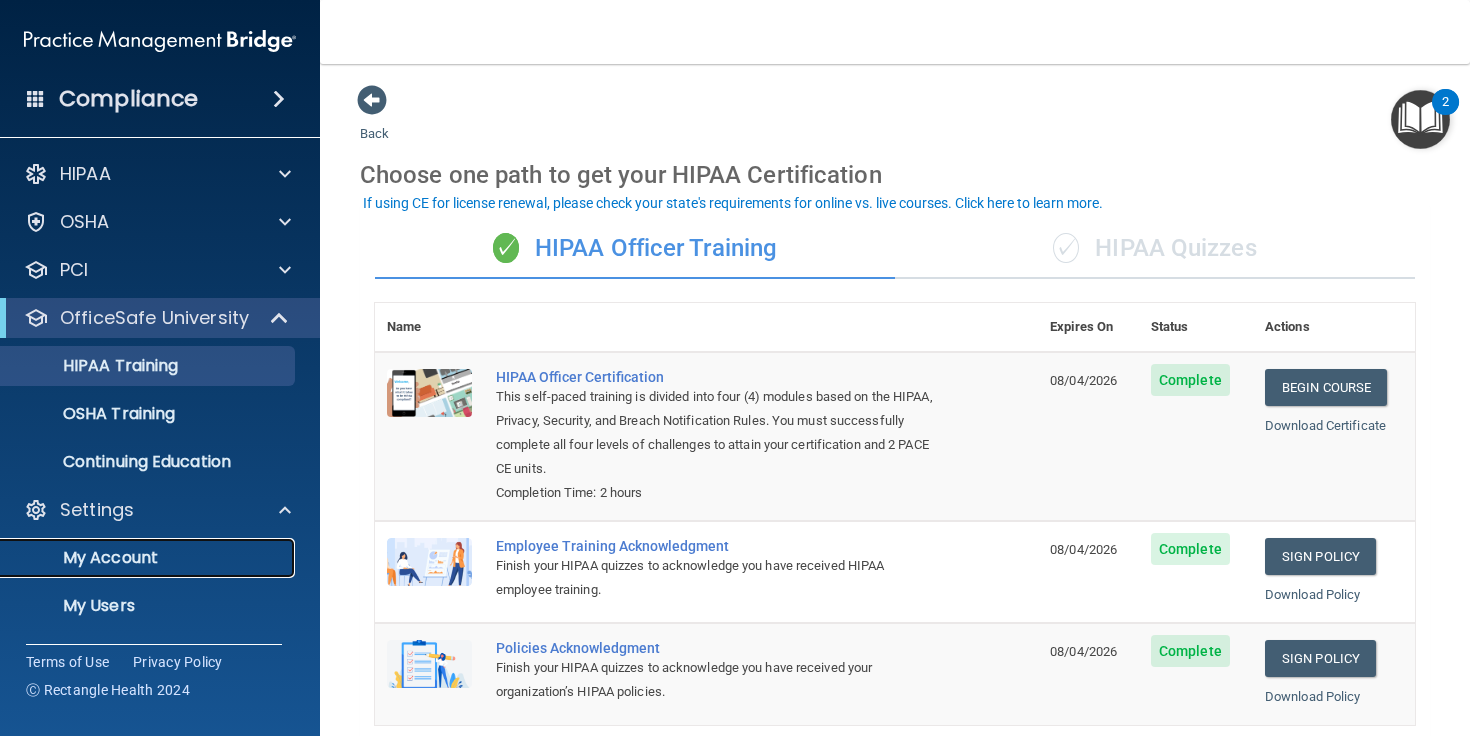 click on "My Account" at bounding box center (149, 558) 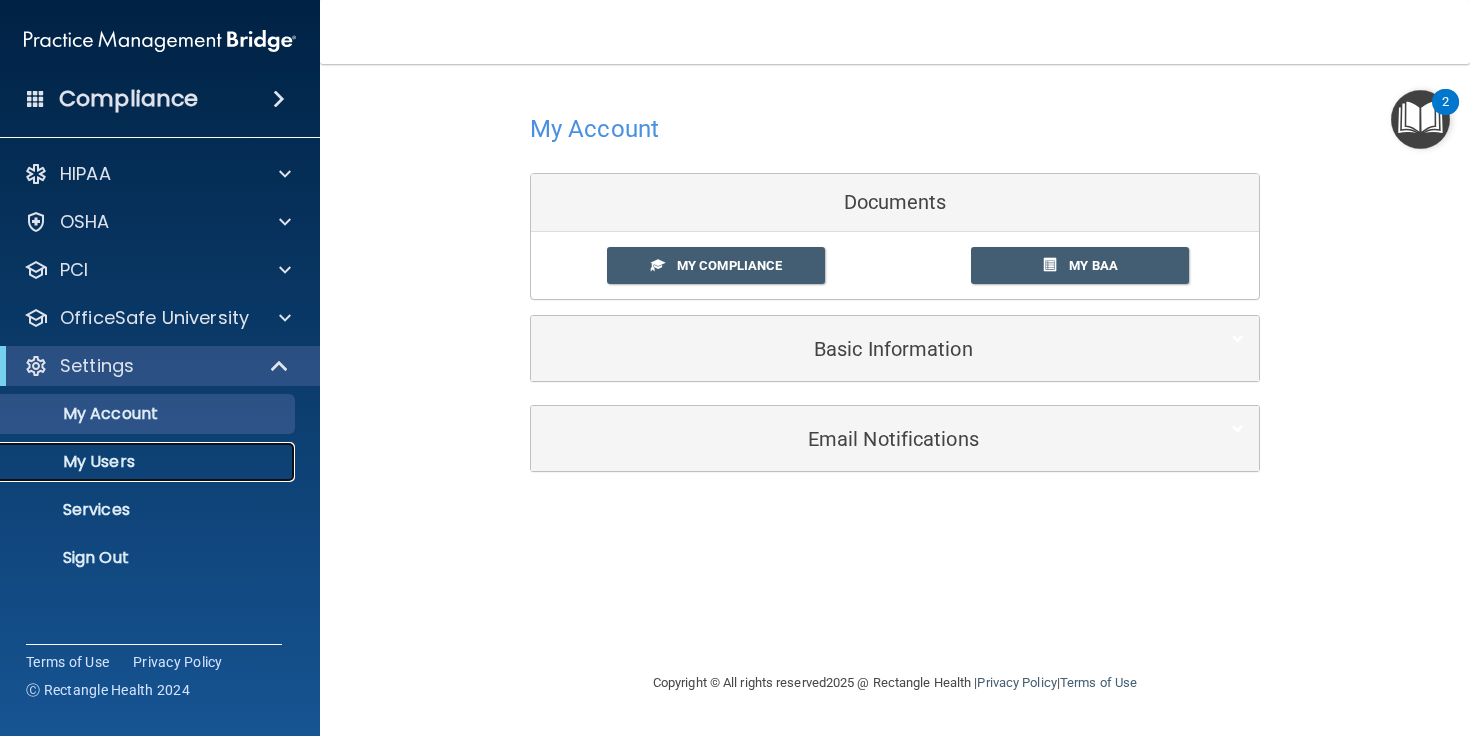 click on "My Users" at bounding box center (149, 462) 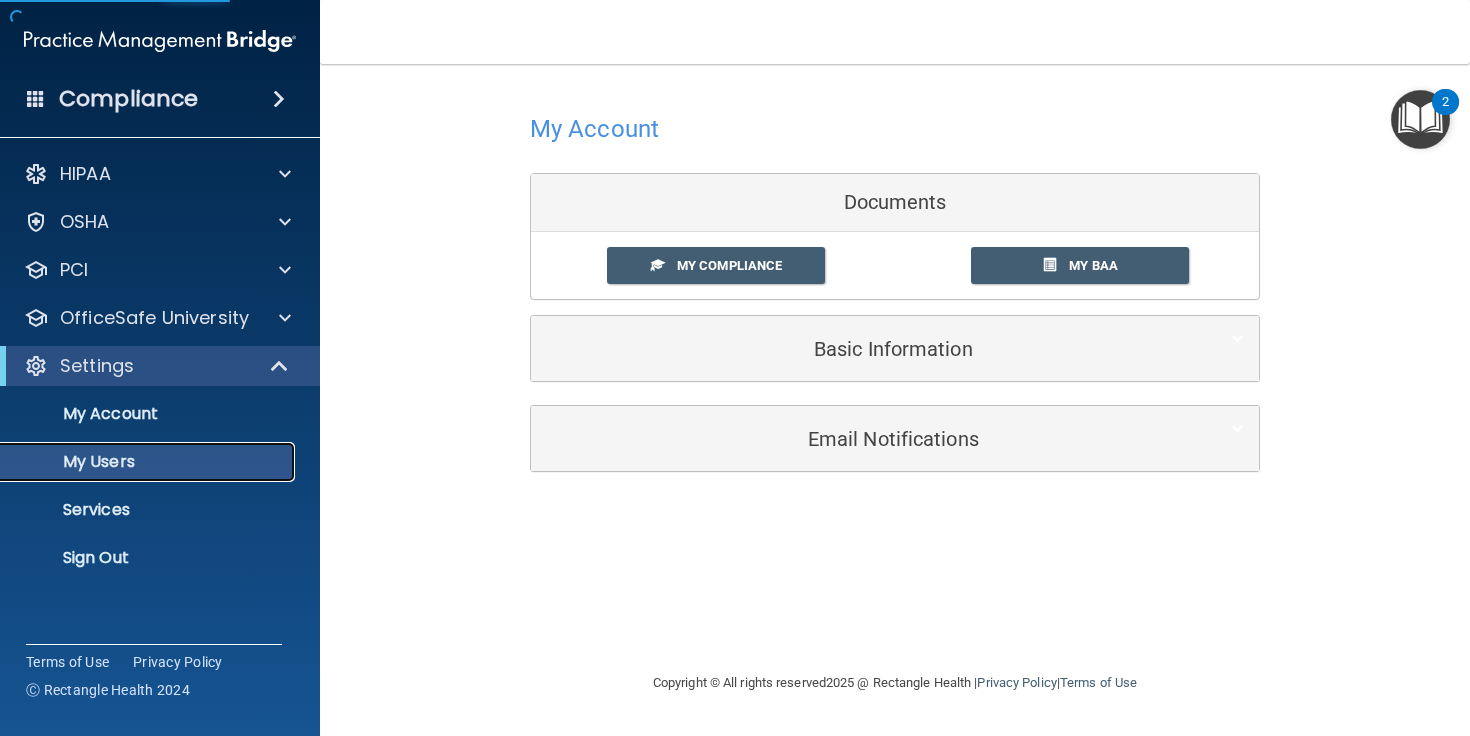 select on "20" 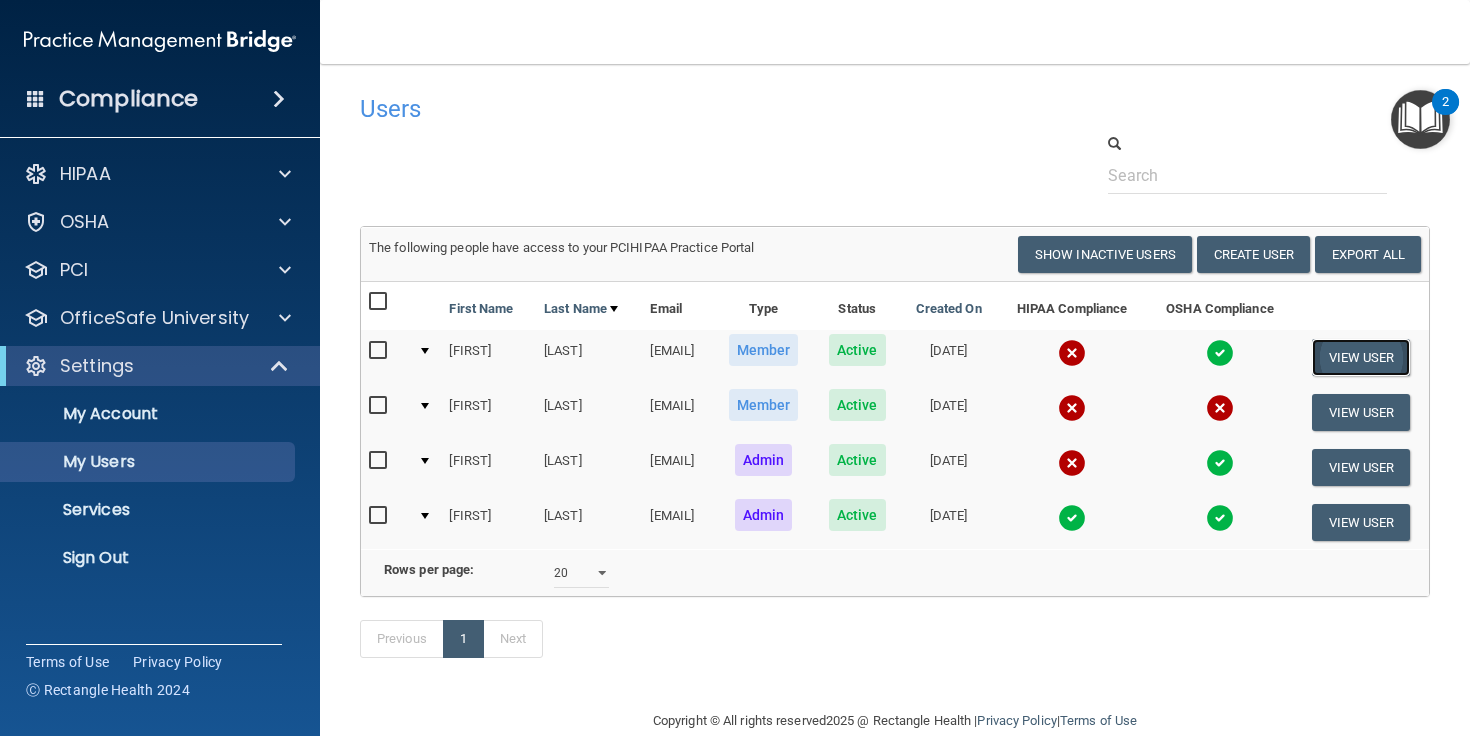 click on "View User" at bounding box center [1361, 357] 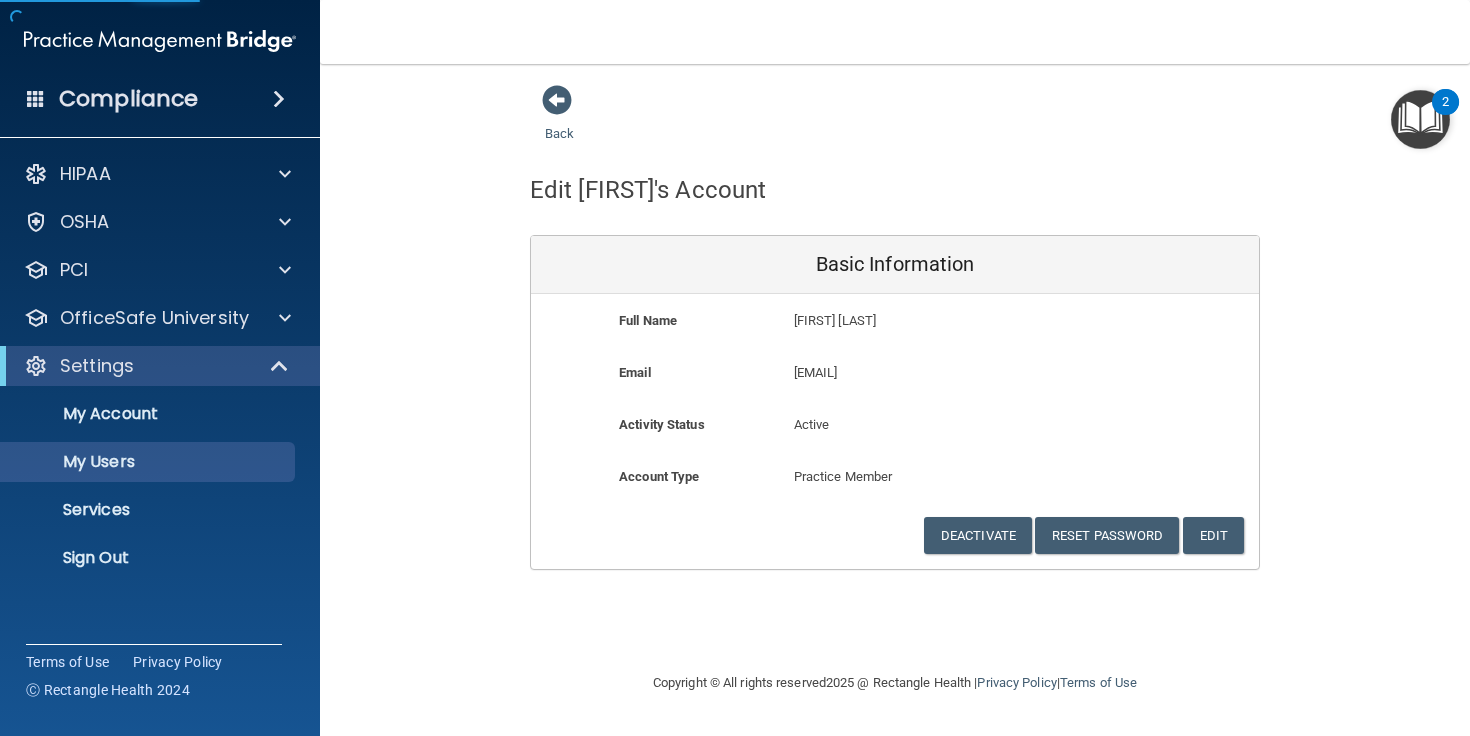 select on "20" 